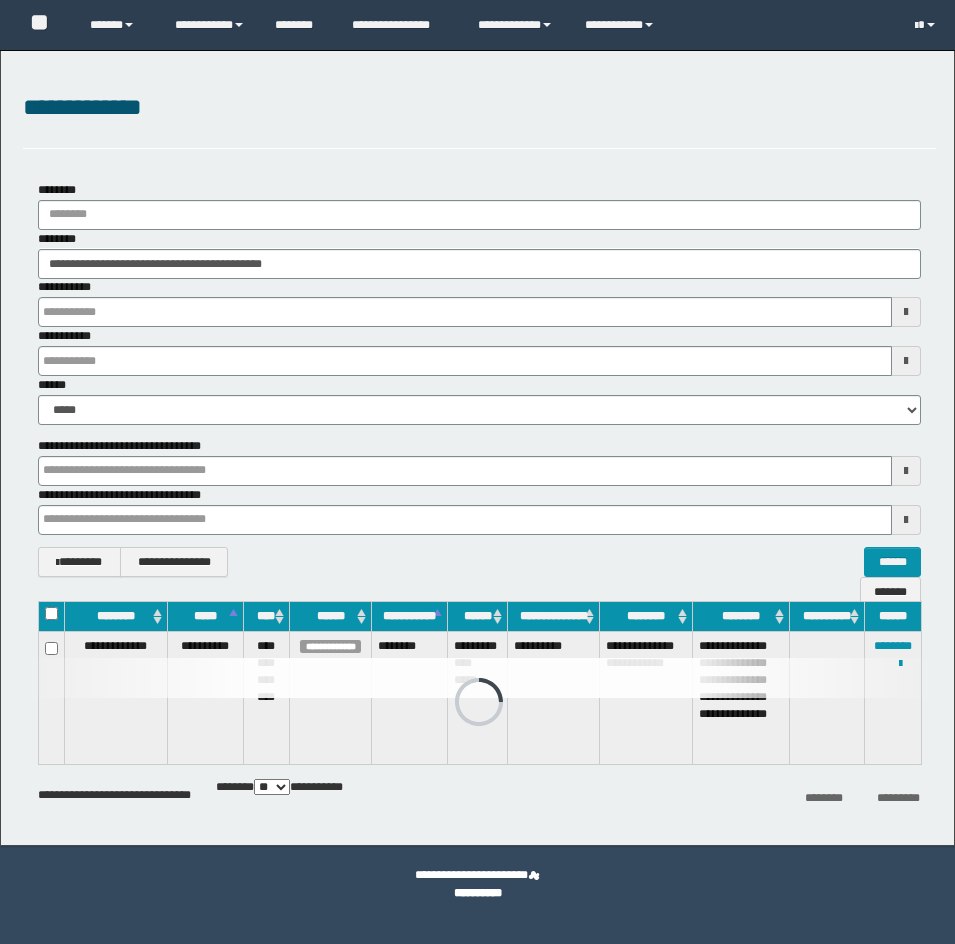 scroll, scrollTop: 0, scrollLeft: 0, axis: both 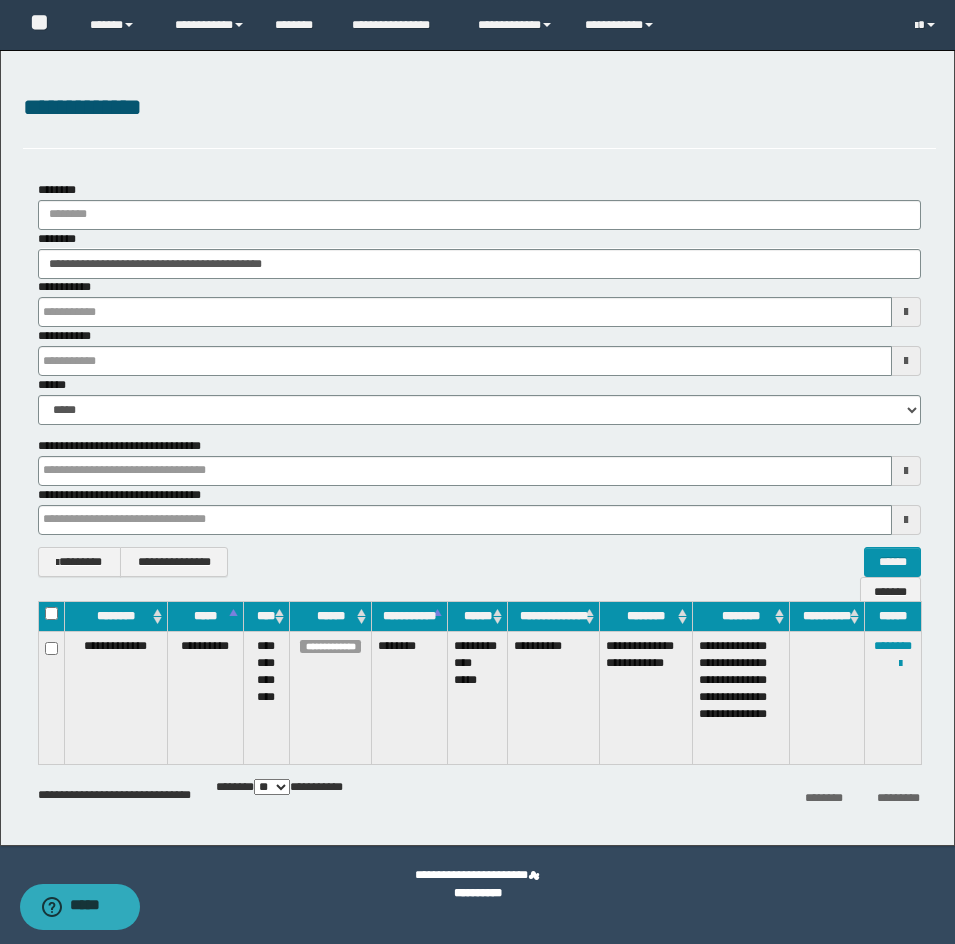 drag, startPoint x: 286, startPoint y: 293, endPoint x: 281, endPoint y: 283, distance: 11.18034 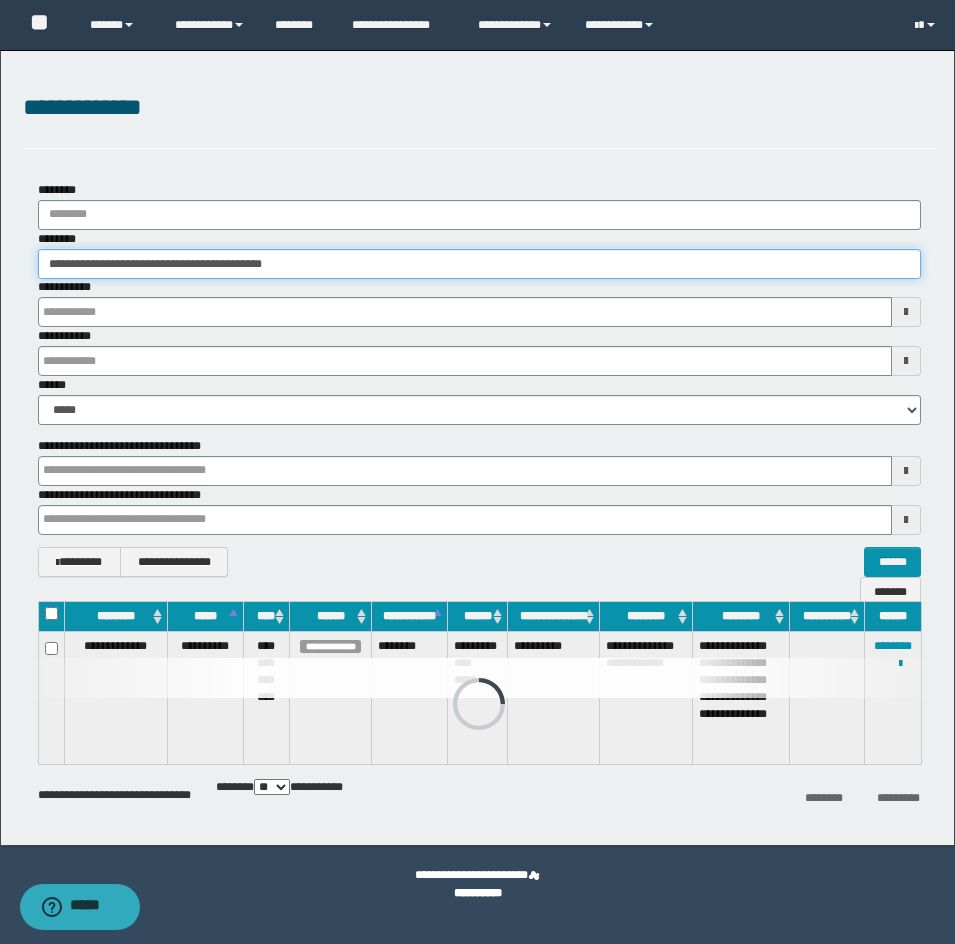 click on "**********" at bounding box center [479, 264] 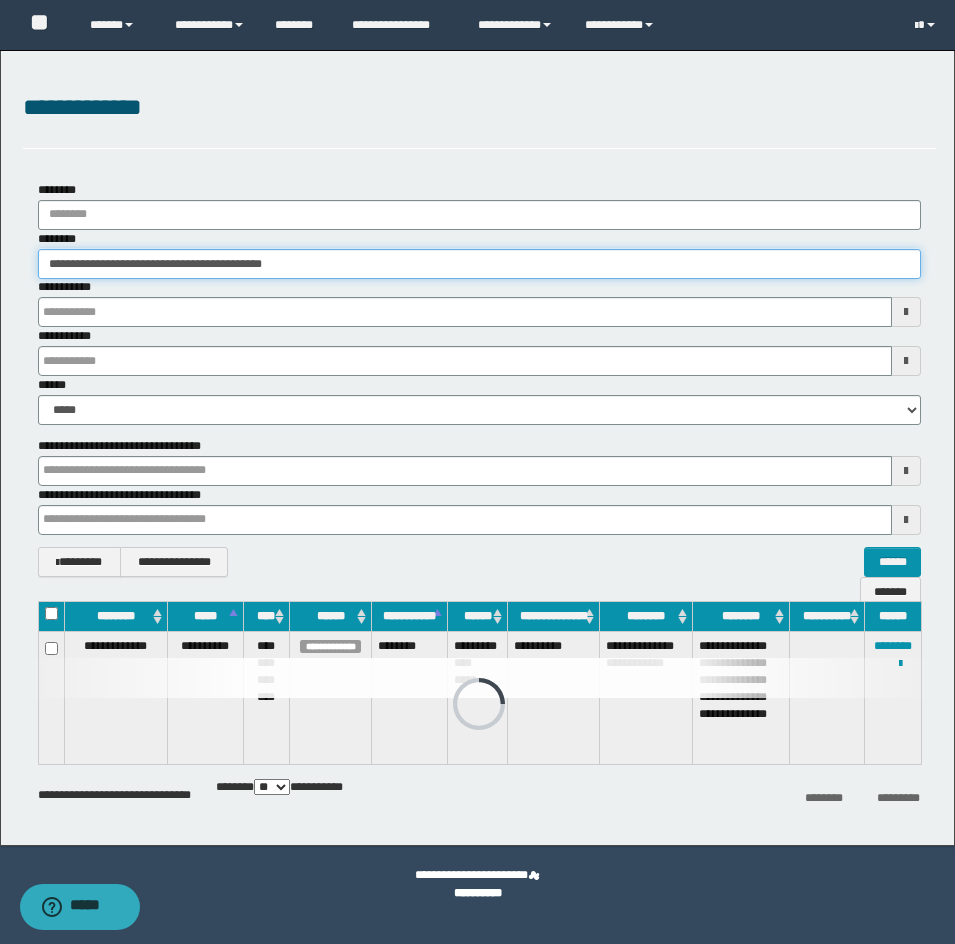type on "********" 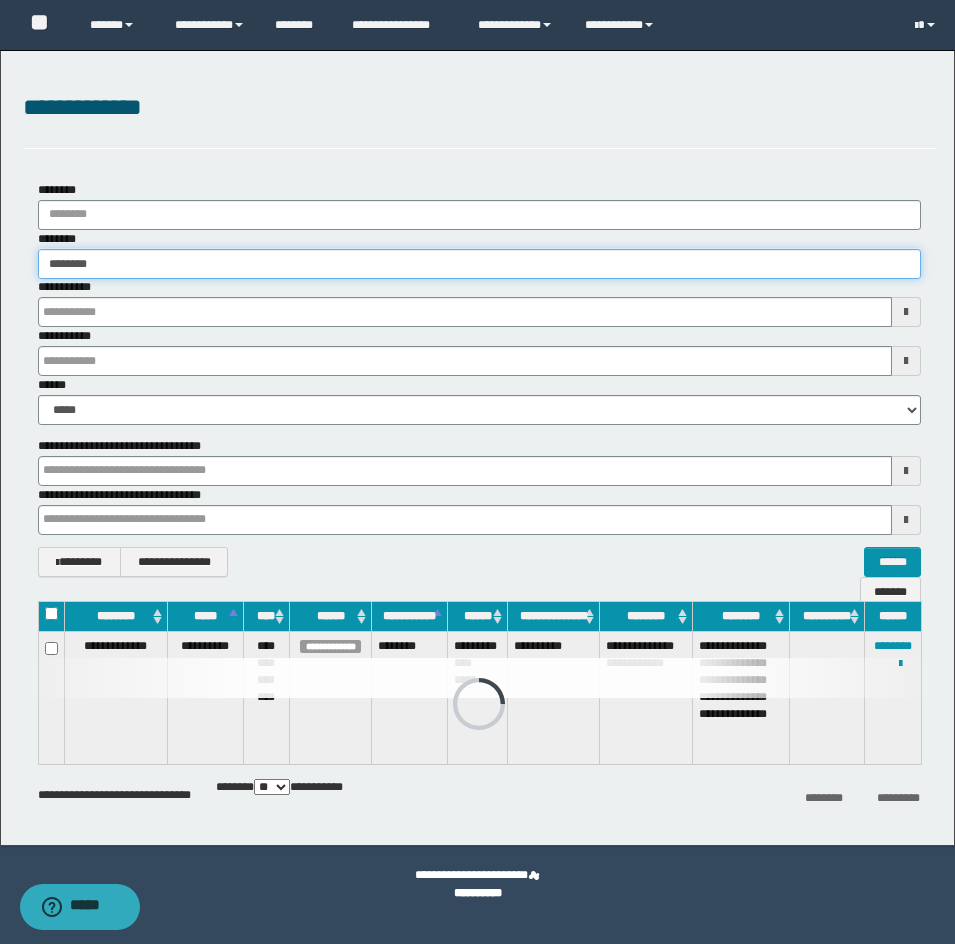 type on "********" 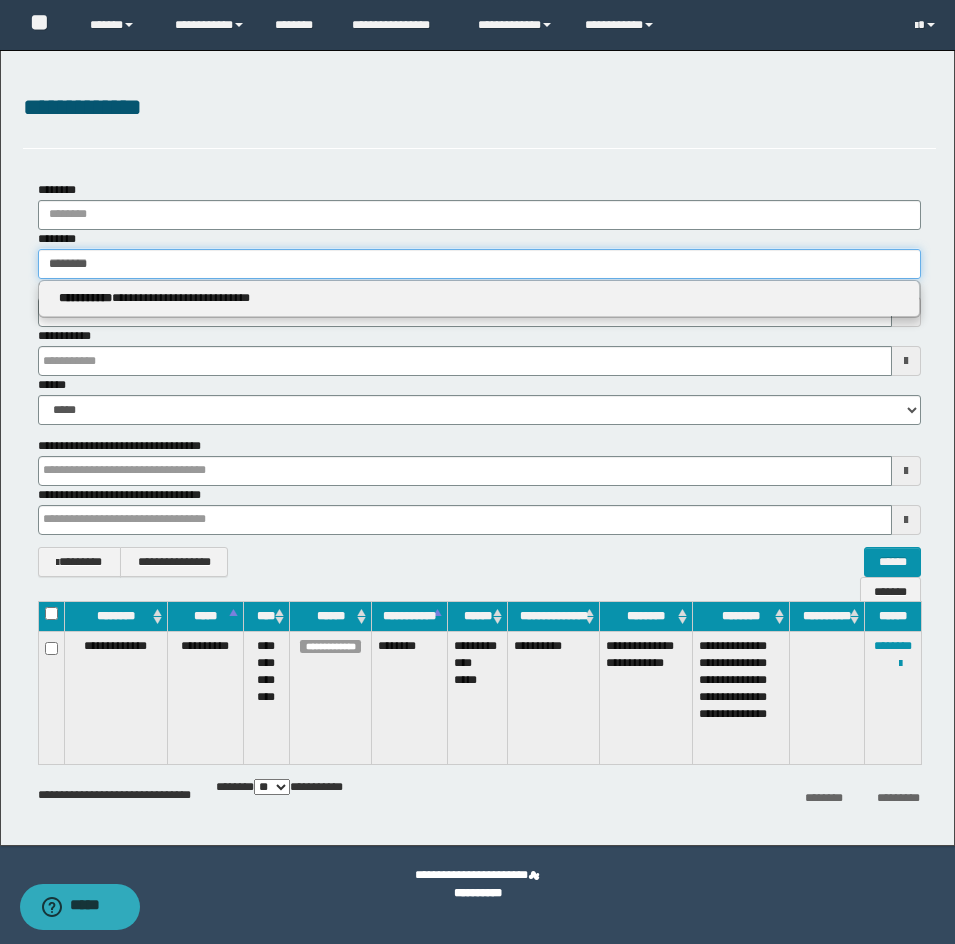type on "********" 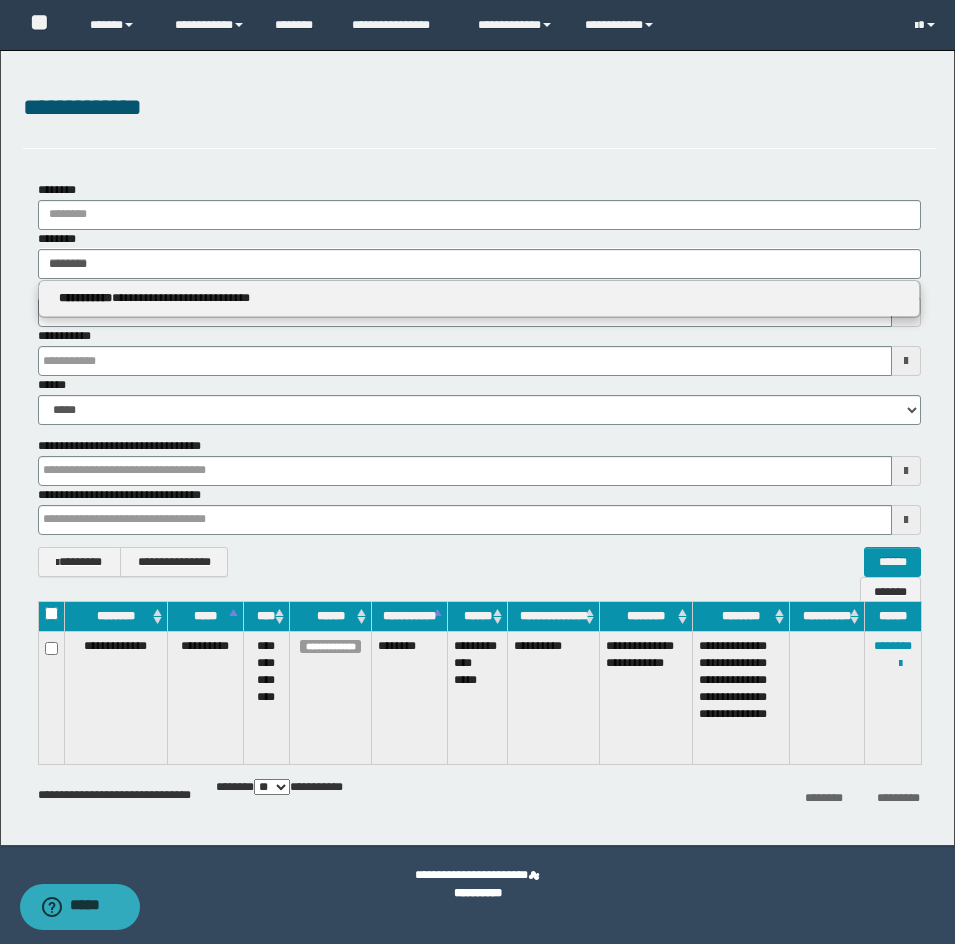 click on "**********" at bounding box center (479, 298) 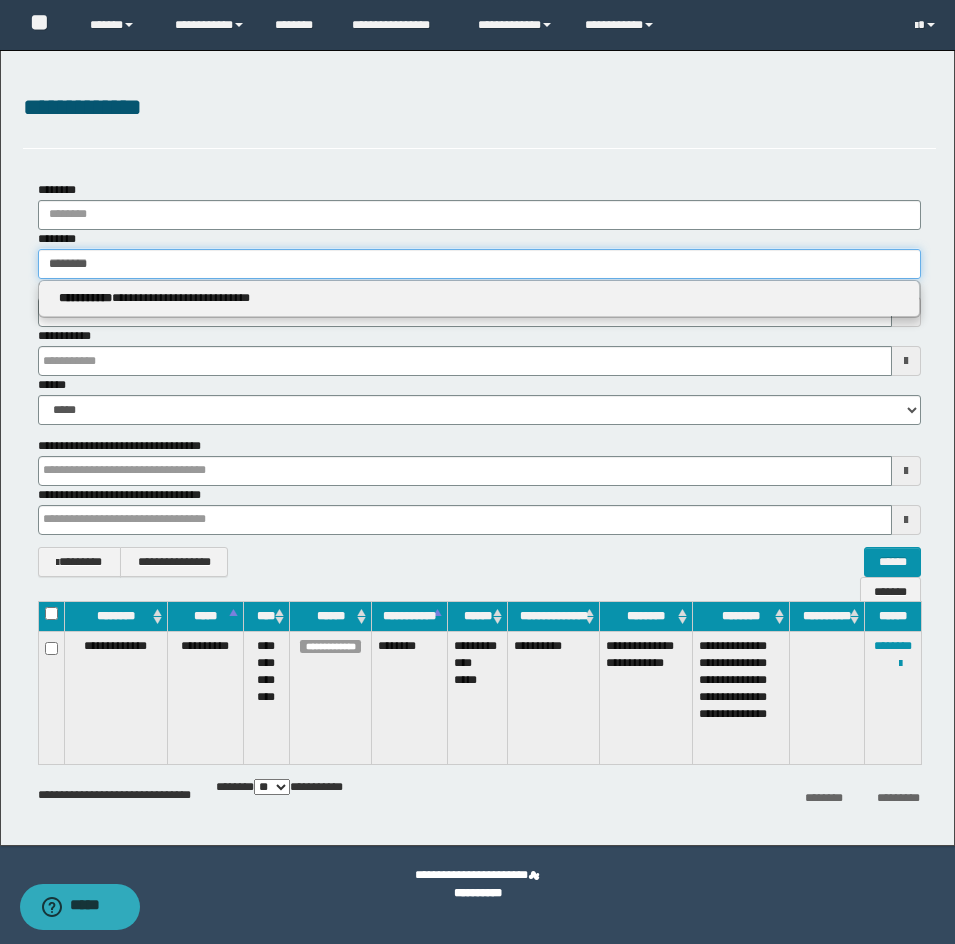 type 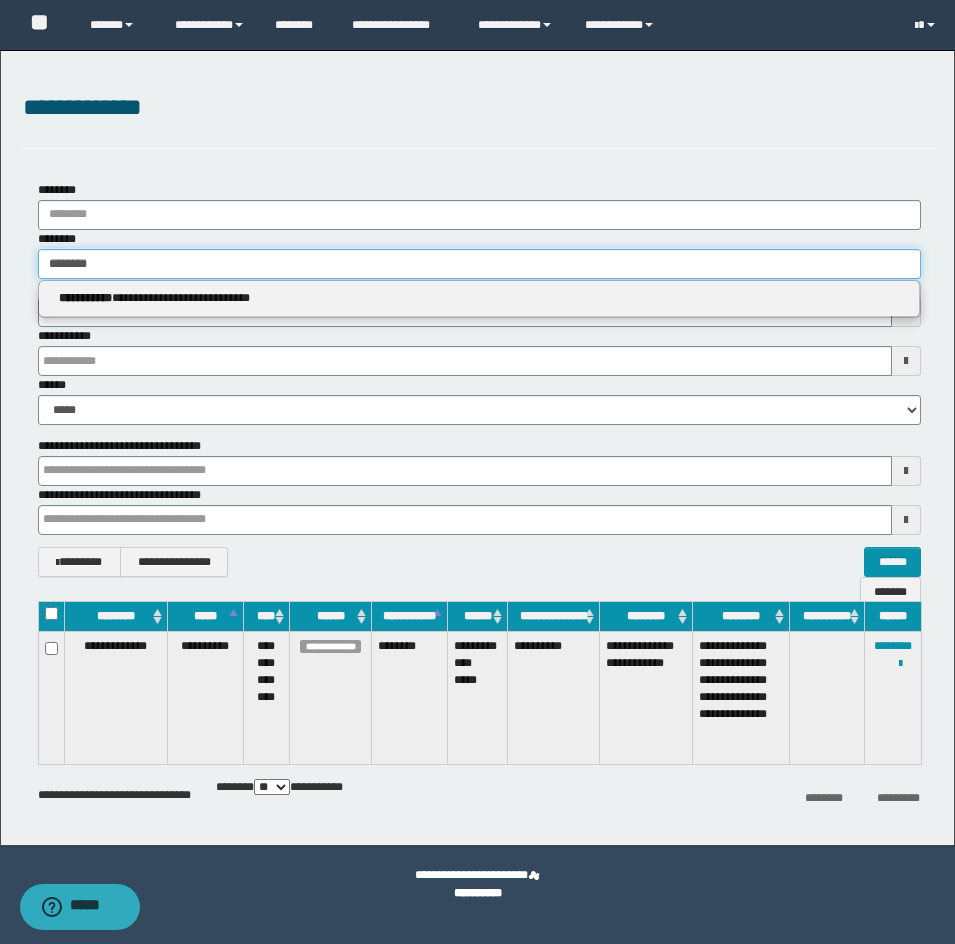 type on "**********" 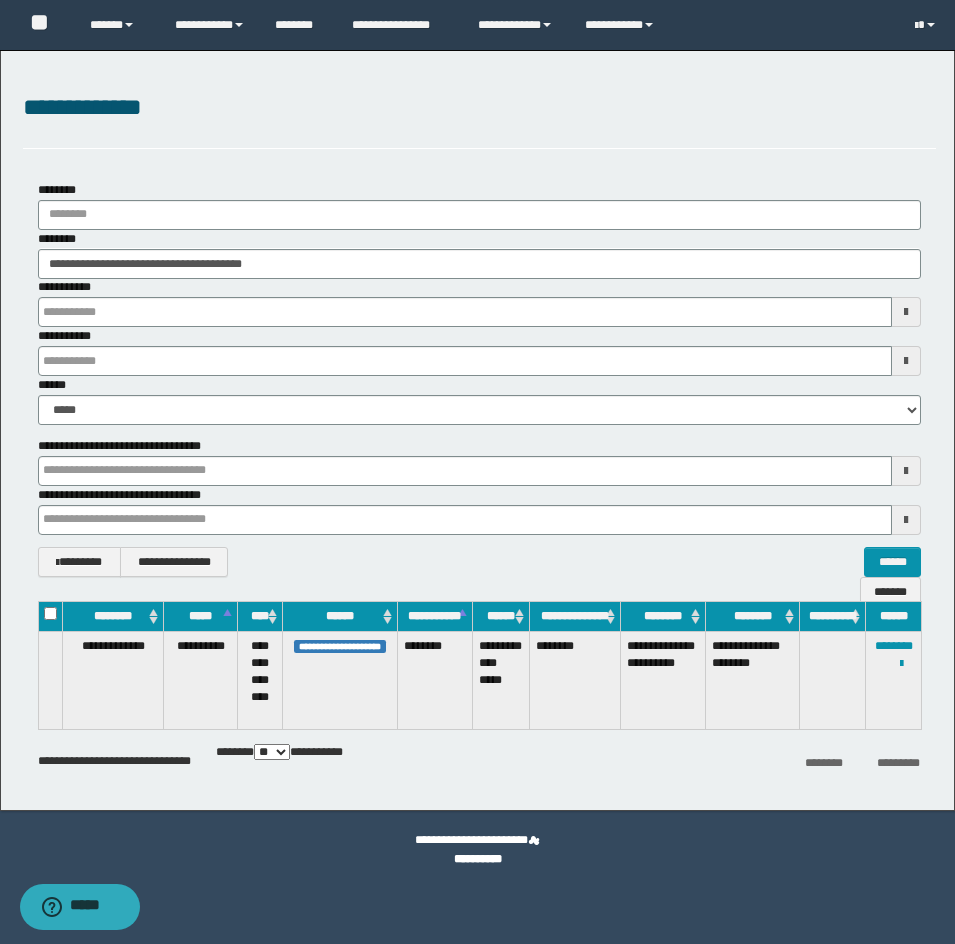 click on "********" at bounding box center (435, 680) 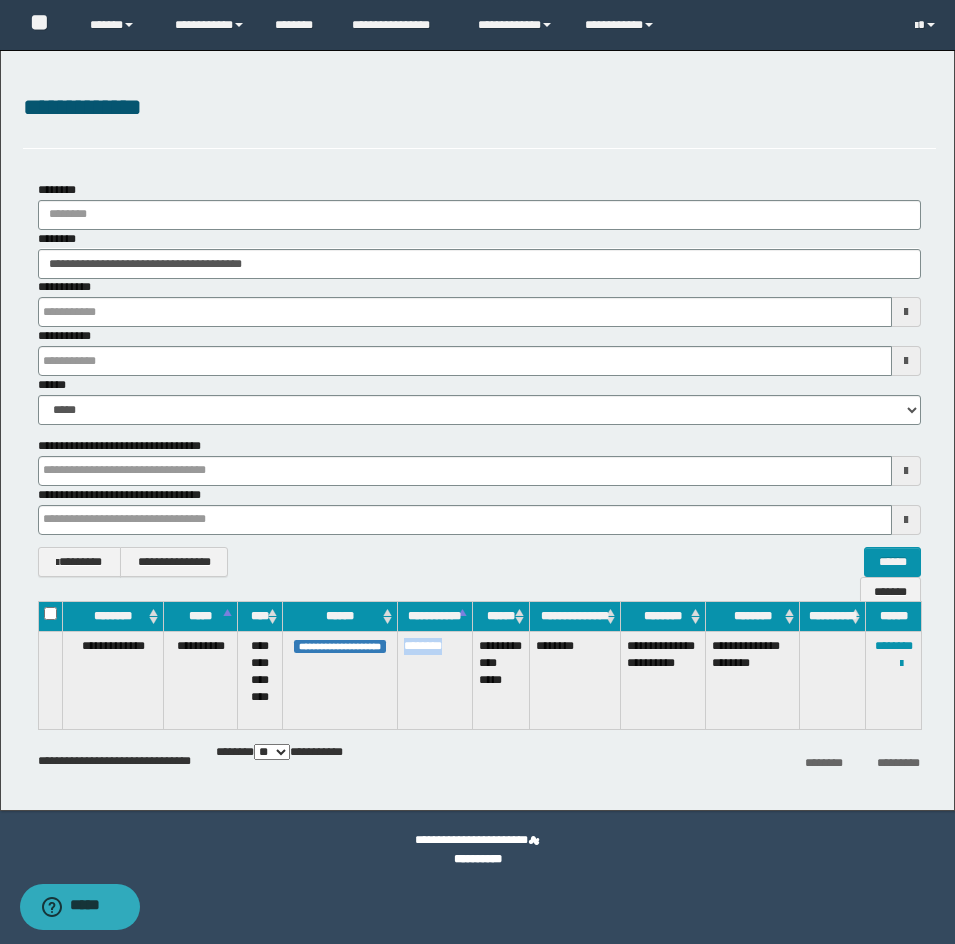 click on "********" at bounding box center (435, 680) 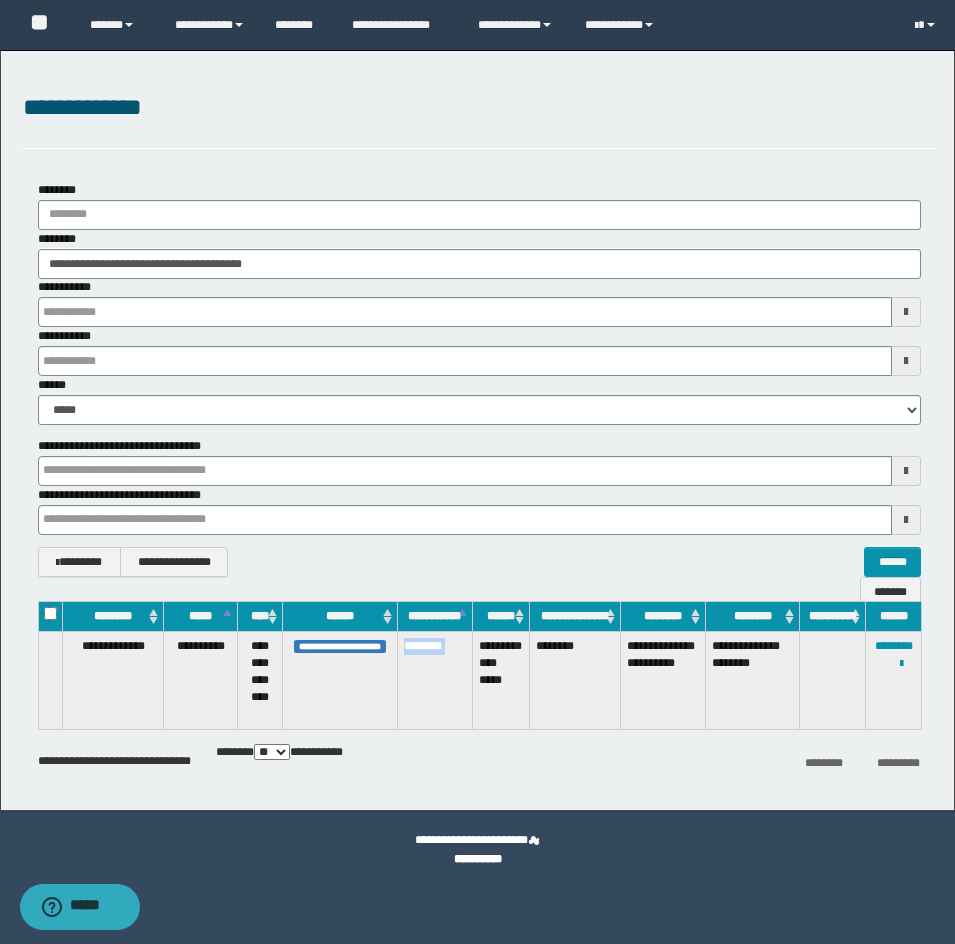 click on "********" at bounding box center [435, 680] 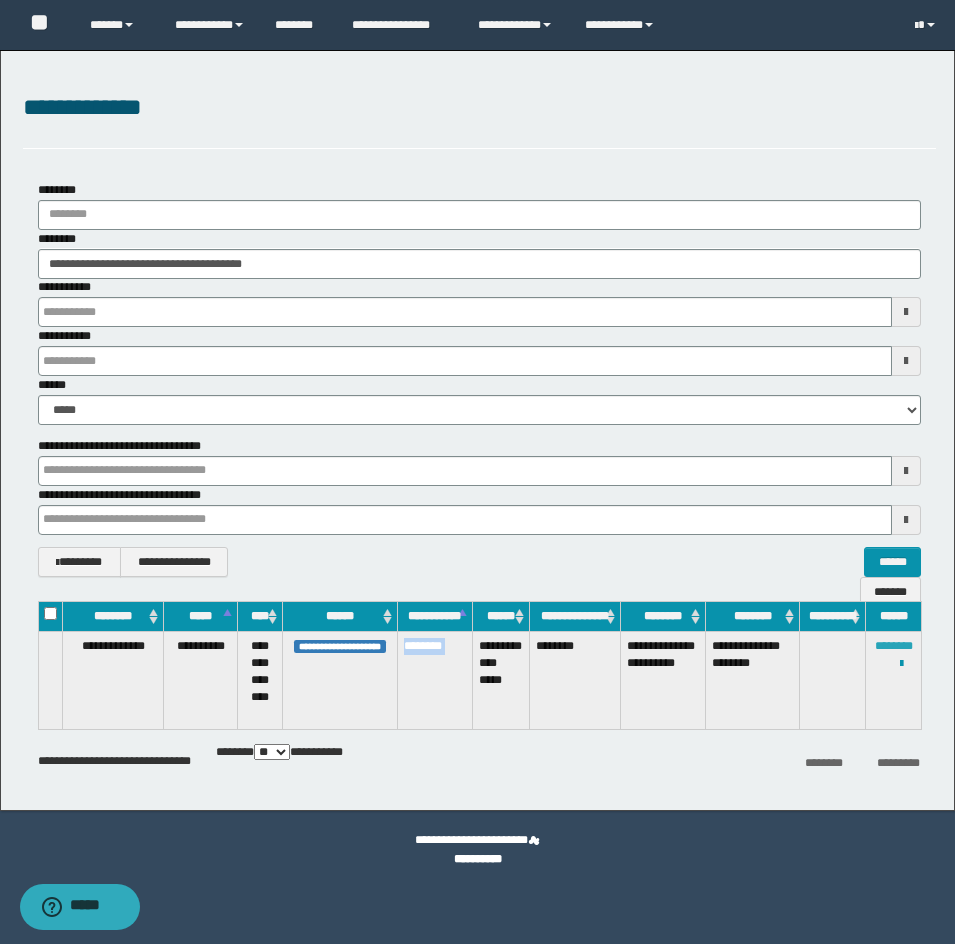 click on "********" at bounding box center (894, 646) 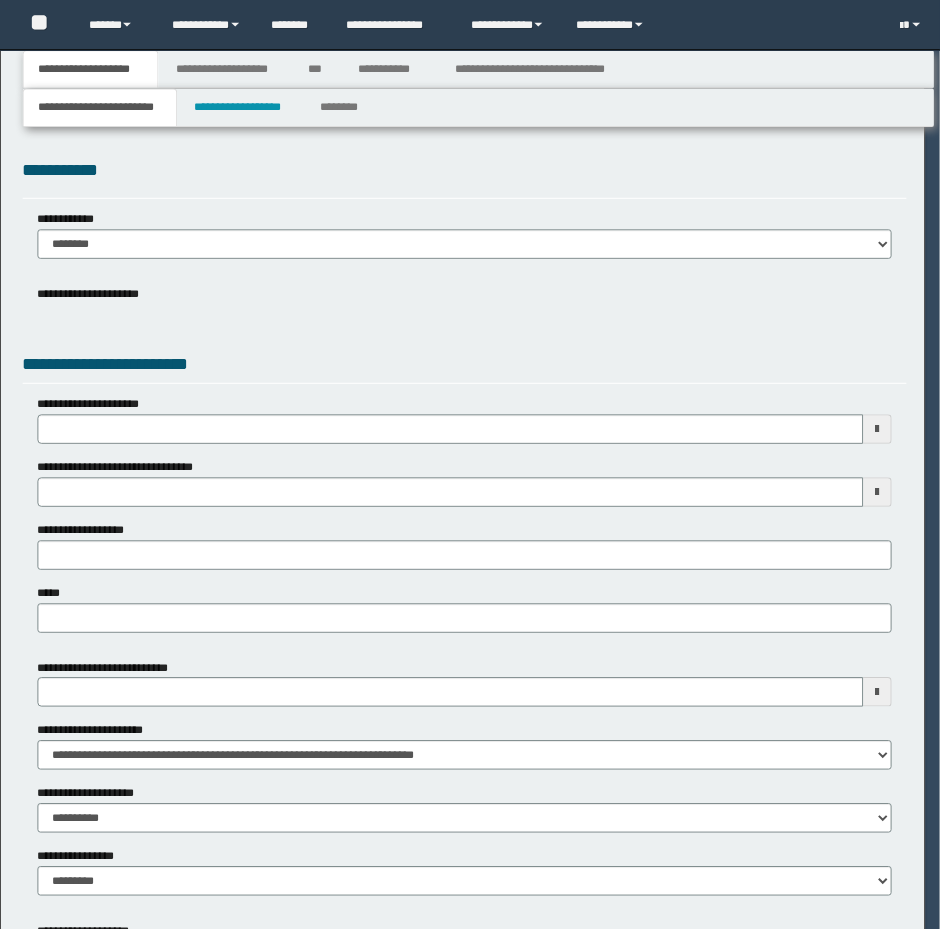 scroll, scrollTop: 0, scrollLeft: 0, axis: both 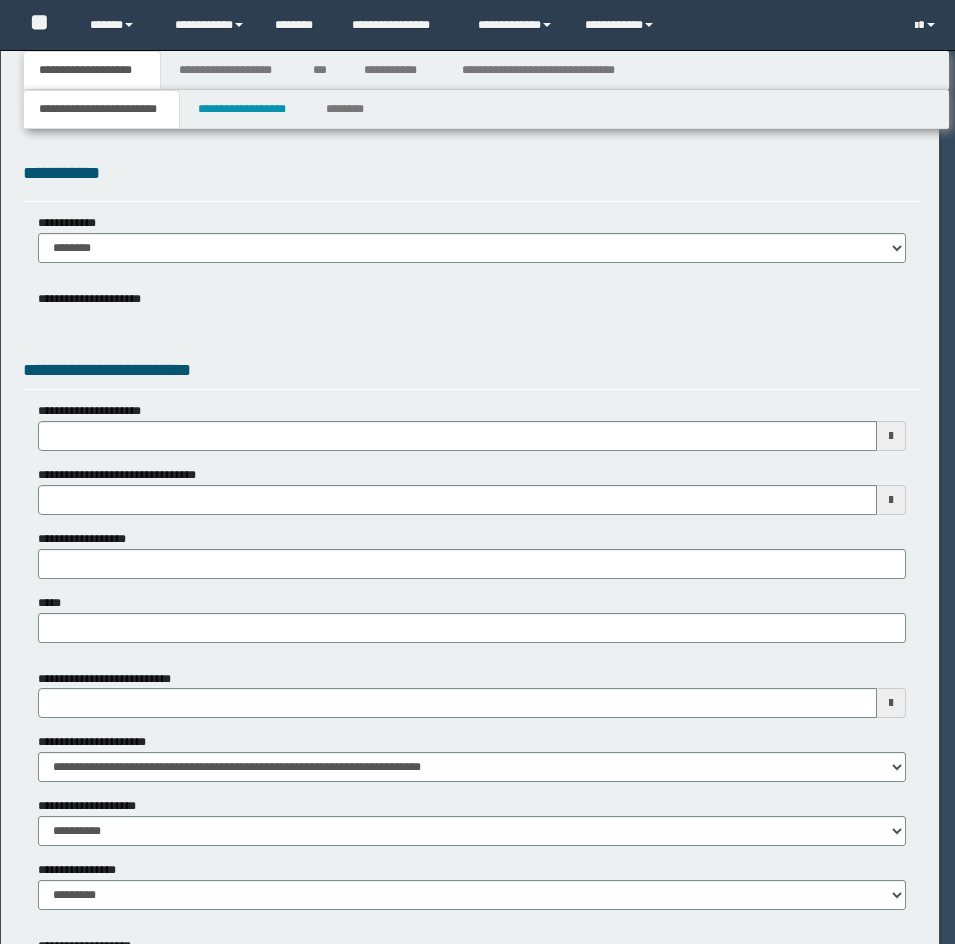 select on "*" 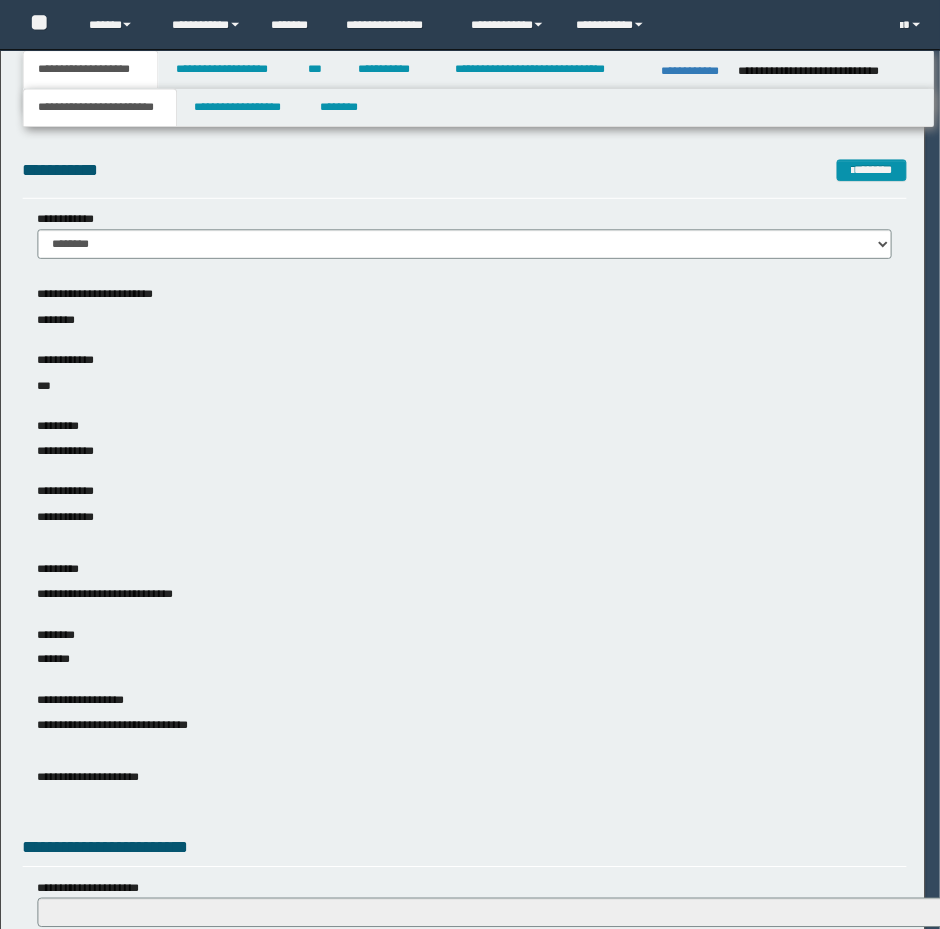 scroll, scrollTop: 0, scrollLeft: 0, axis: both 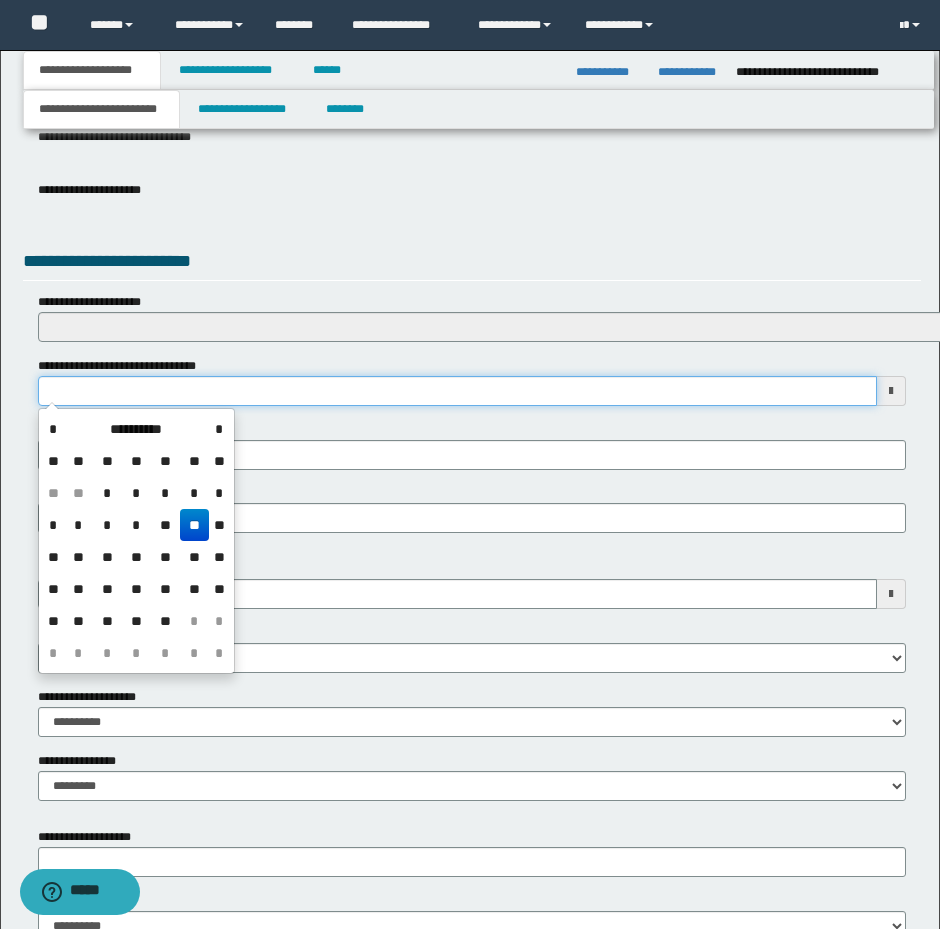 drag, startPoint x: 255, startPoint y: 395, endPoint x: 242, endPoint y: 387, distance: 15.264338 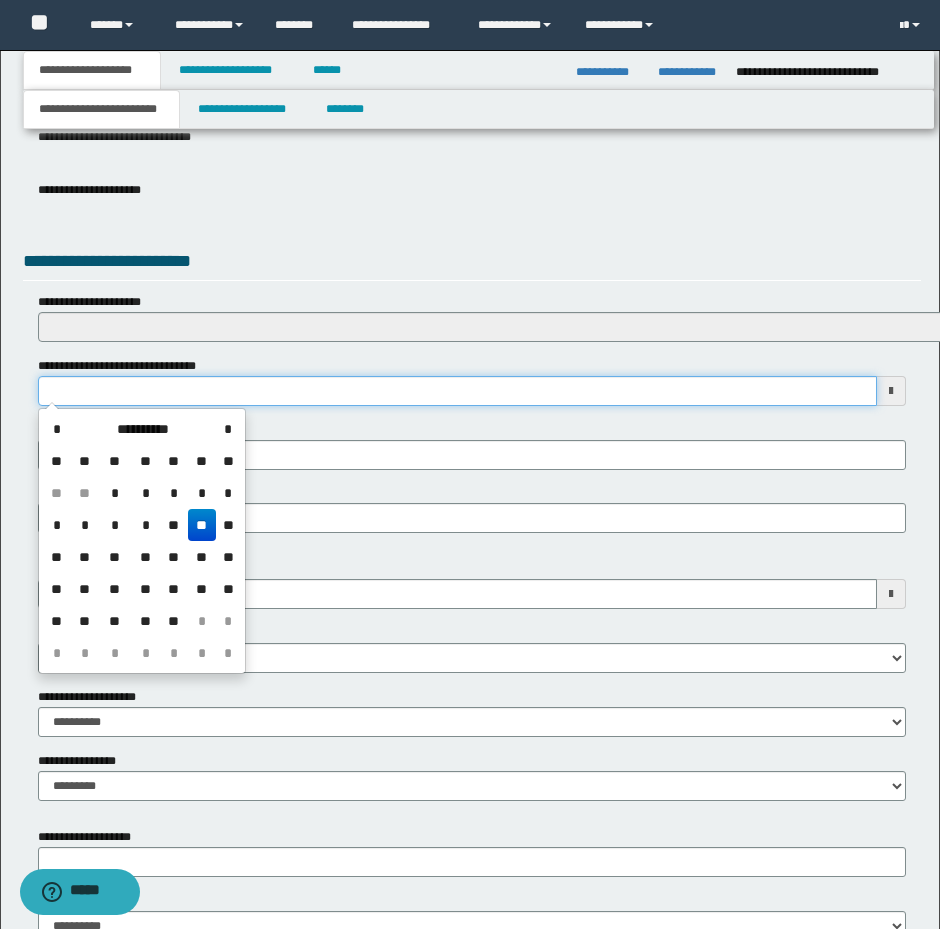type on "**********" 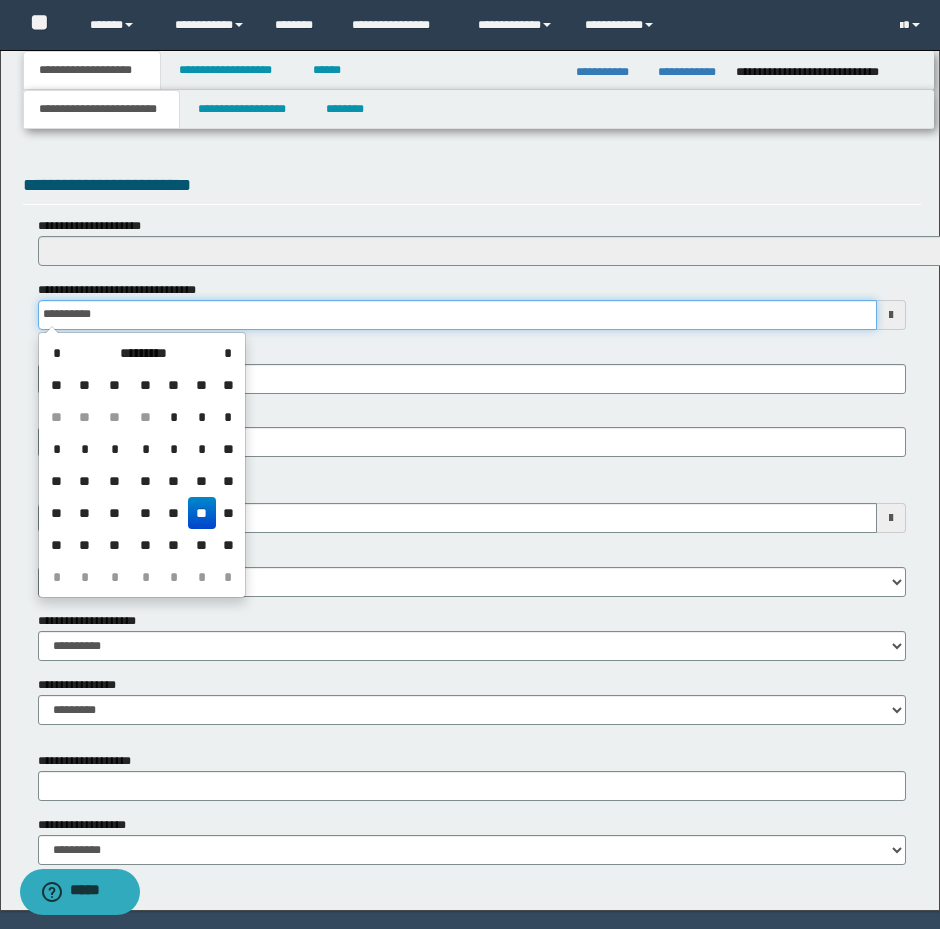 scroll, scrollTop: 735, scrollLeft: 0, axis: vertical 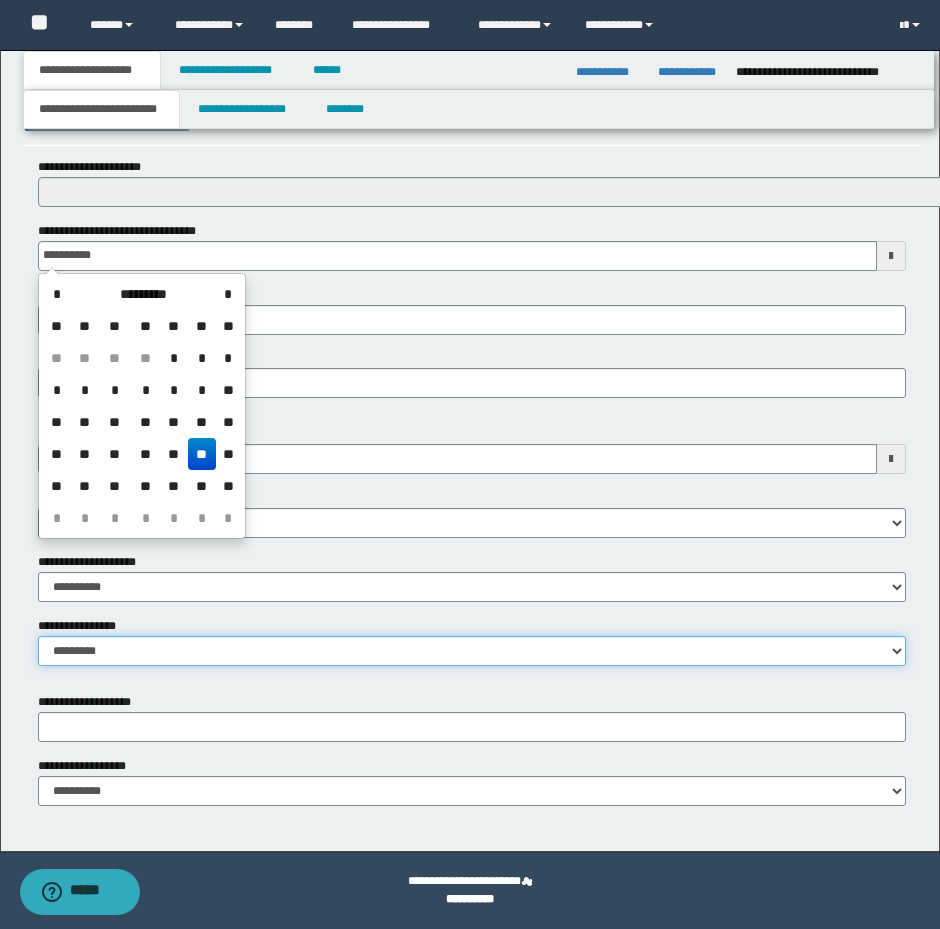 click on "**********" at bounding box center [472, 651] 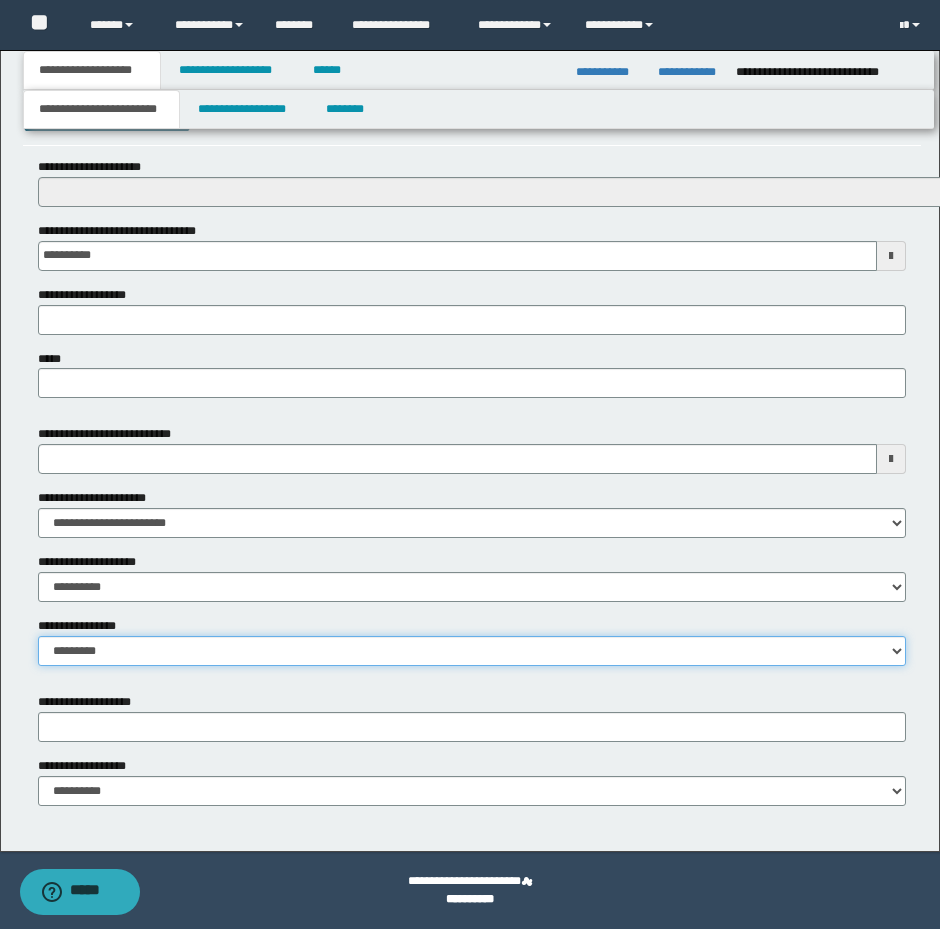 click on "**********" at bounding box center [472, 651] 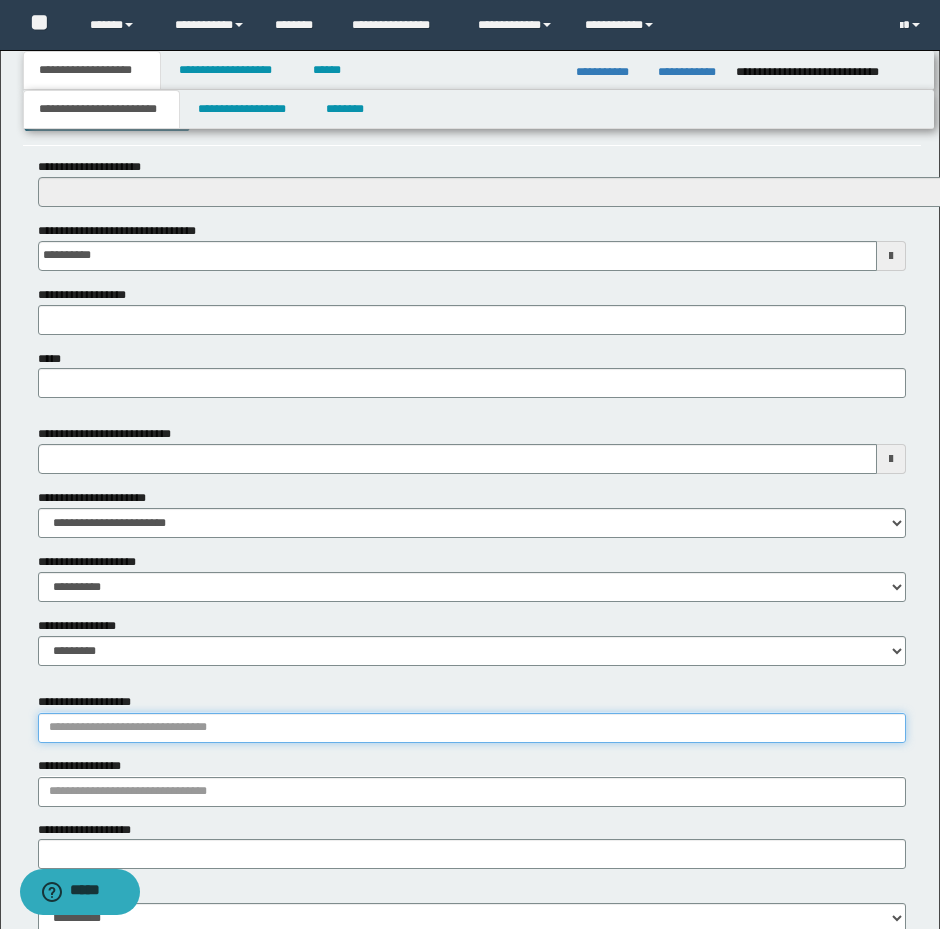 click on "**********" at bounding box center [472, 728] 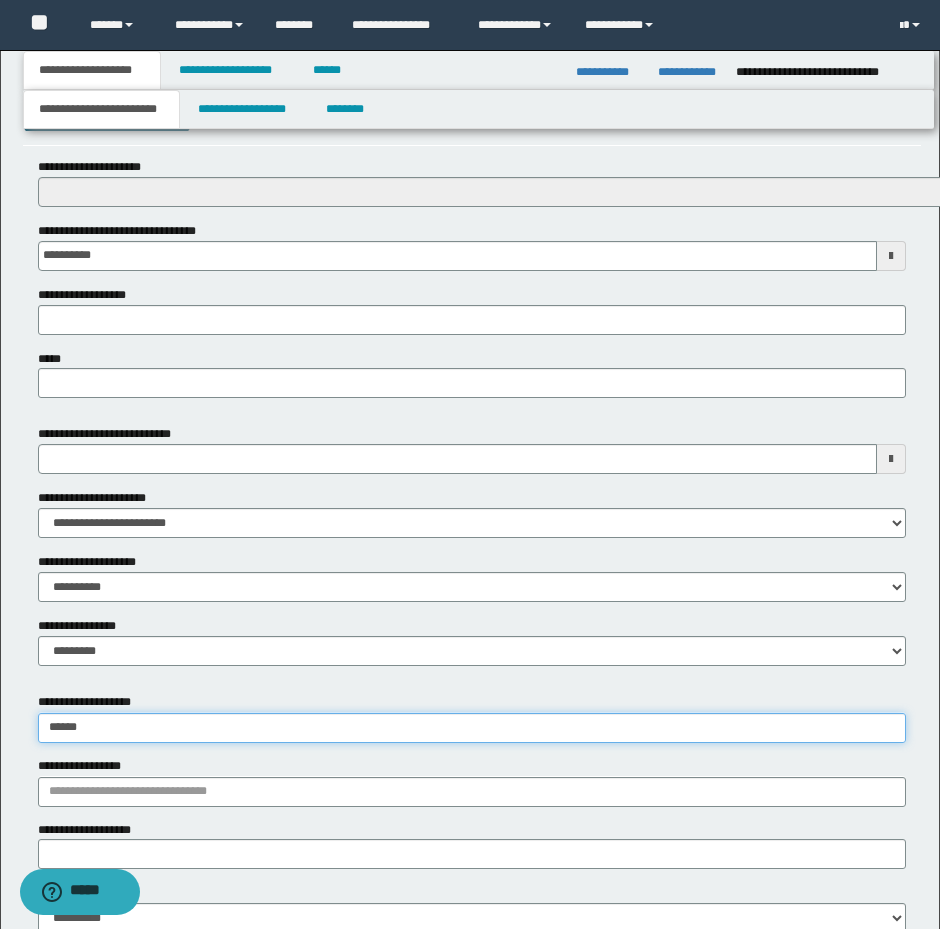 type on "*******" 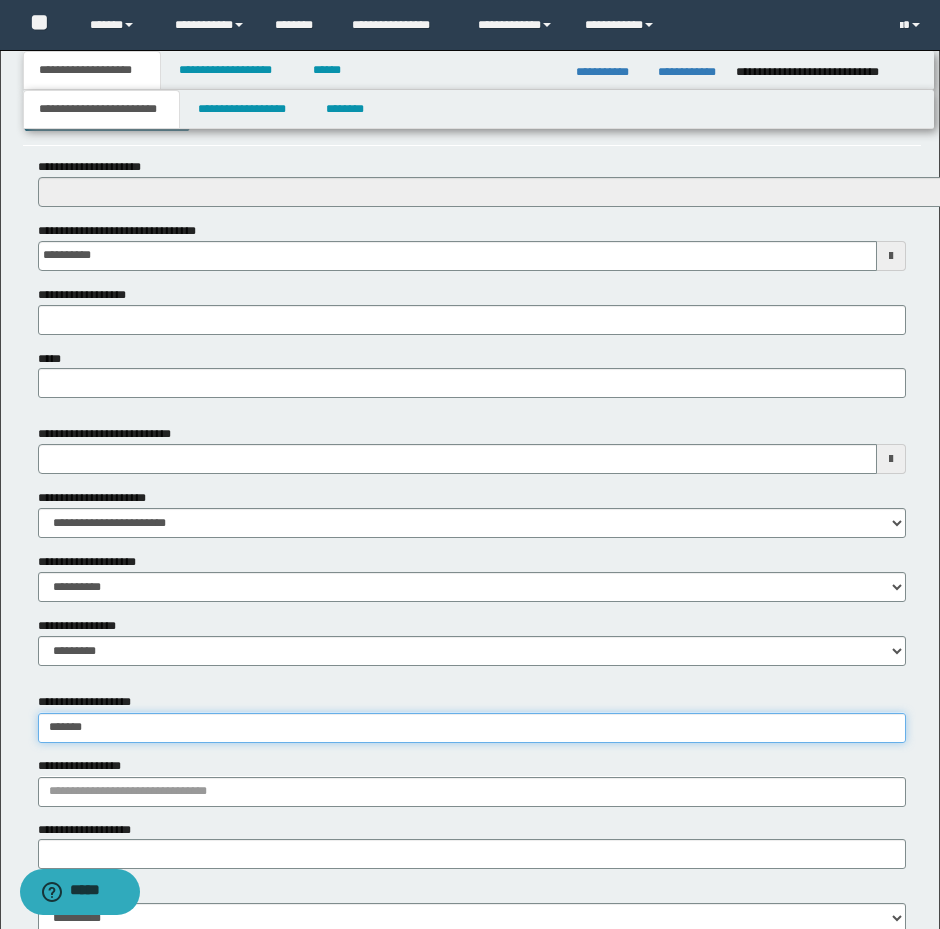 type on "**********" 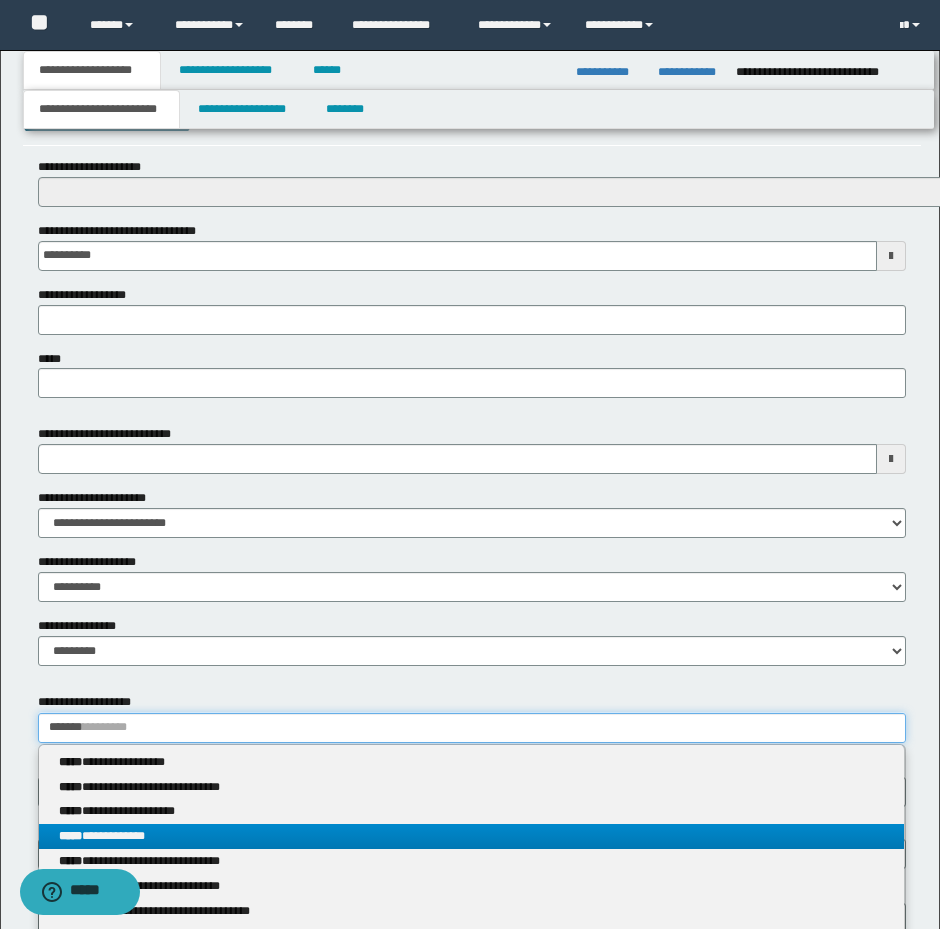 type on "*******" 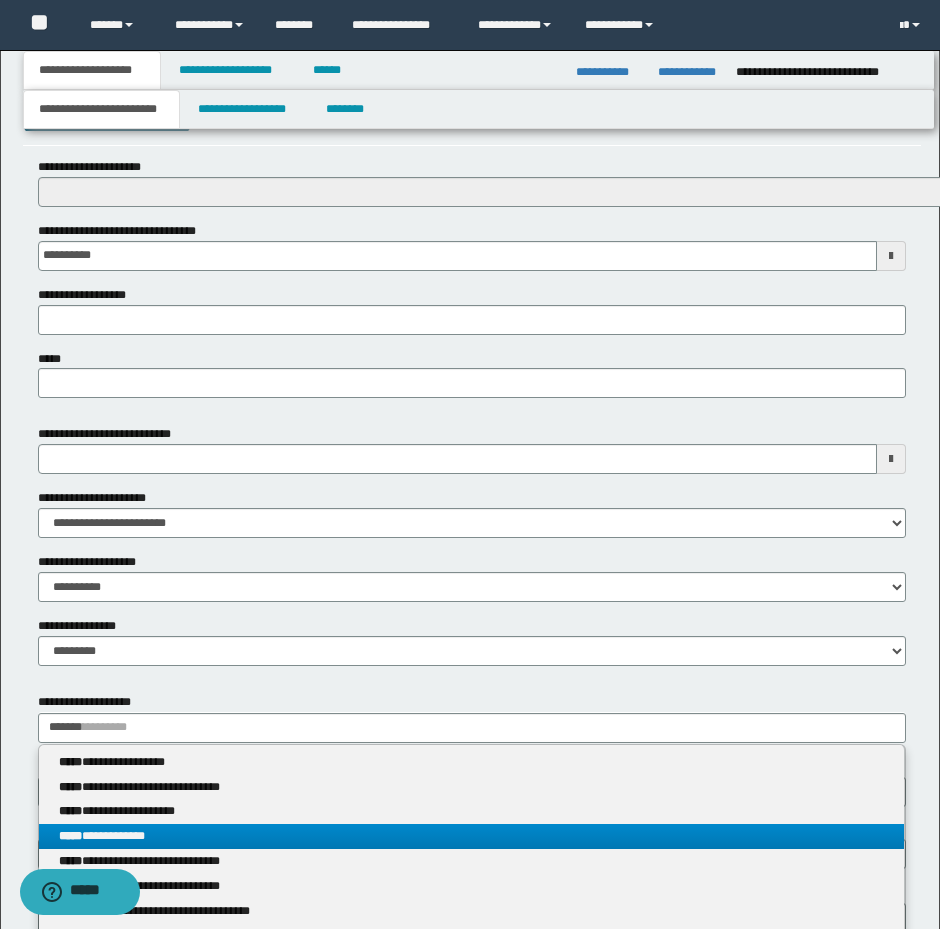 click on "**********" at bounding box center [471, 836] 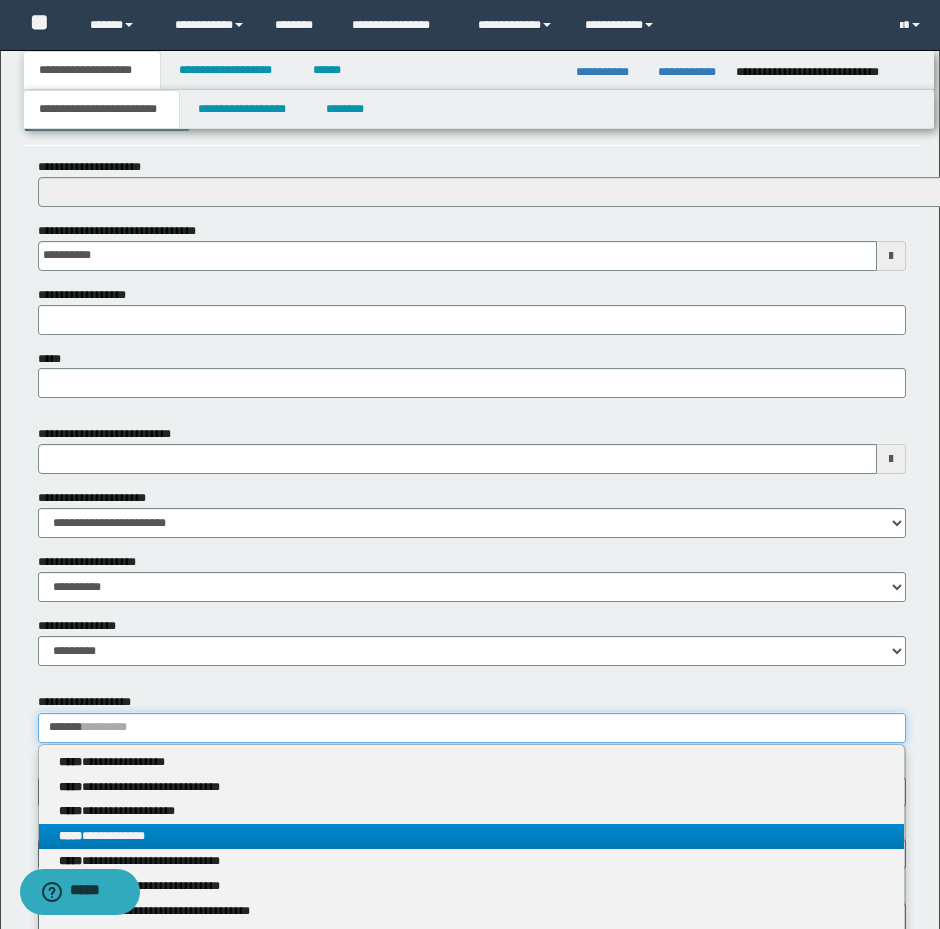 type 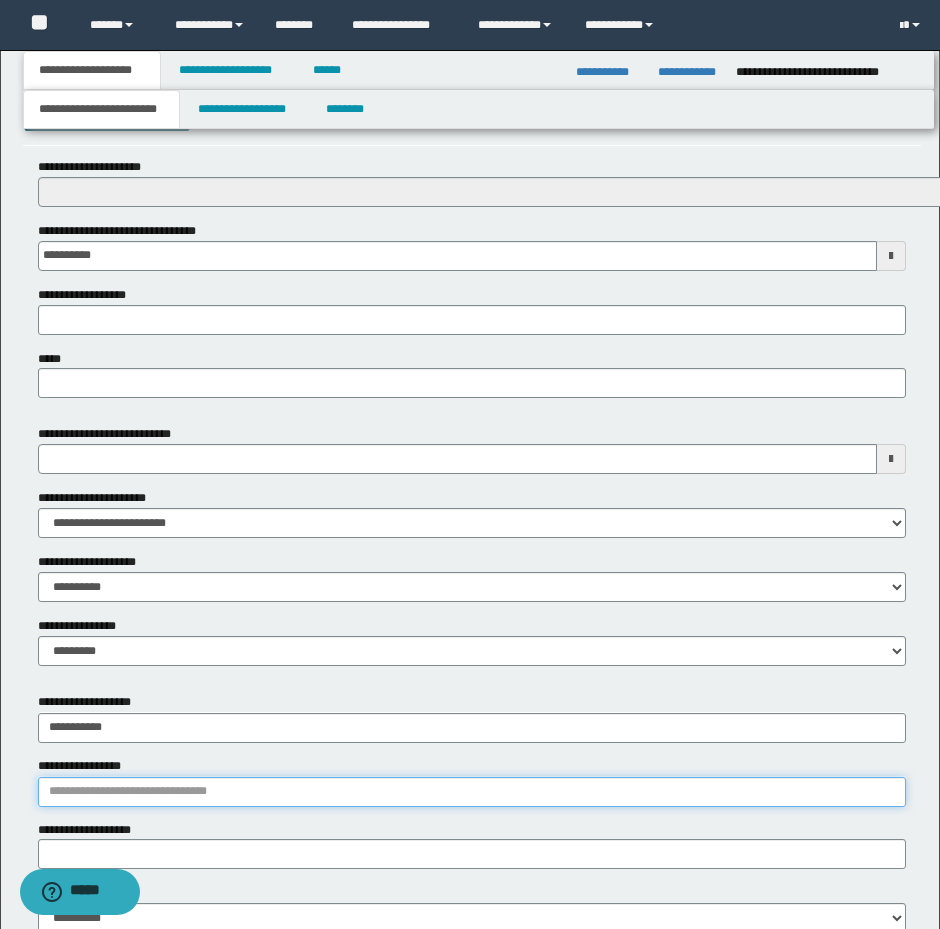 click on "**********" at bounding box center (472, 792) 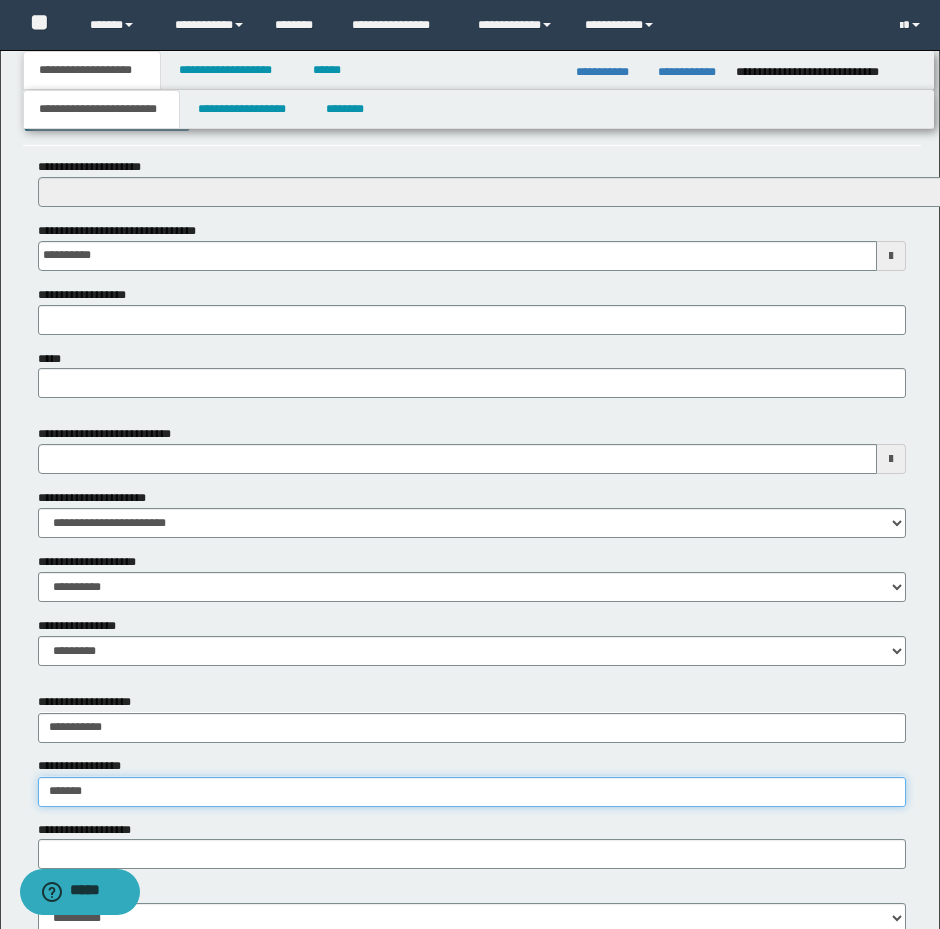 type on "*****" 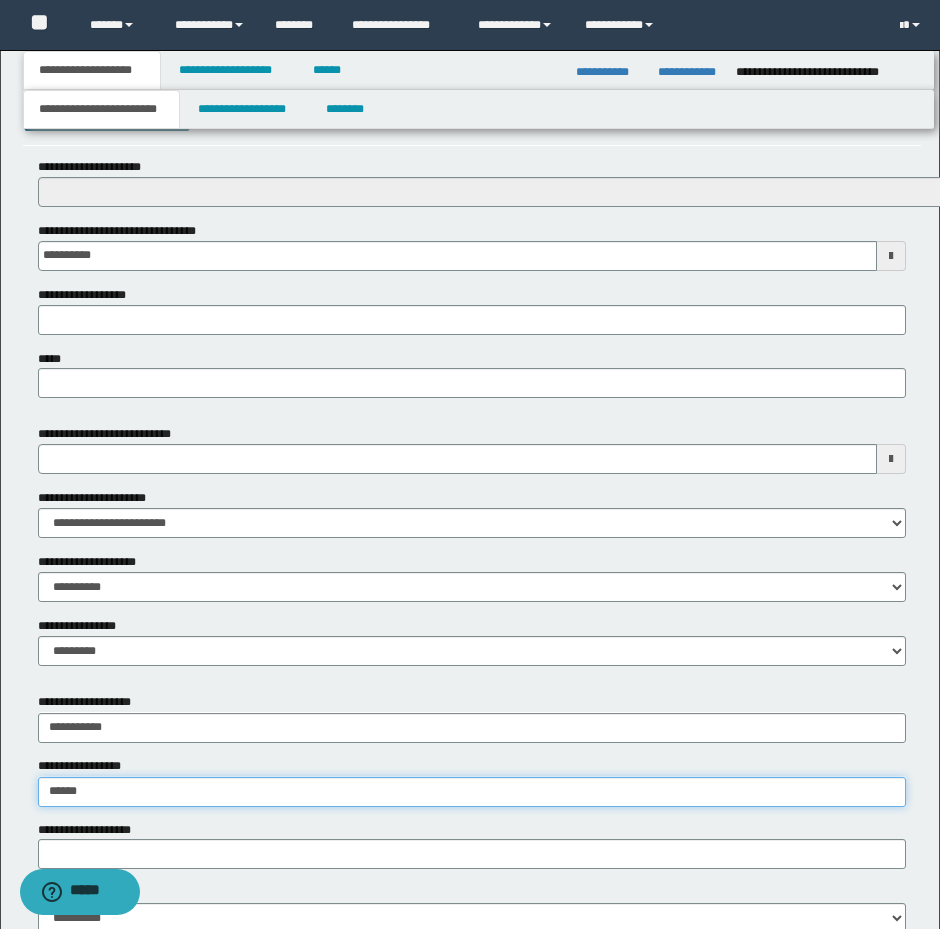 type on "**********" 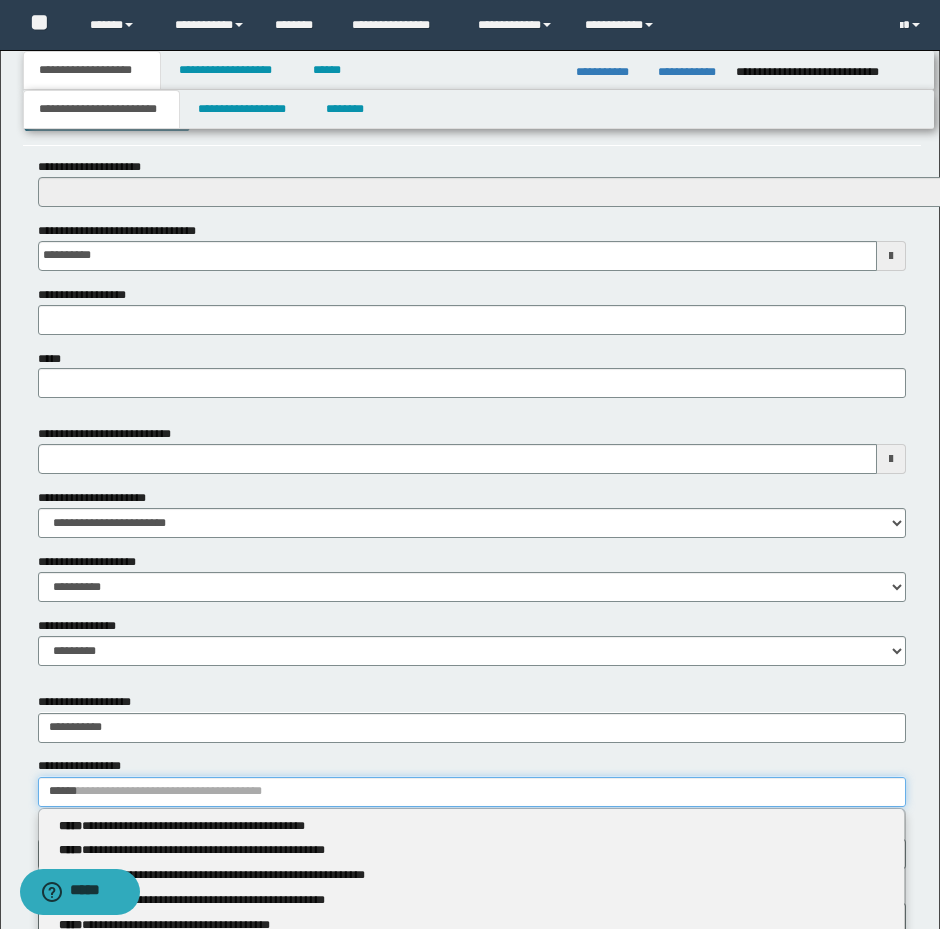 type 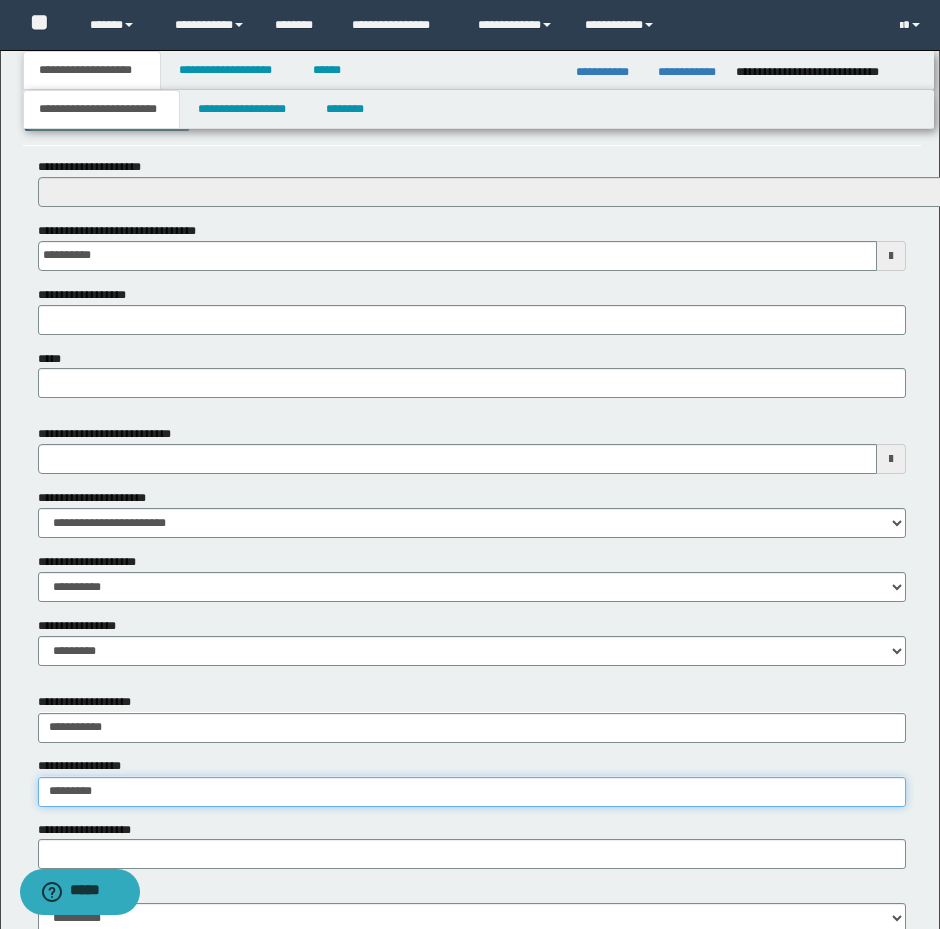 type on "**********" 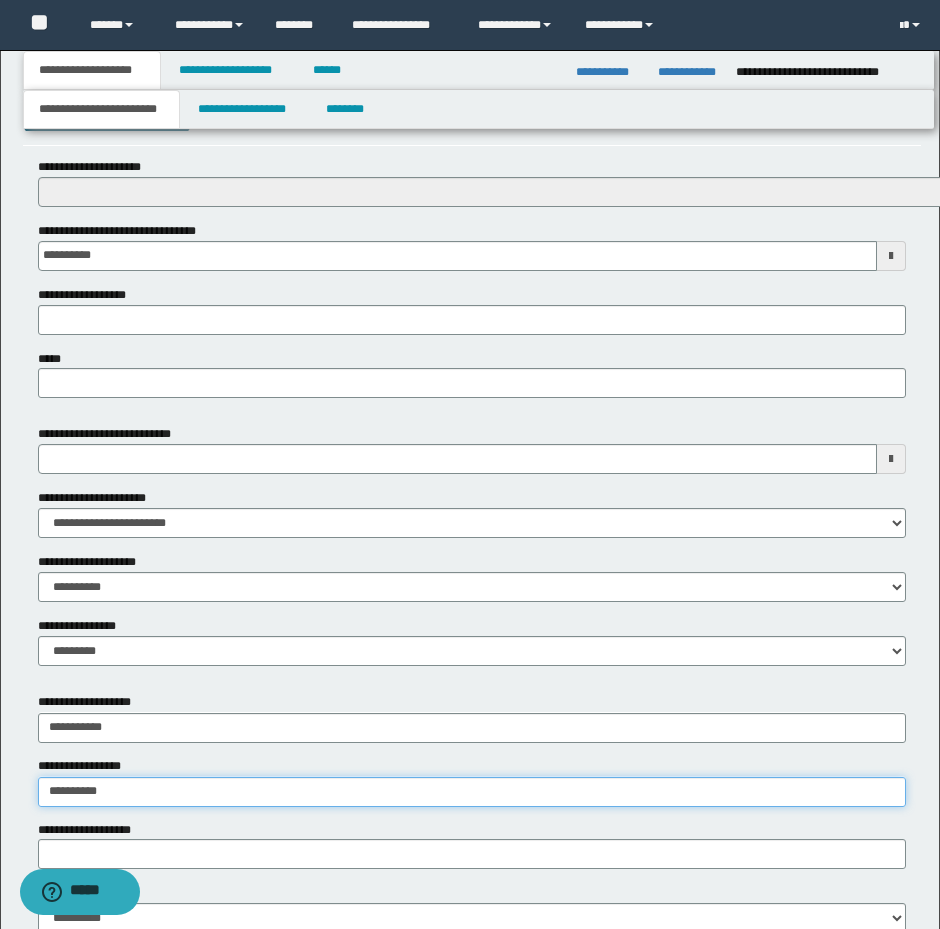 type on "**********" 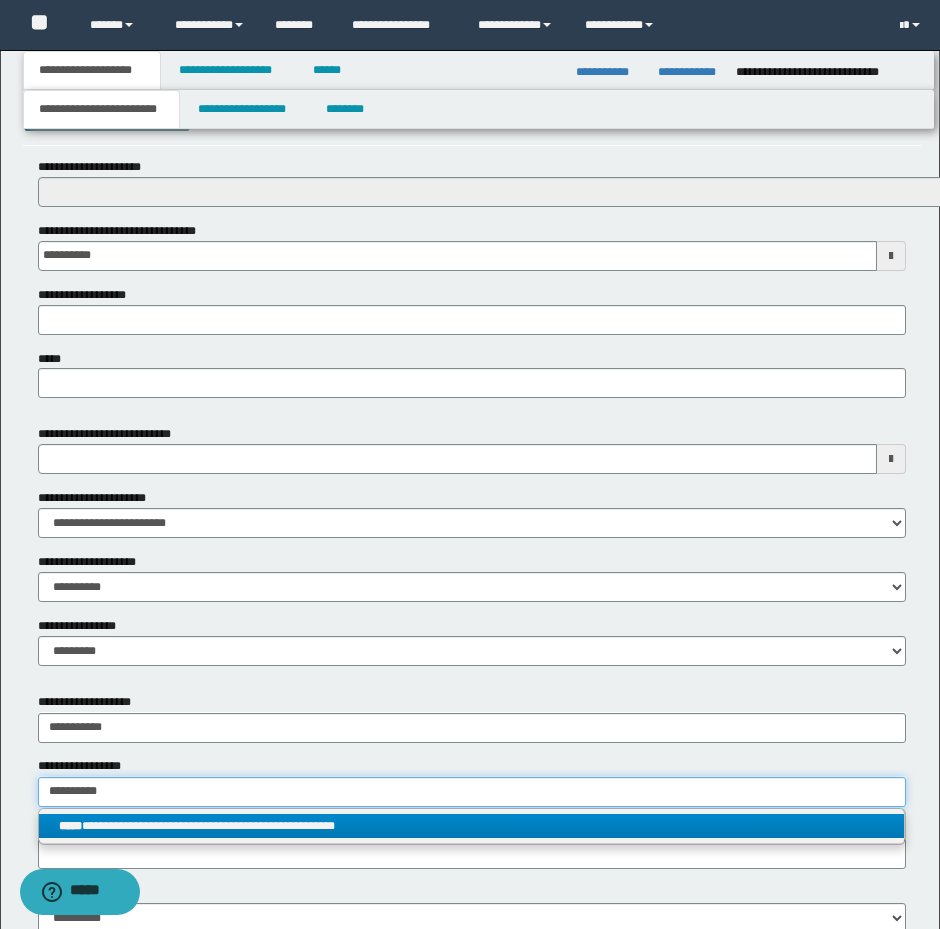 type on "**********" 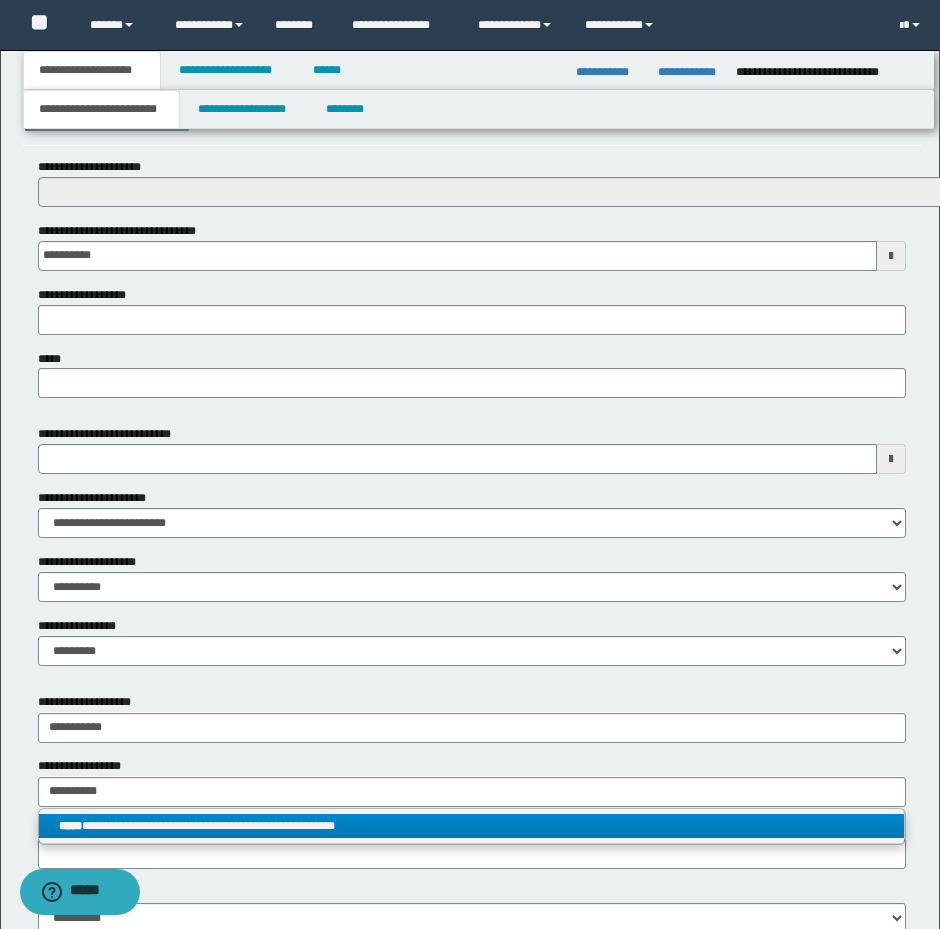 click on "**********" at bounding box center (471, 826) 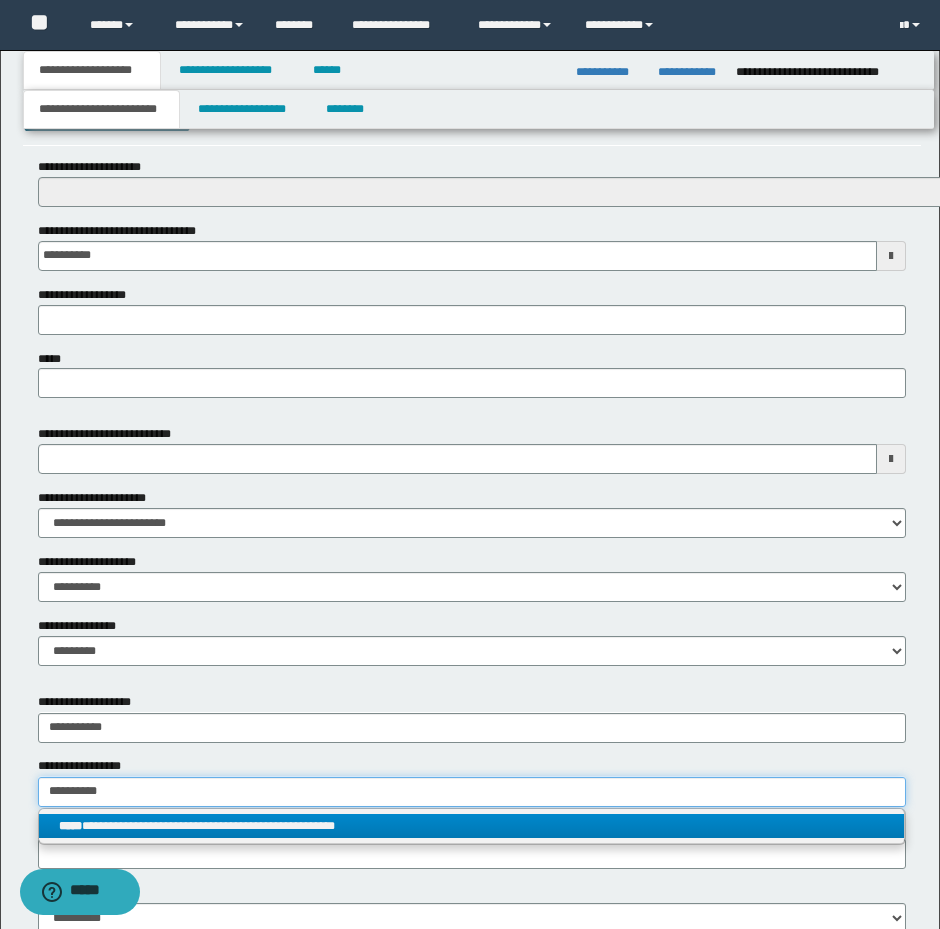 type 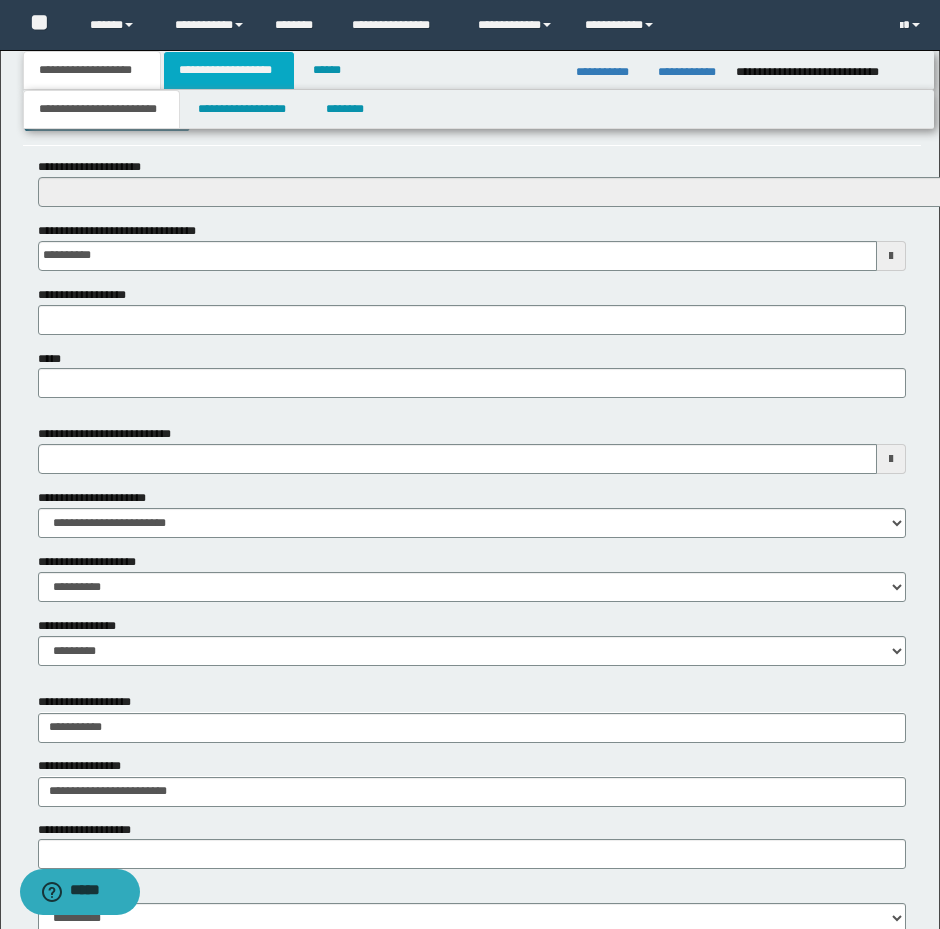 click on "**********" at bounding box center [229, 70] 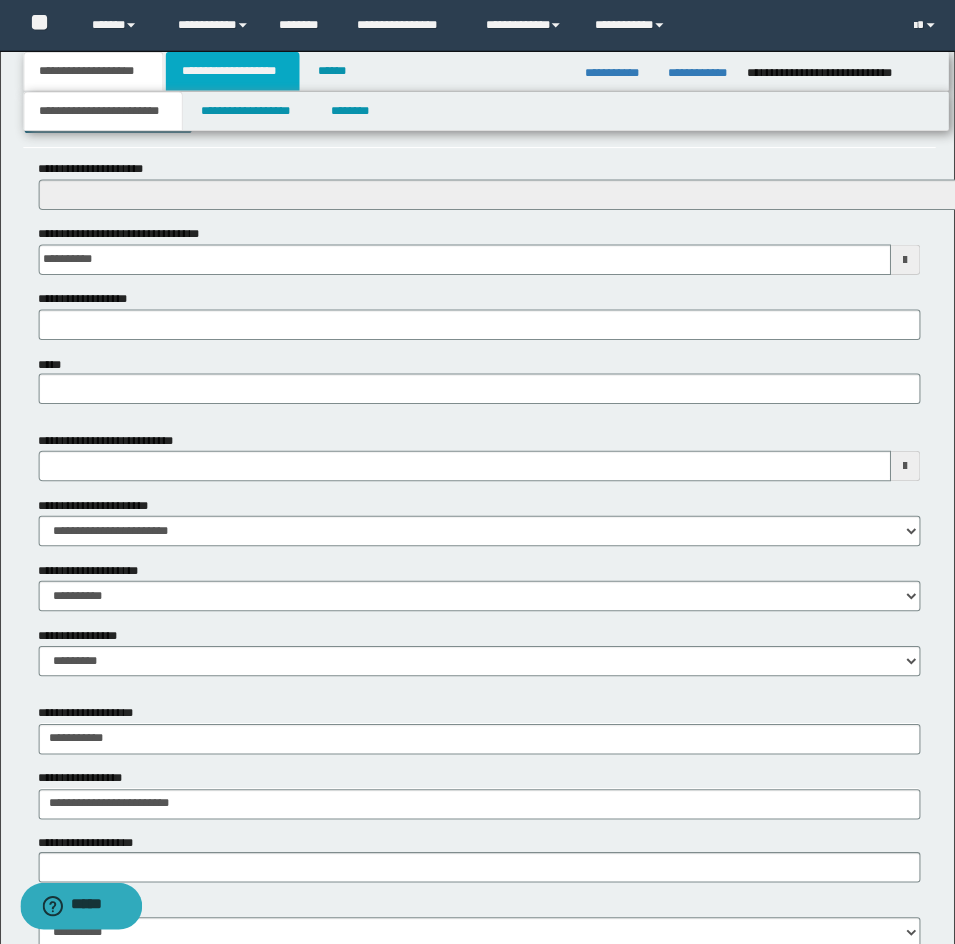 scroll, scrollTop: 0, scrollLeft: 0, axis: both 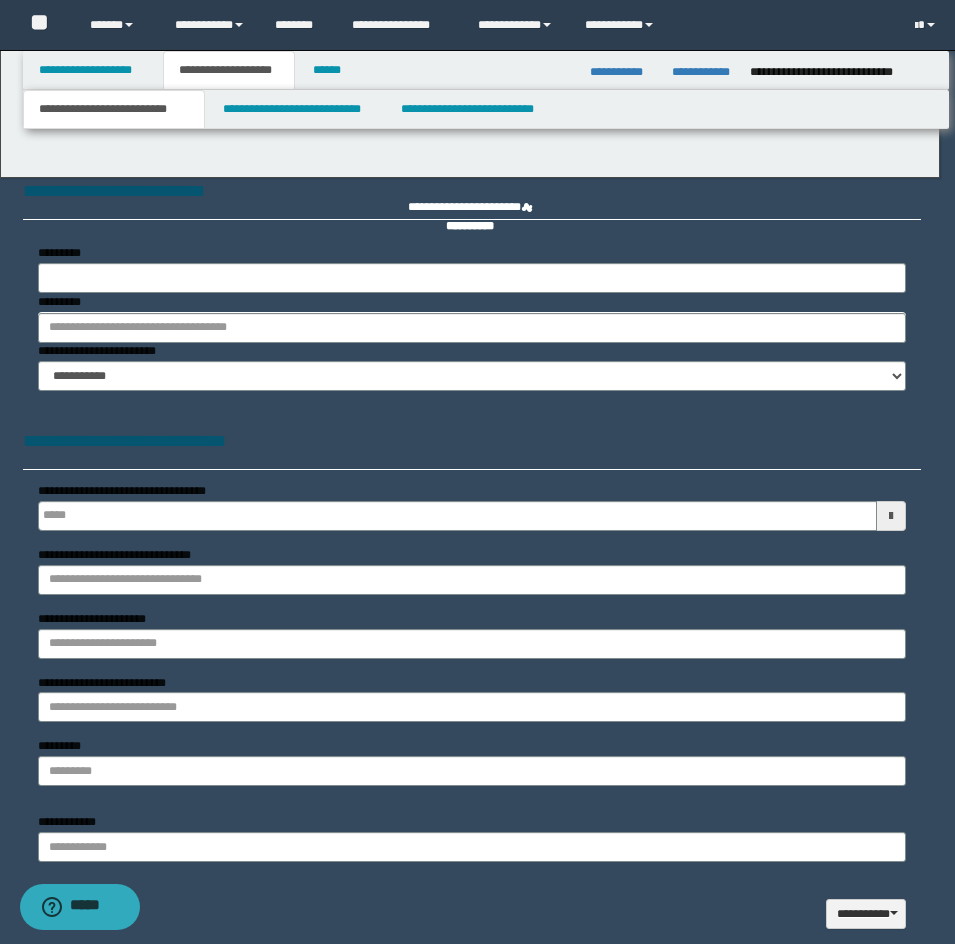 type 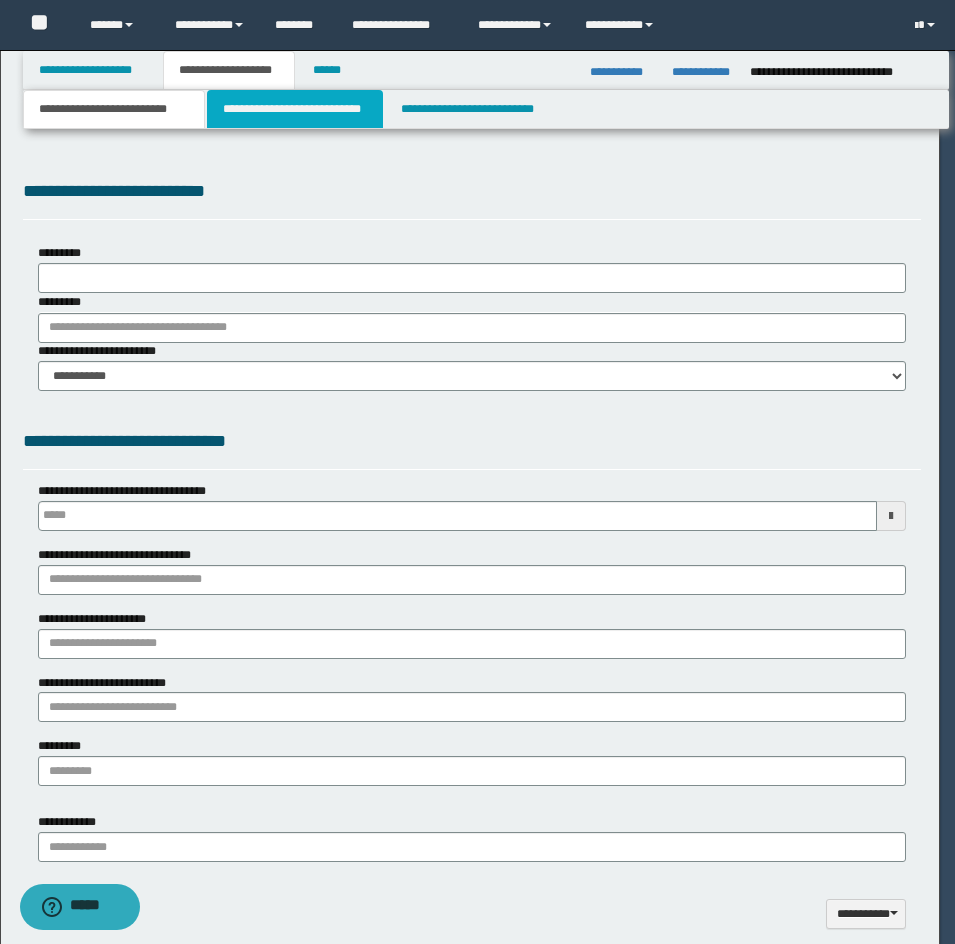 click on "**********" at bounding box center (295, 109) 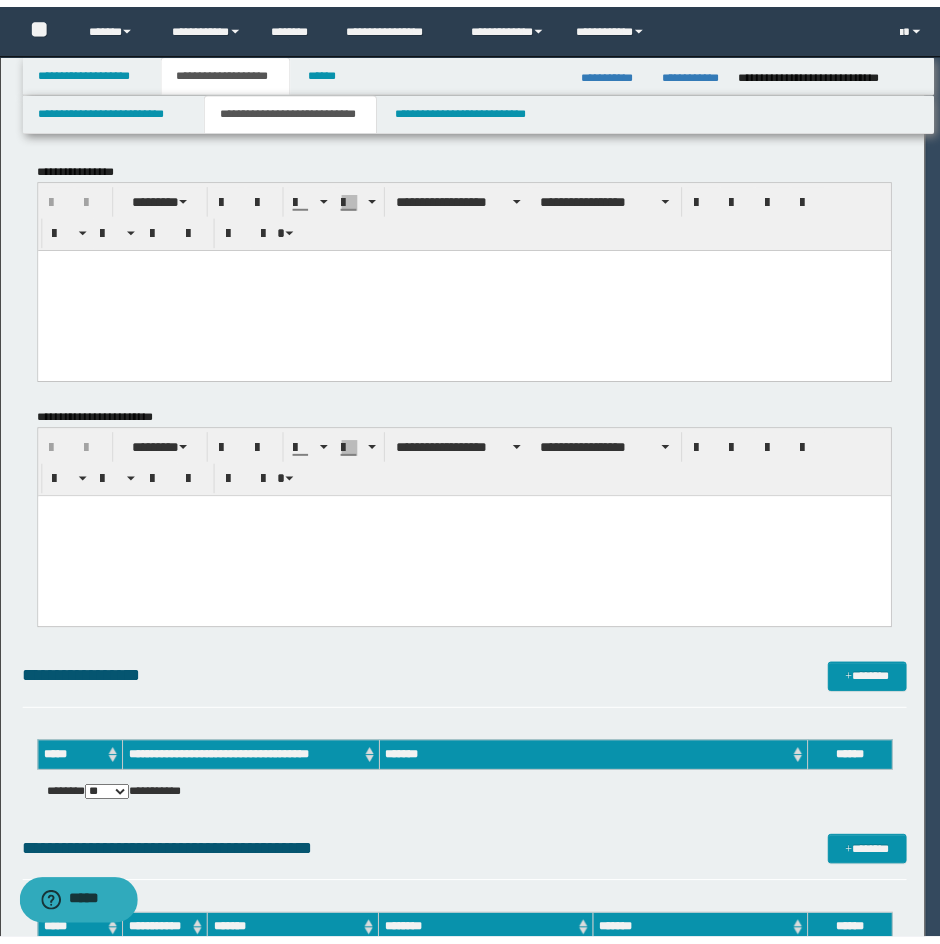 scroll, scrollTop: 0, scrollLeft: 0, axis: both 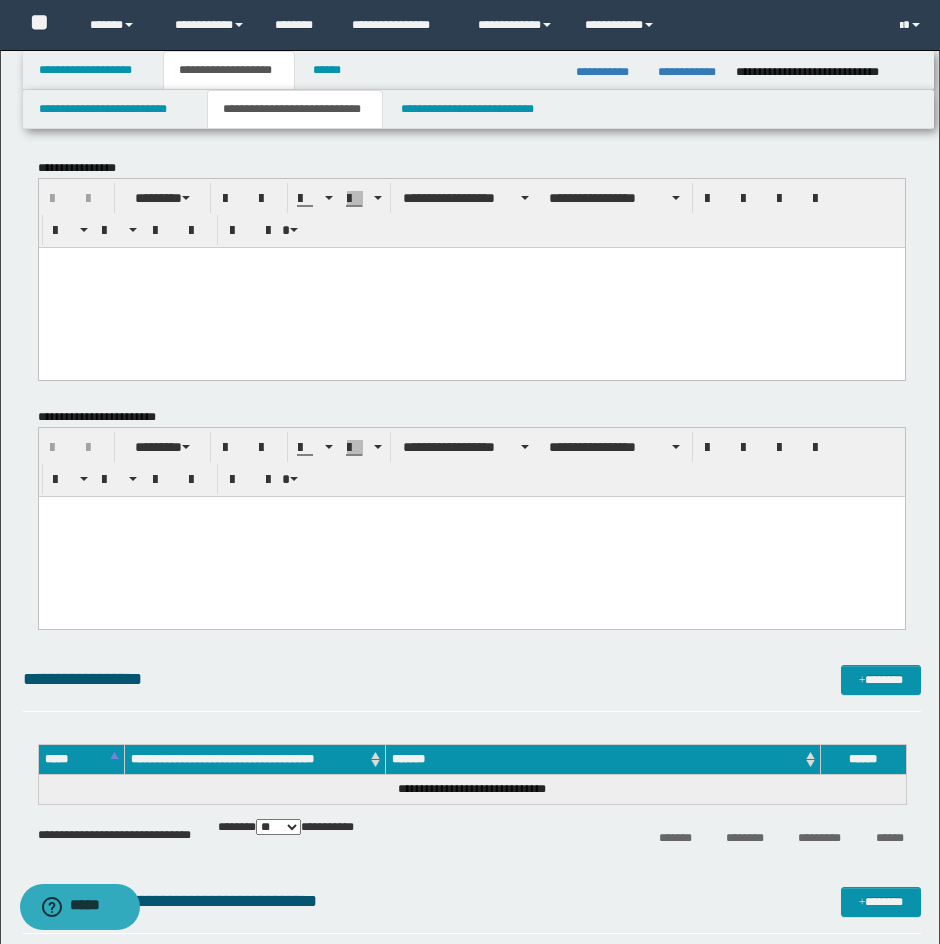 click at bounding box center (471, 287) 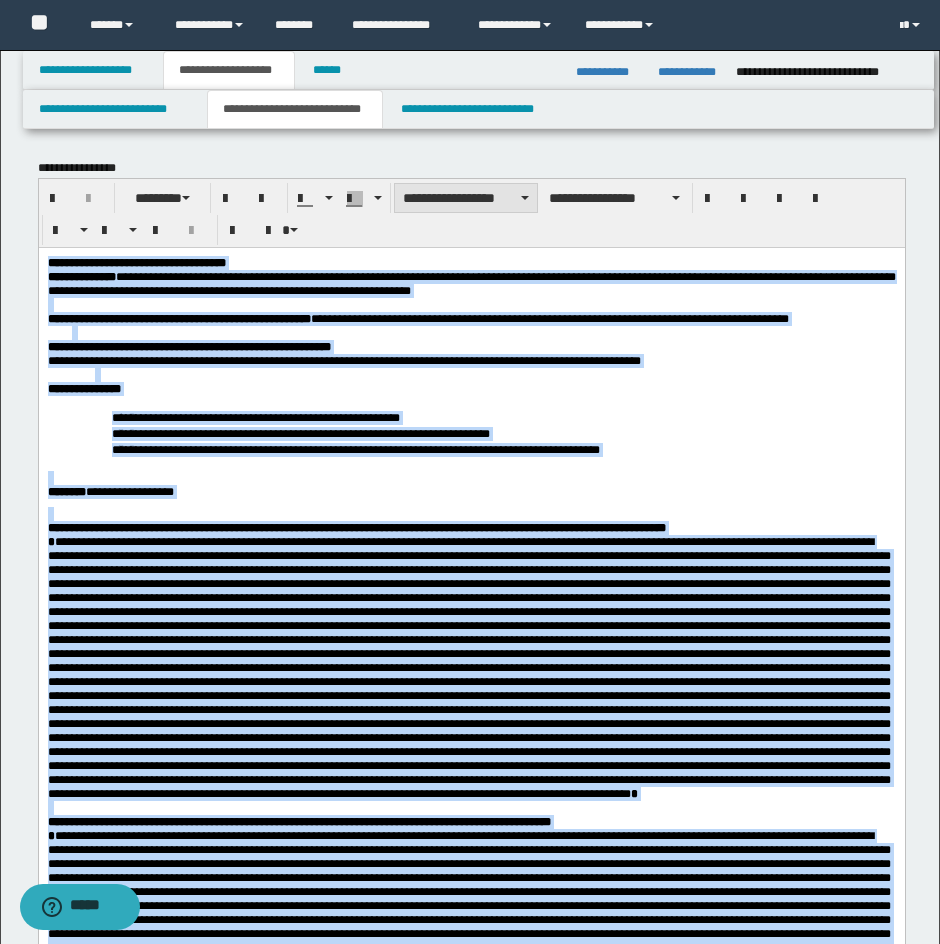 click on "**********" at bounding box center (466, 198) 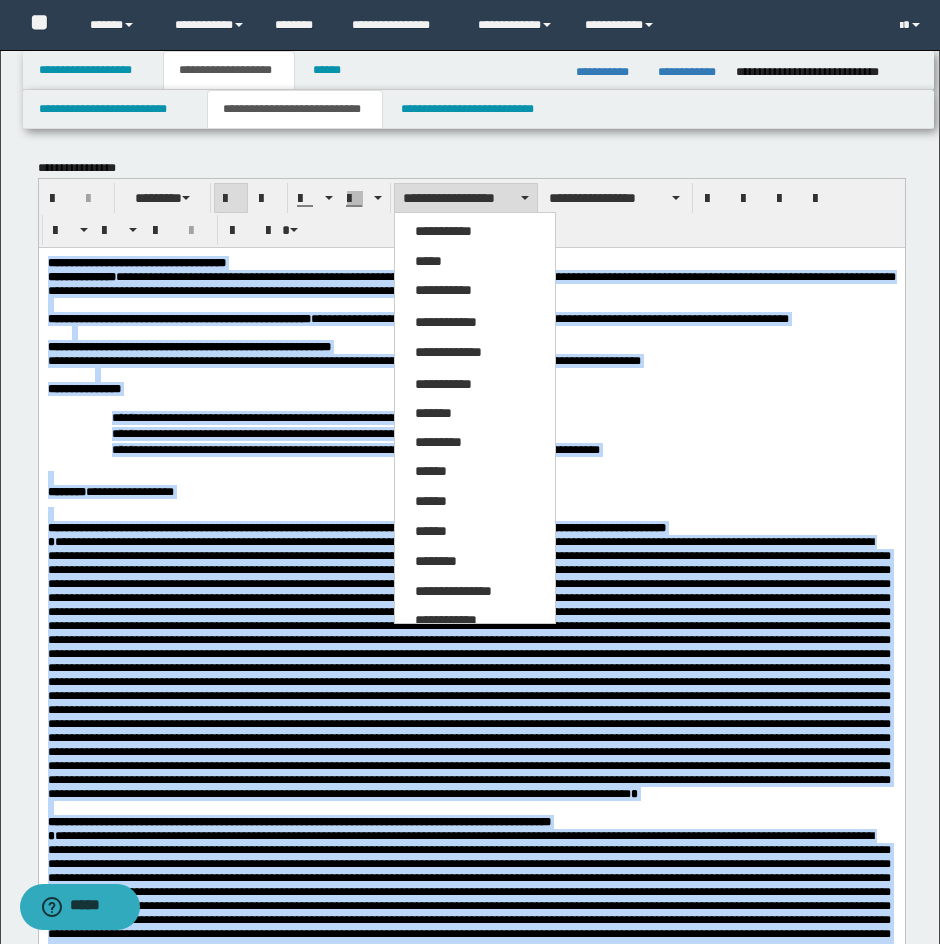 click on "*****" at bounding box center [475, 262] 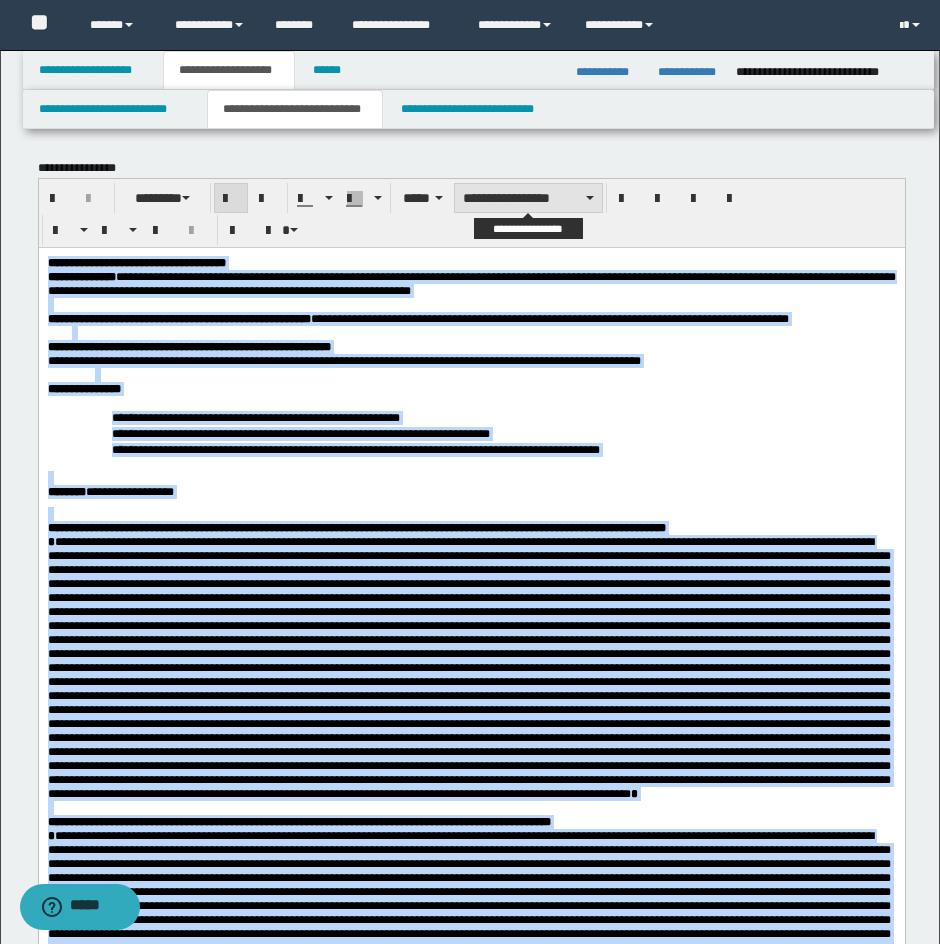 click on "**********" at bounding box center [528, 198] 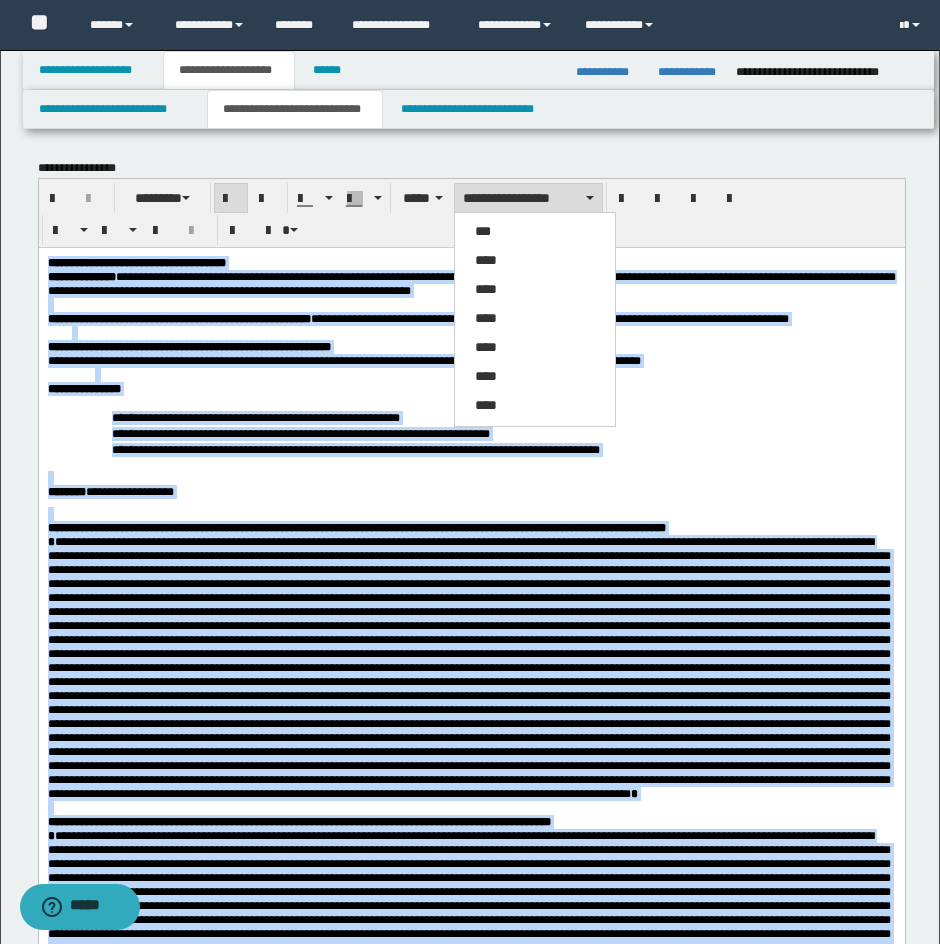 click on "***" at bounding box center (535, 232) 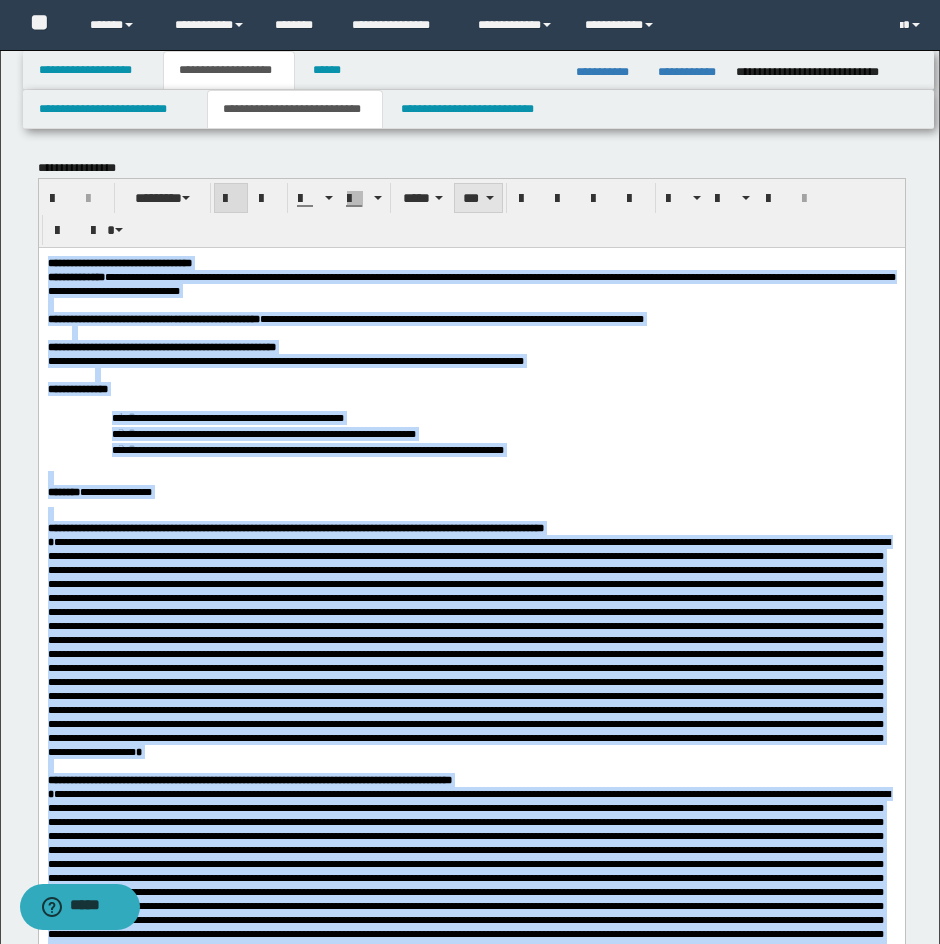 click at bounding box center (490, 198) 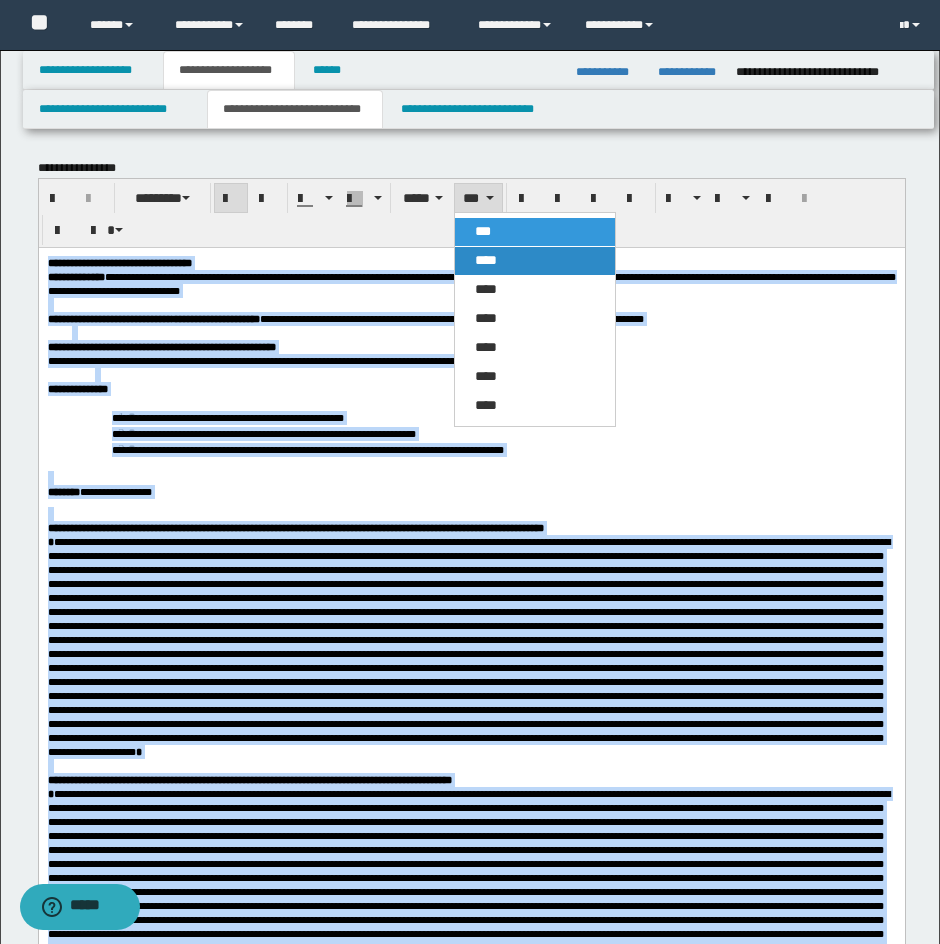 click on "****" at bounding box center (486, 260) 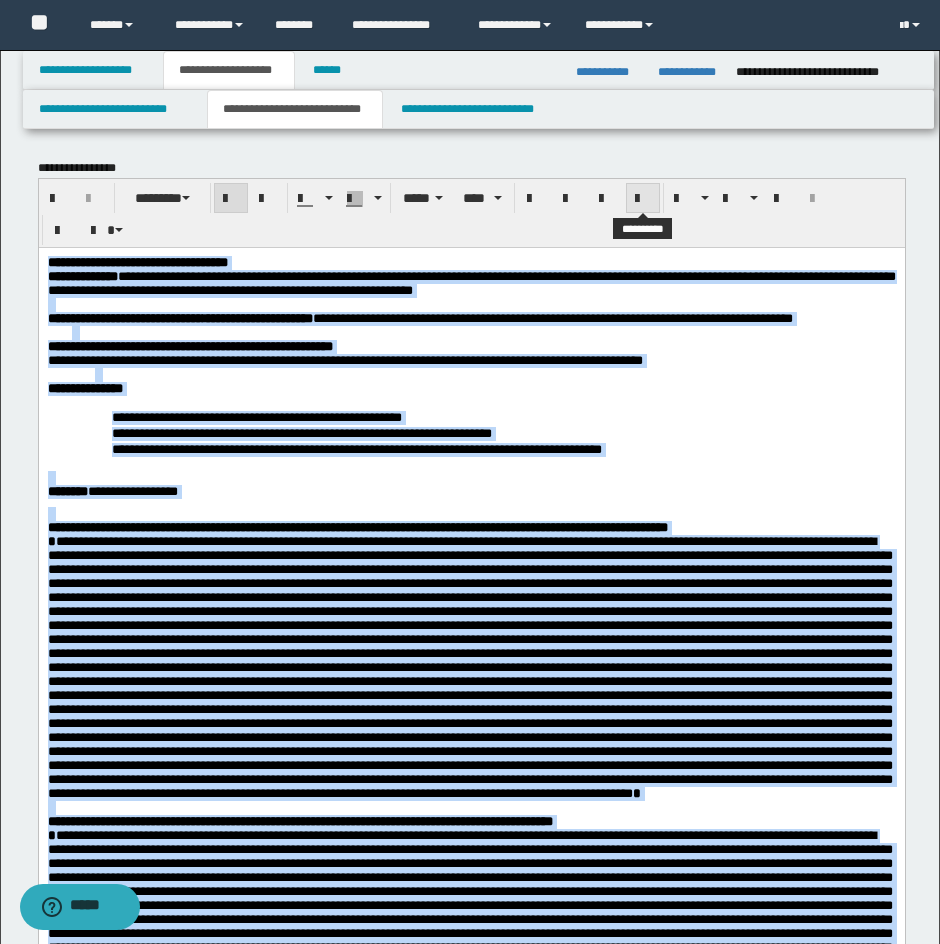 click at bounding box center [643, 198] 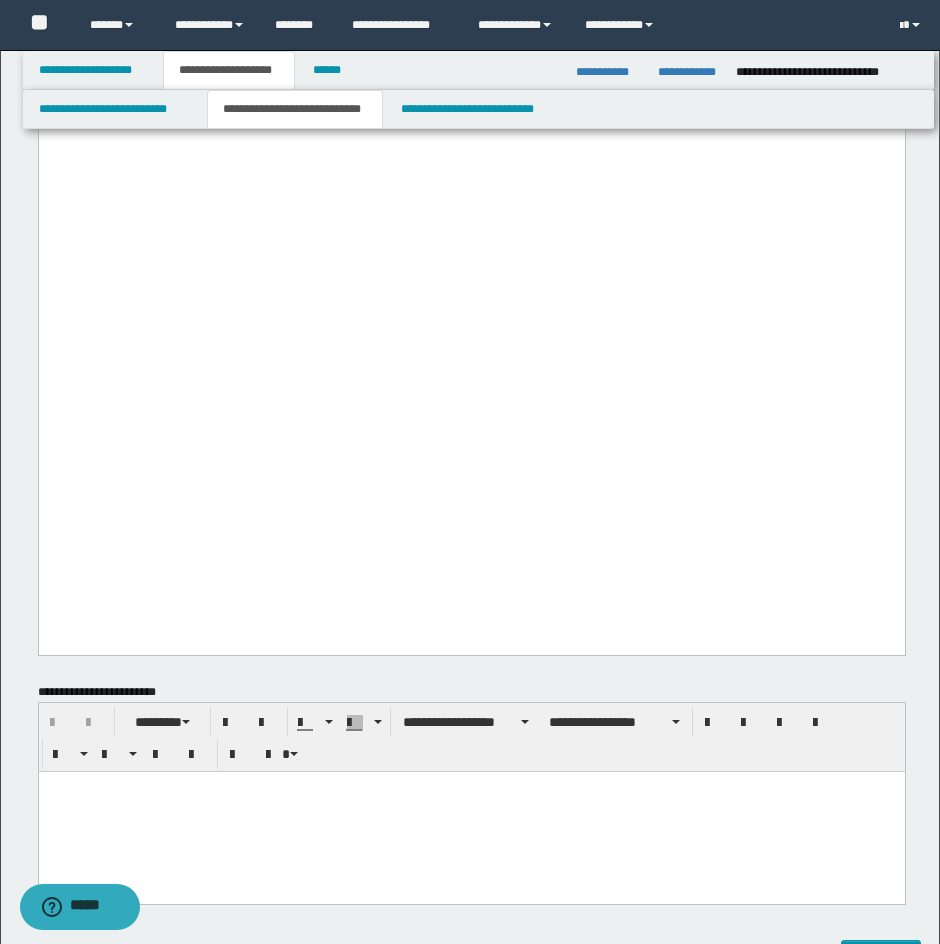 scroll, scrollTop: 1700, scrollLeft: 0, axis: vertical 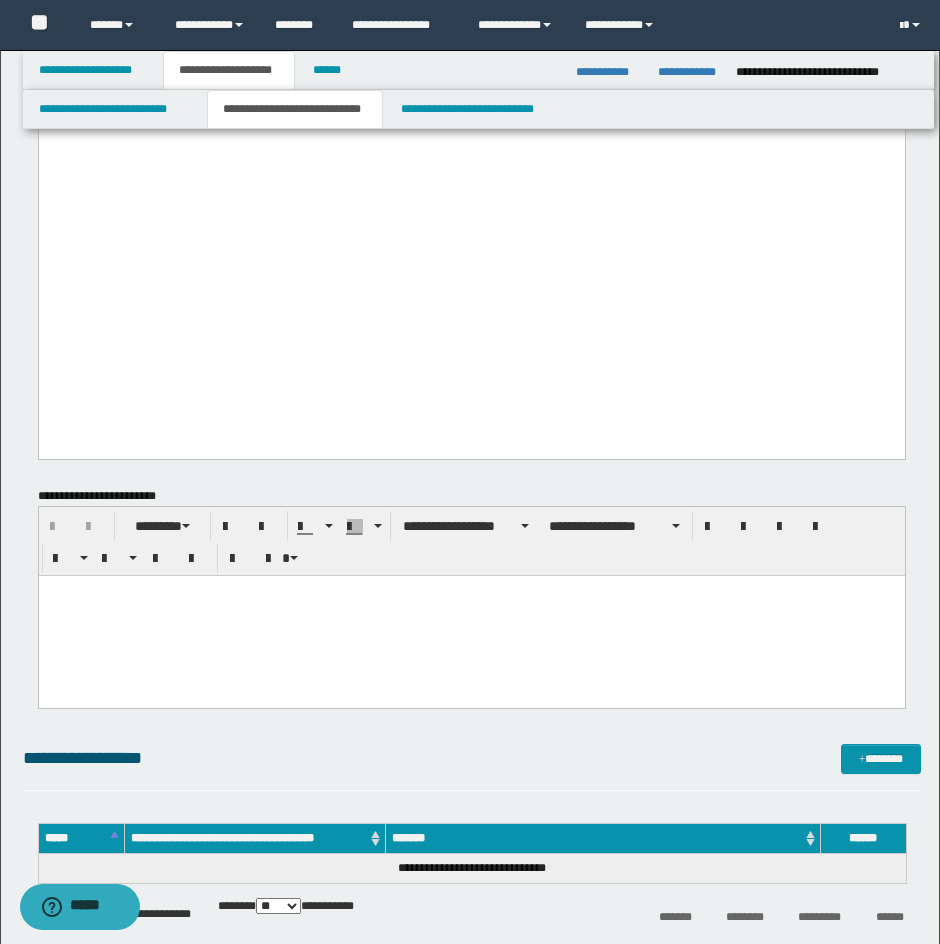 drag, startPoint x: 187, startPoint y: 690, endPoint x: 163, endPoint y: 645, distance: 51 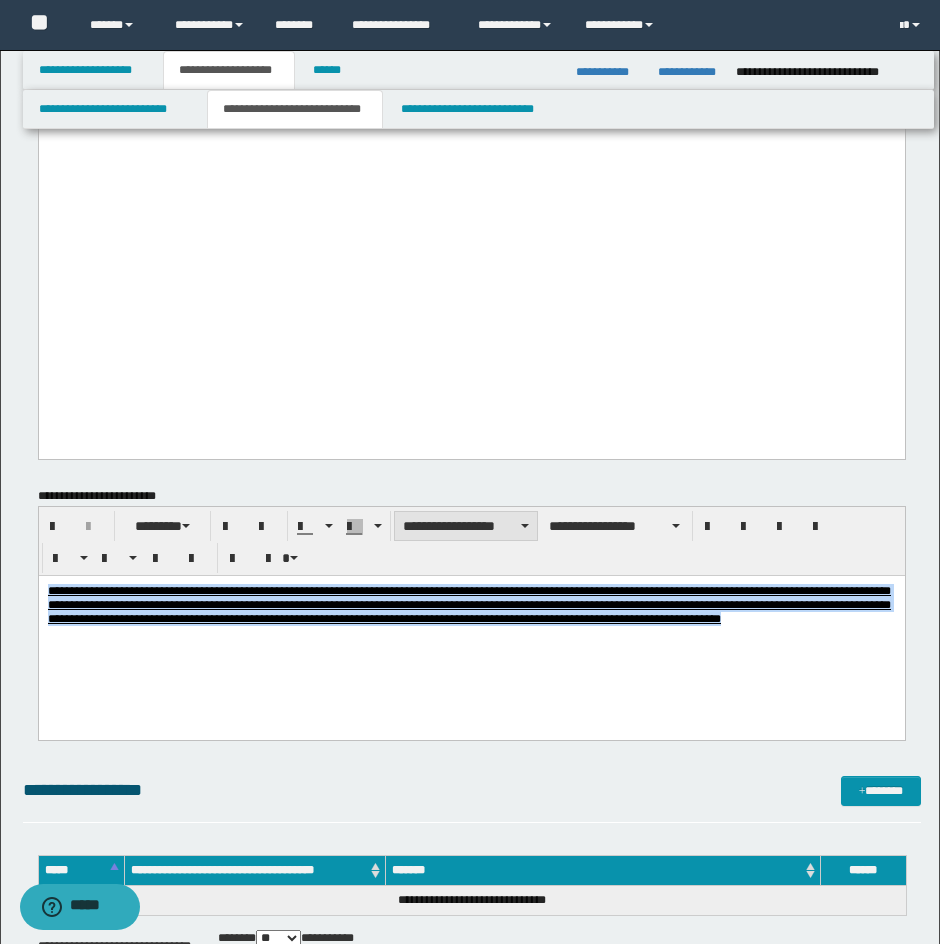 click on "**********" at bounding box center [466, 526] 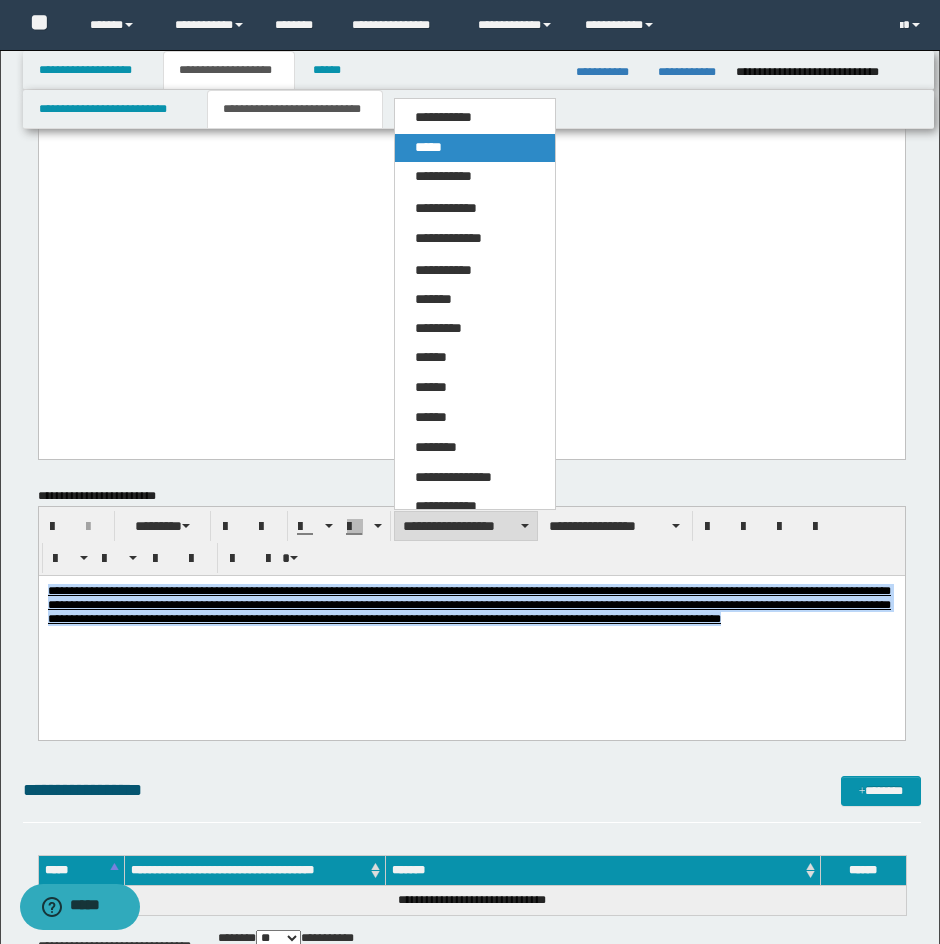 drag, startPoint x: 417, startPoint y: 161, endPoint x: 441, endPoint y: 1910, distance: 1749.1647 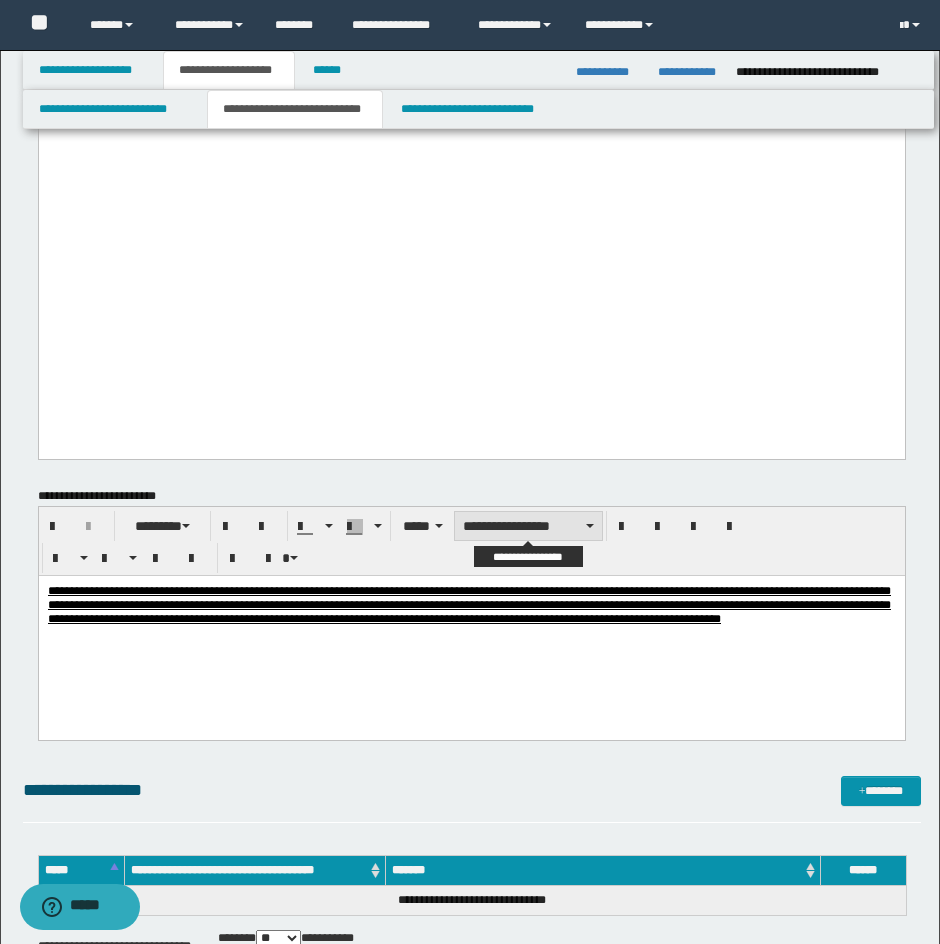 click on "**********" at bounding box center (528, 526) 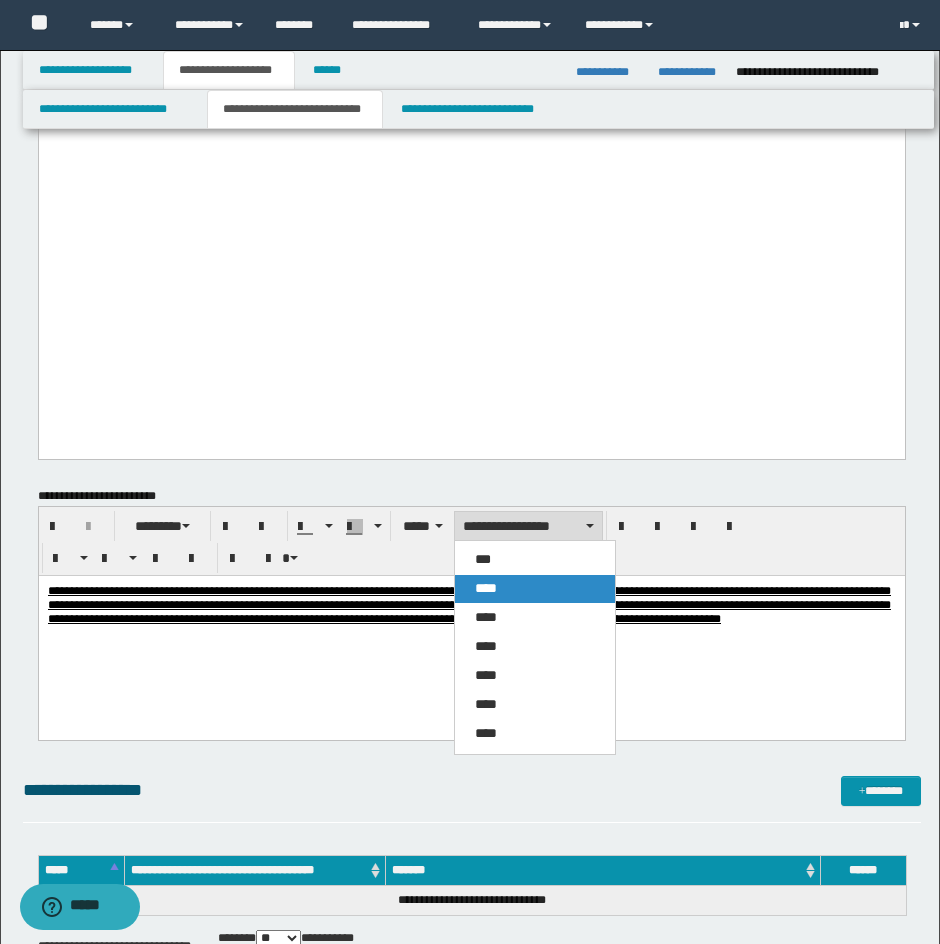 click on "****" at bounding box center (535, 589) 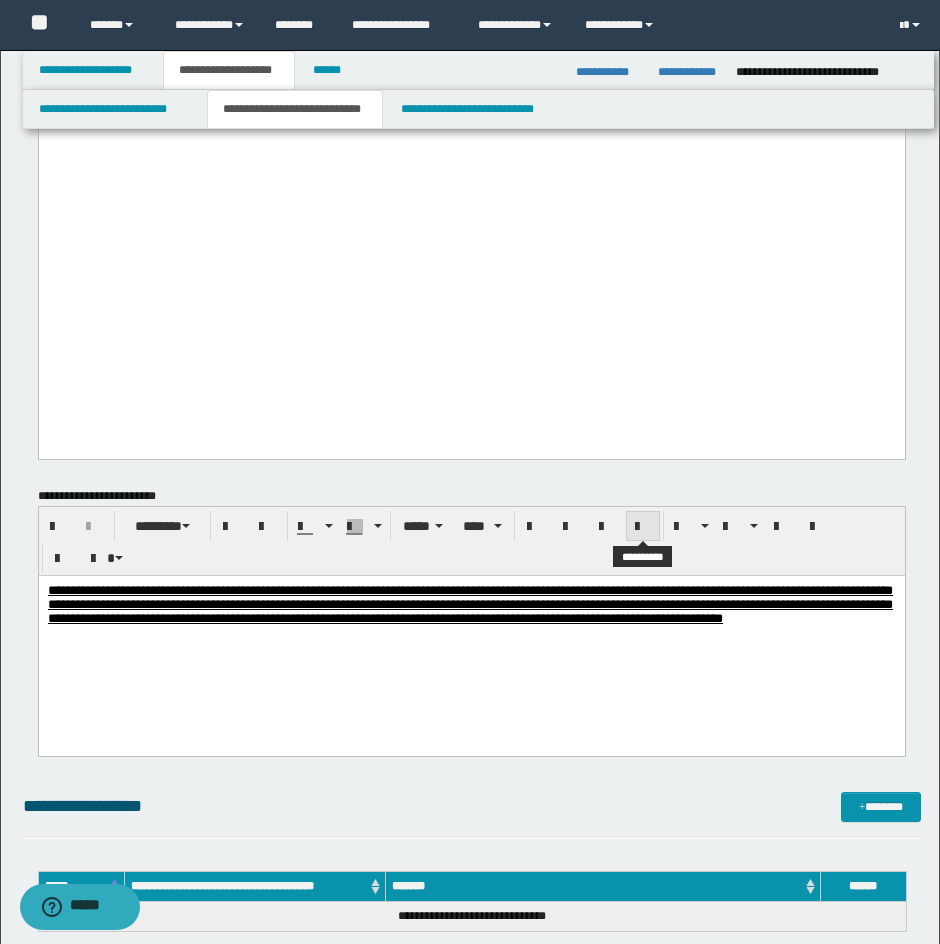 click at bounding box center (643, 527) 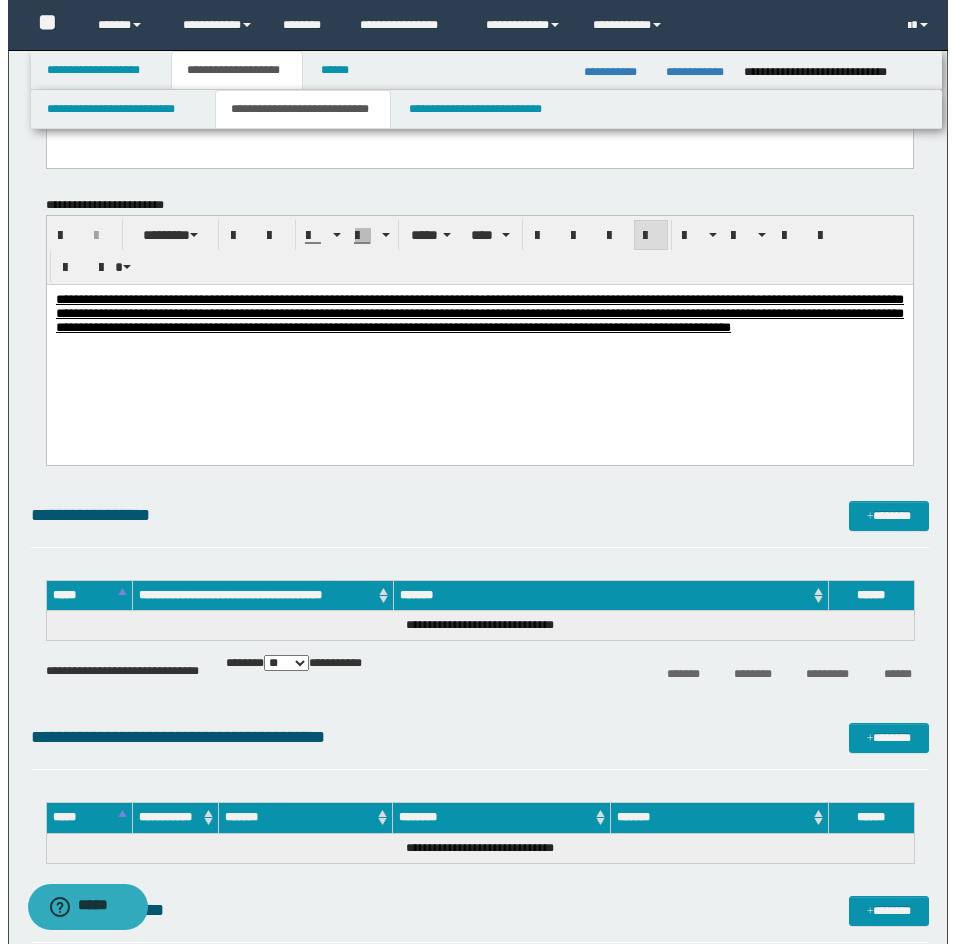 scroll, scrollTop: 2000, scrollLeft: 0, axis: vertical 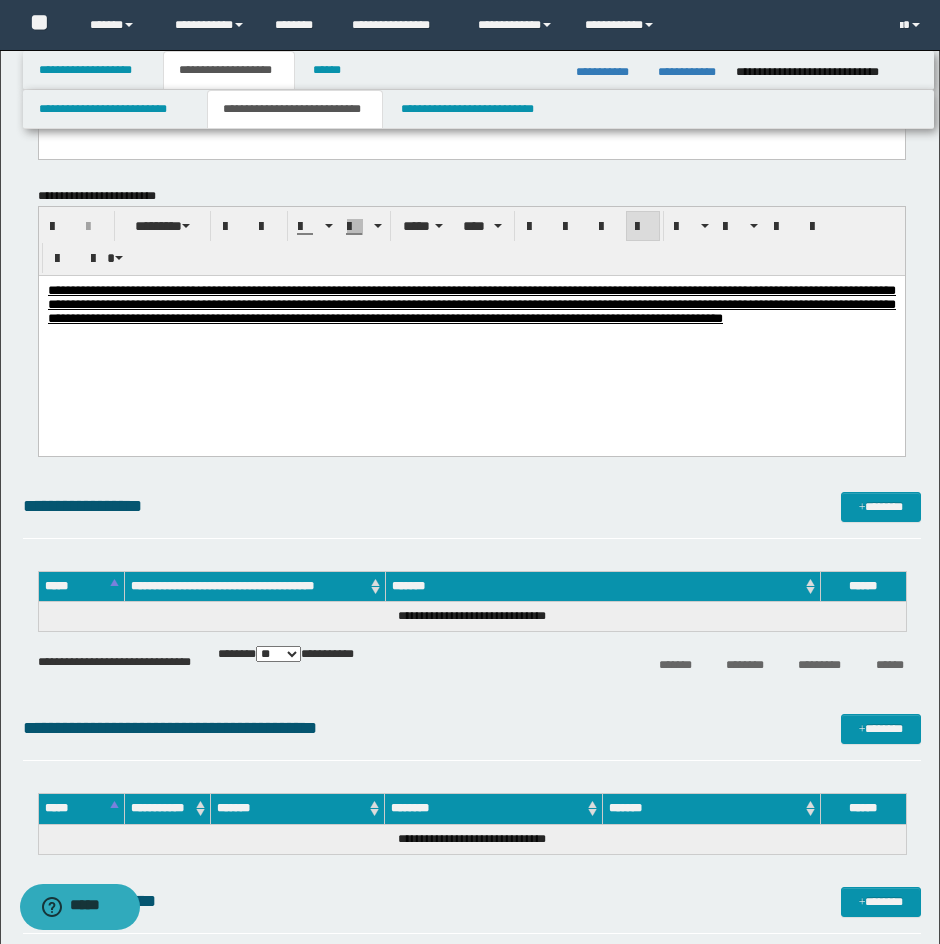 click on "**********" at bounding box center (472, 515) 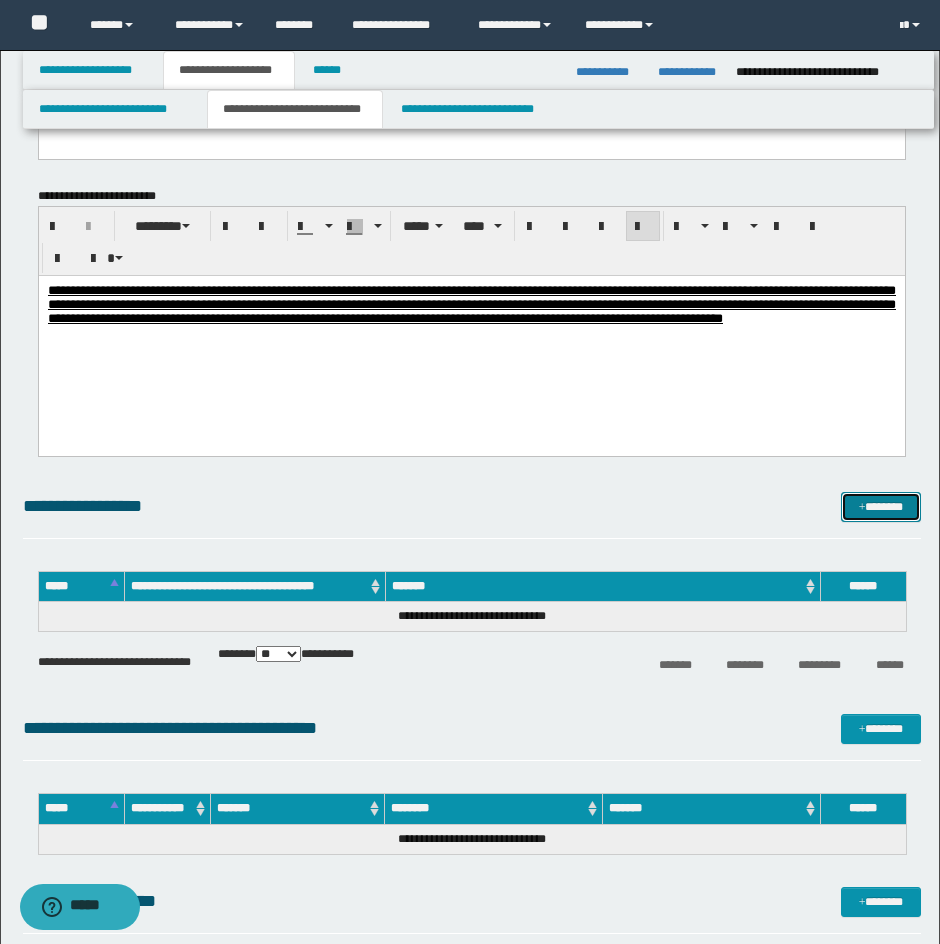 click on "*******" at bounding box center (881, 507) 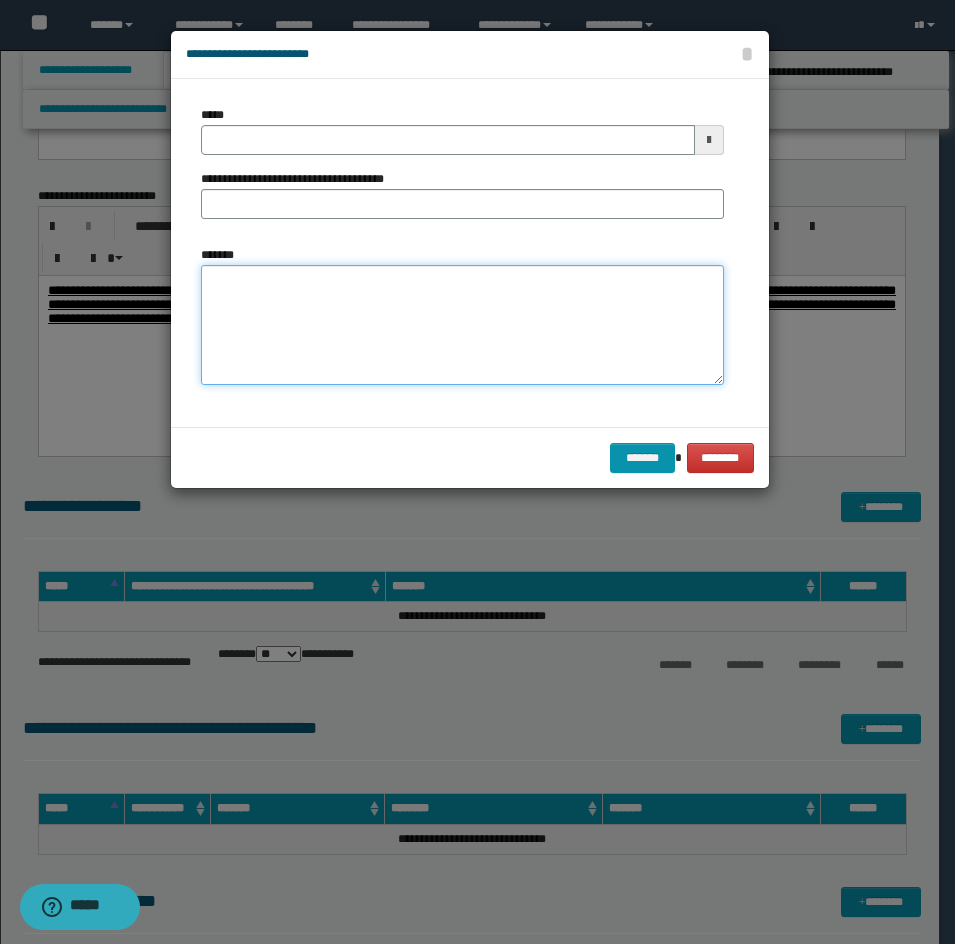 click on "*******" at bounding box center [462, 325] 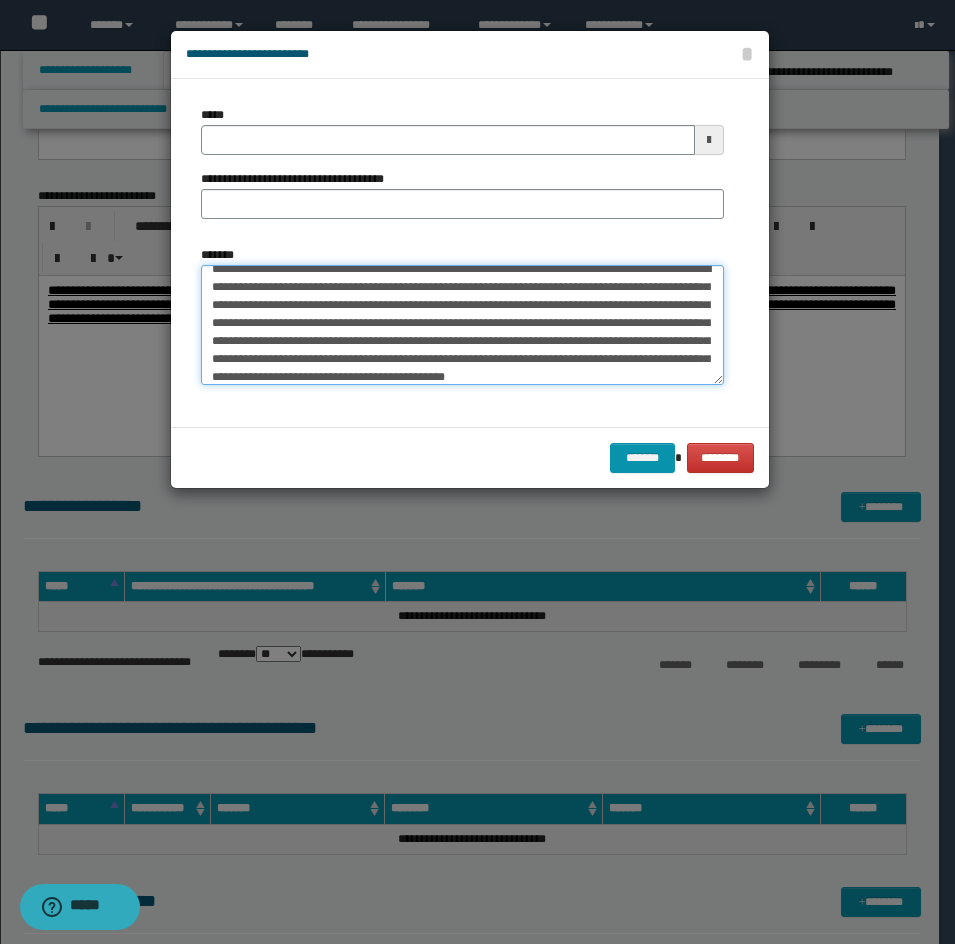 scroll, scrollTop: 0, scrollLeft: 0, axis: both 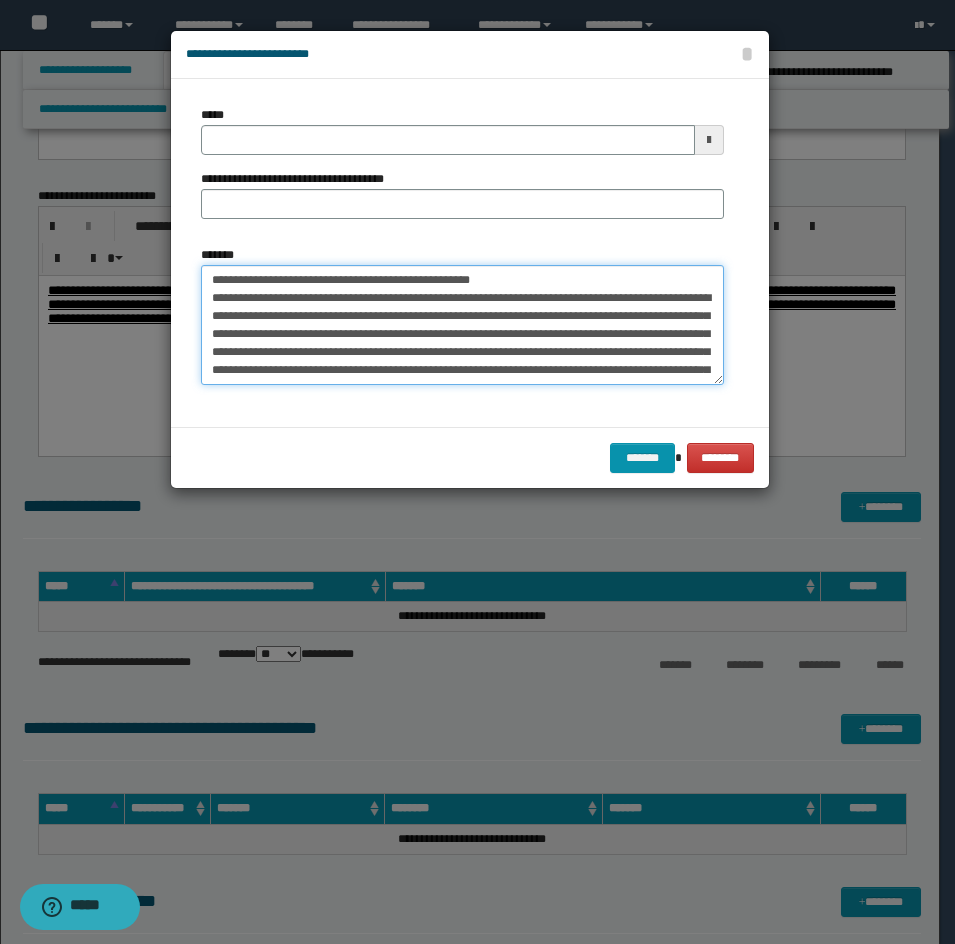 click on "*******" at bounding box center [462, 325] 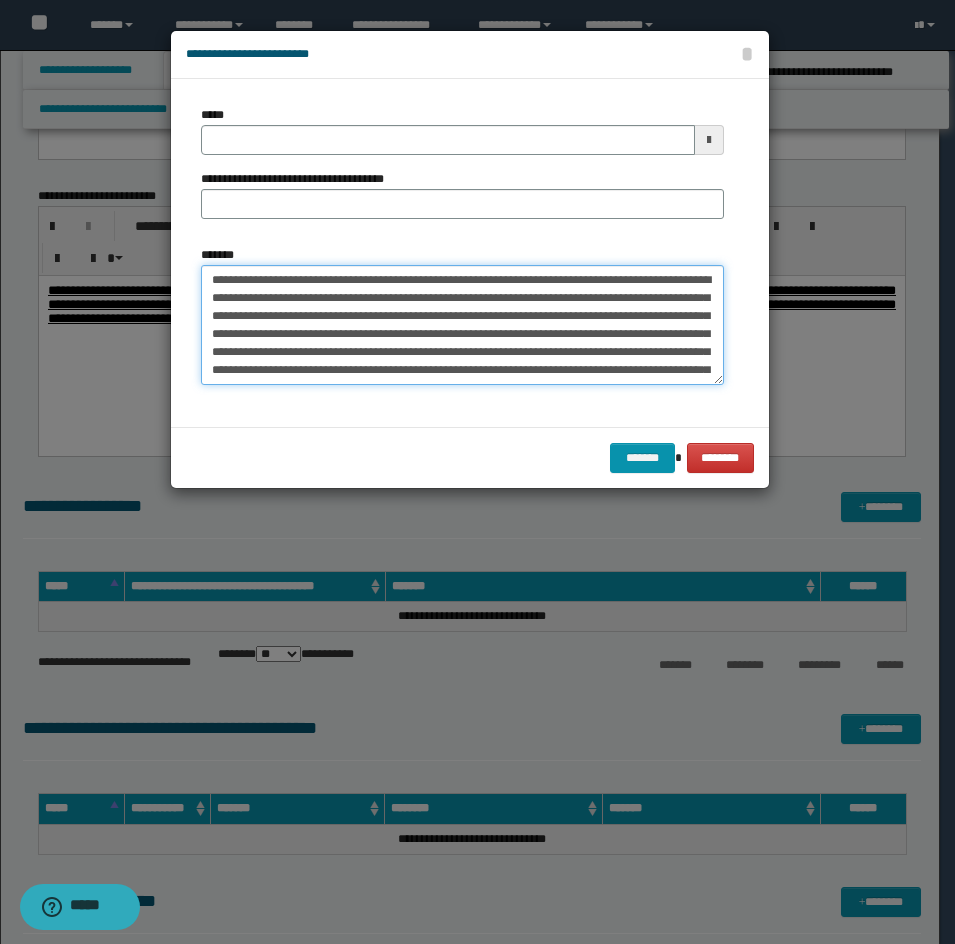 type 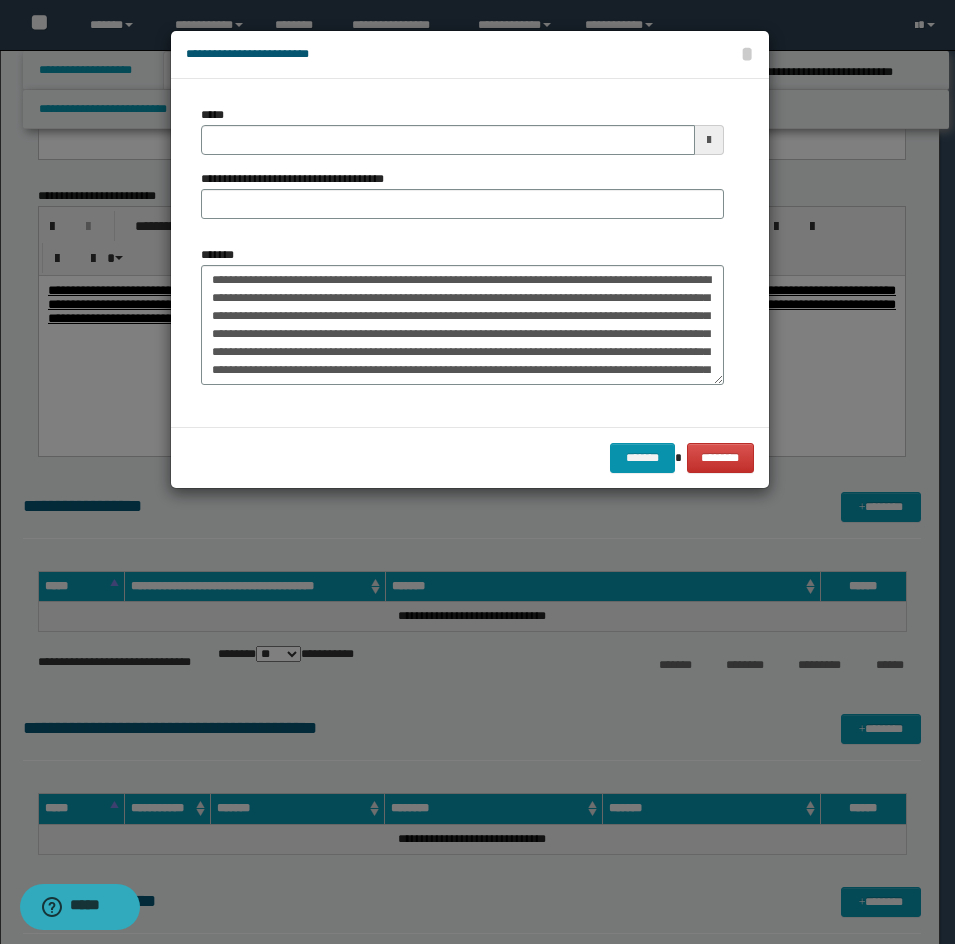 click on "**********" at bounding box center (462, 253) 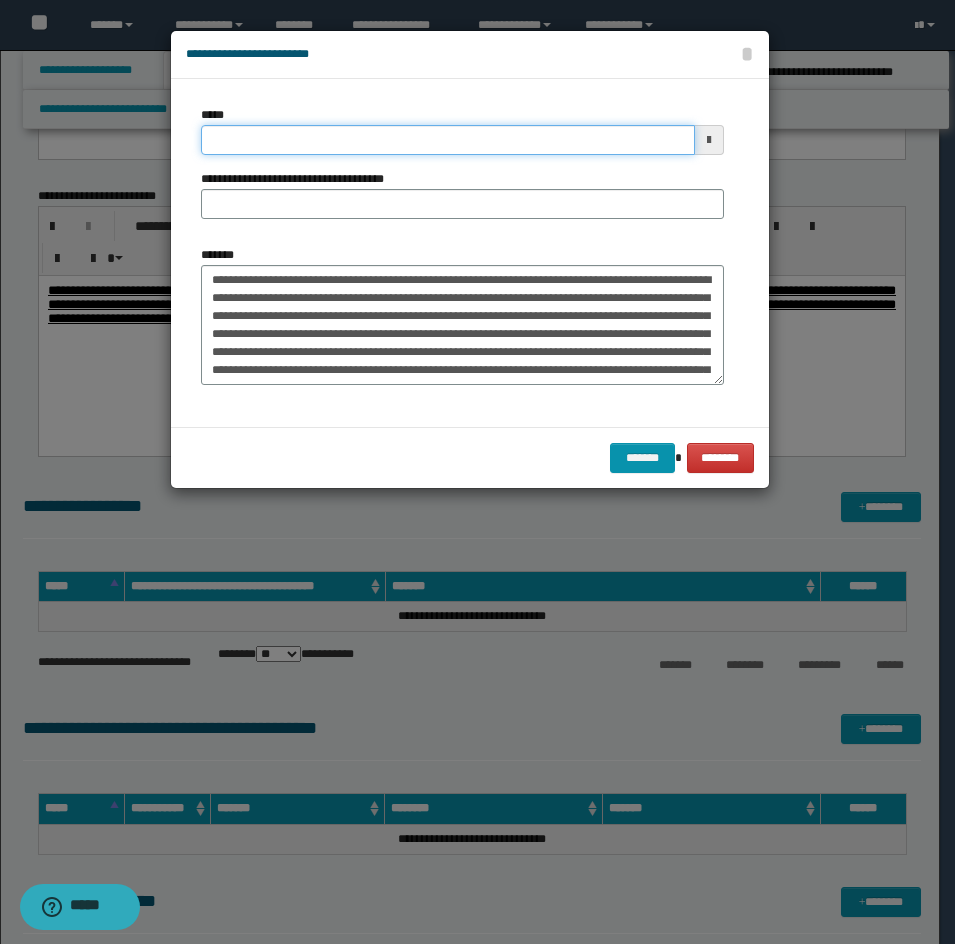 drag, startPoint x: 403, startPoint y: 150, endPoint x: 386, endPoint y: 141, distance: 19.235384 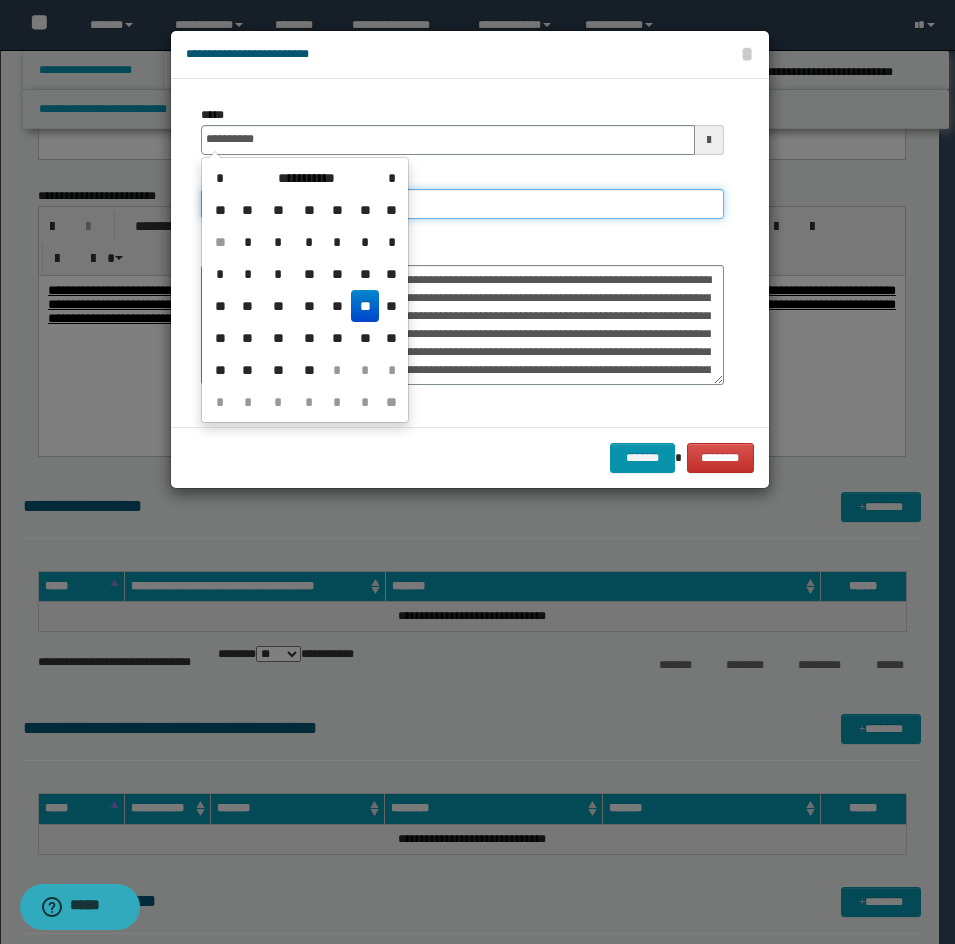 type on "**********" 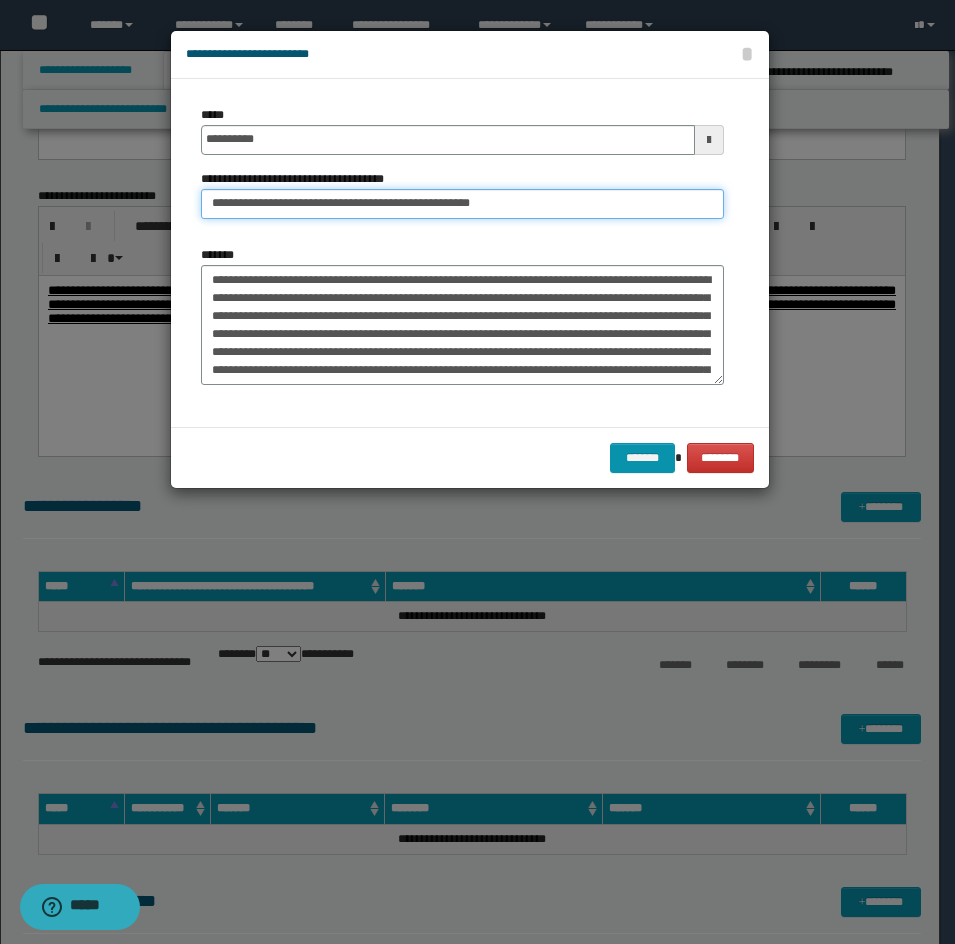 drag, startPoint x: 287, startPoint y: 205, endPoint x: 134, endPoint y: 190, distance: 153.73354 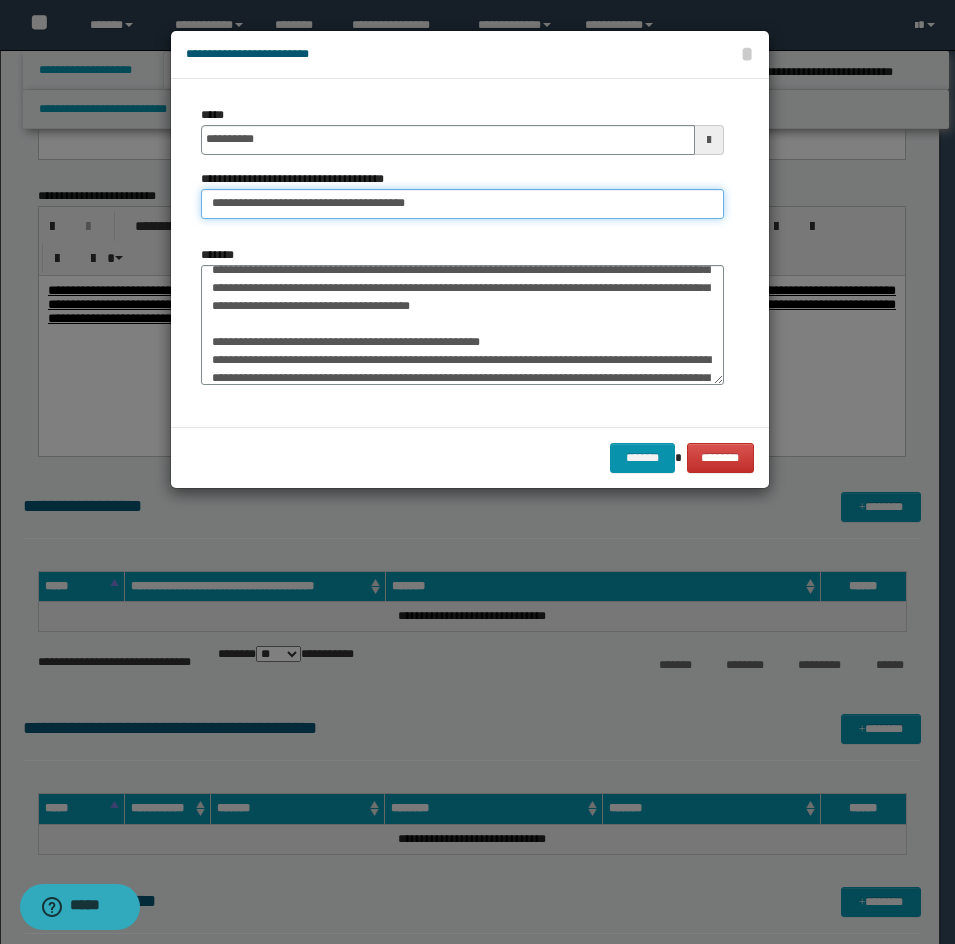 type on "**********" 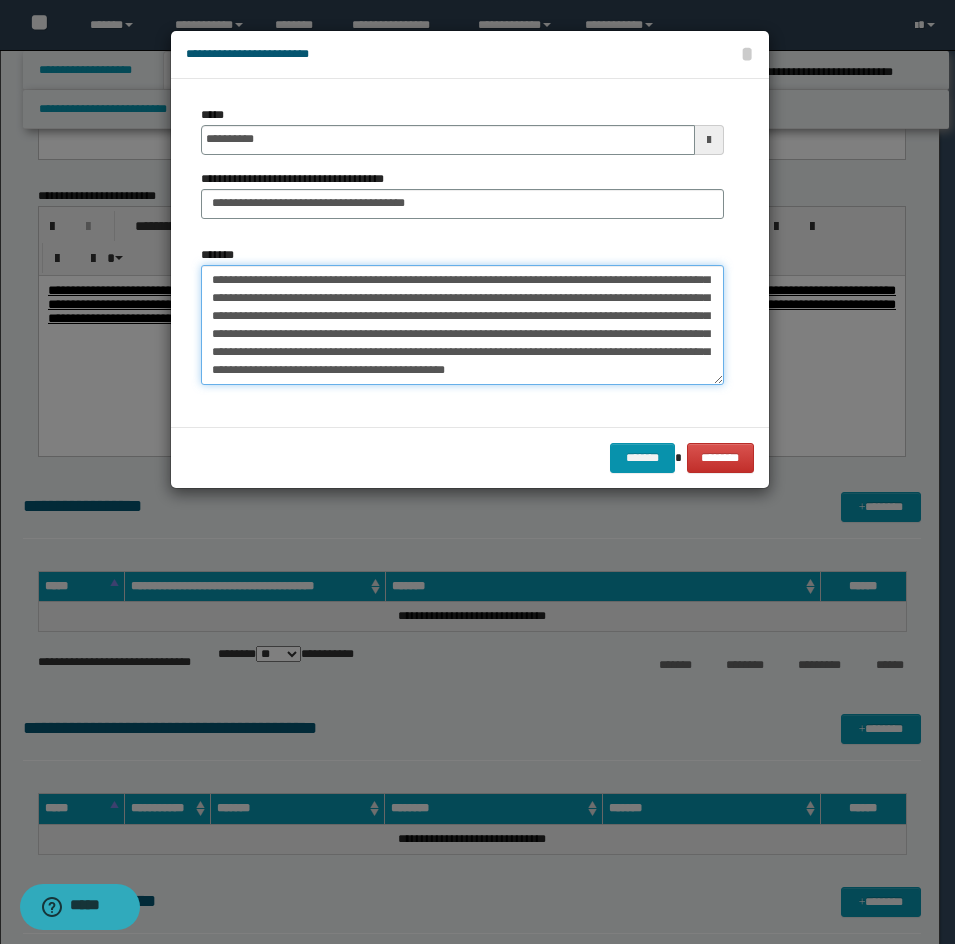 drag, startPoint x: 209, startPoint y: 354, endPoint x: 325, endPoint y: 406, distance: 127.12199 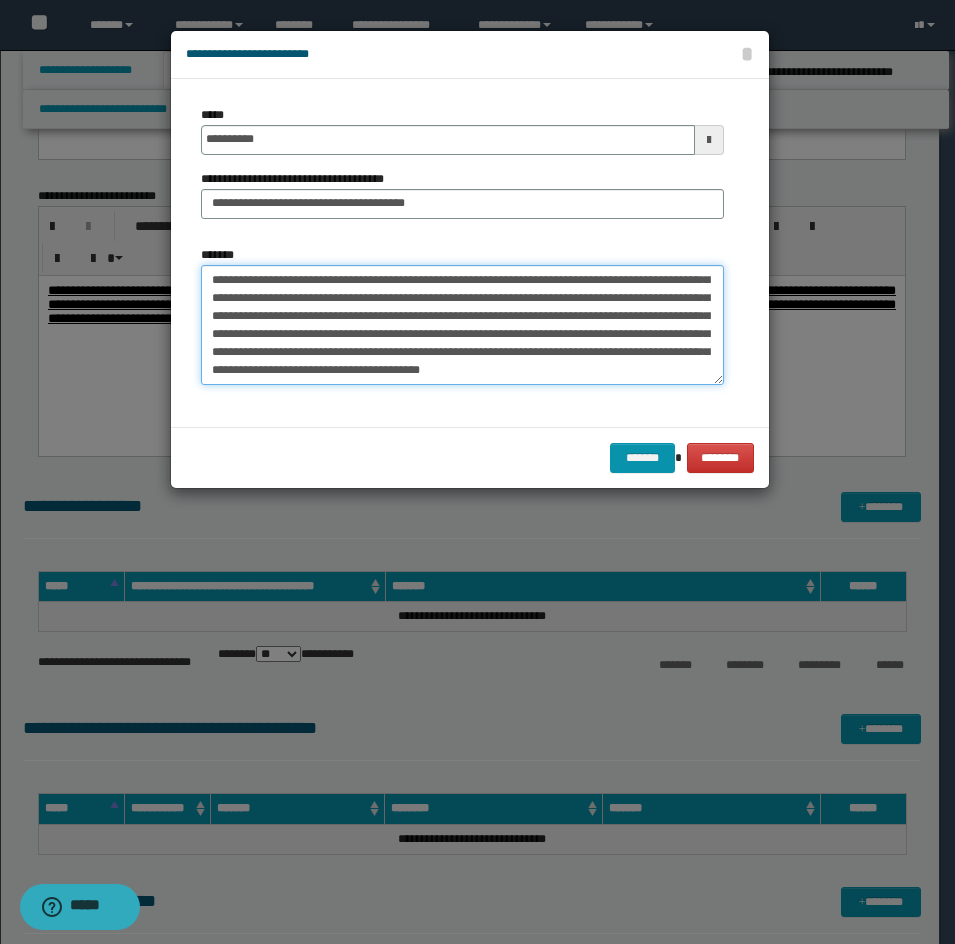 scroll, scrollTop: 90, scrollLeft: 0, axis: vertical 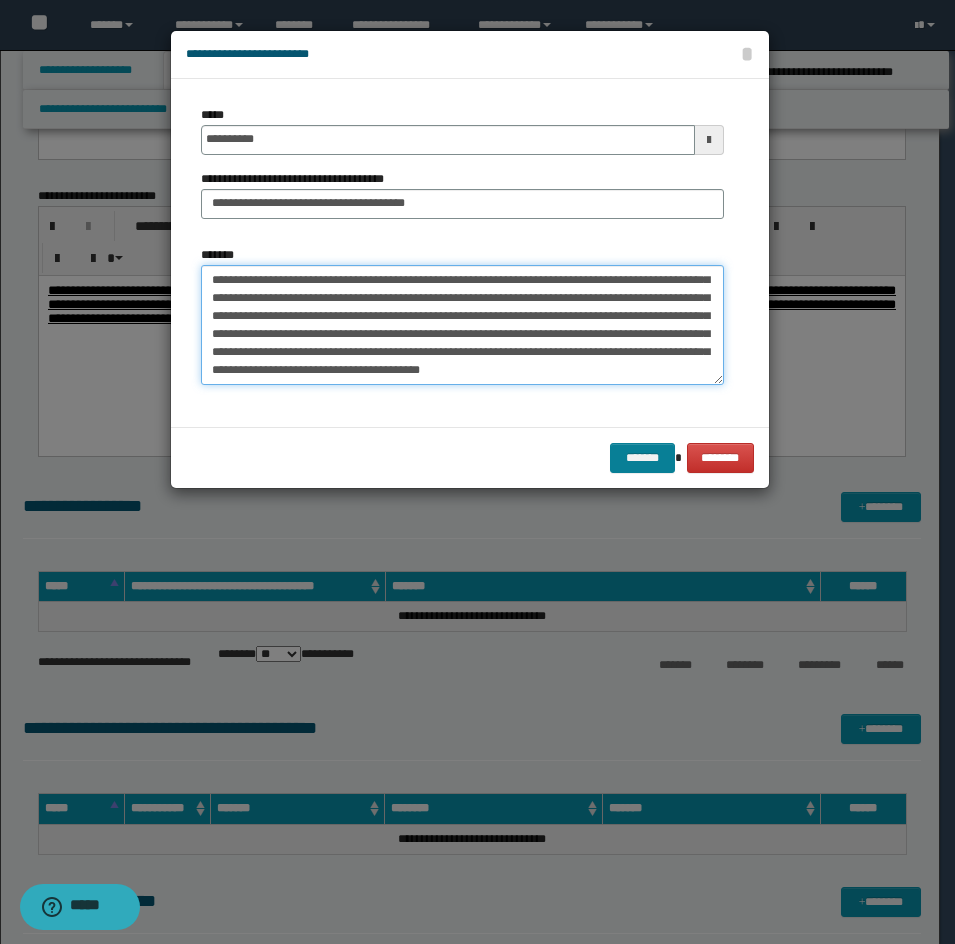 type on "**********" 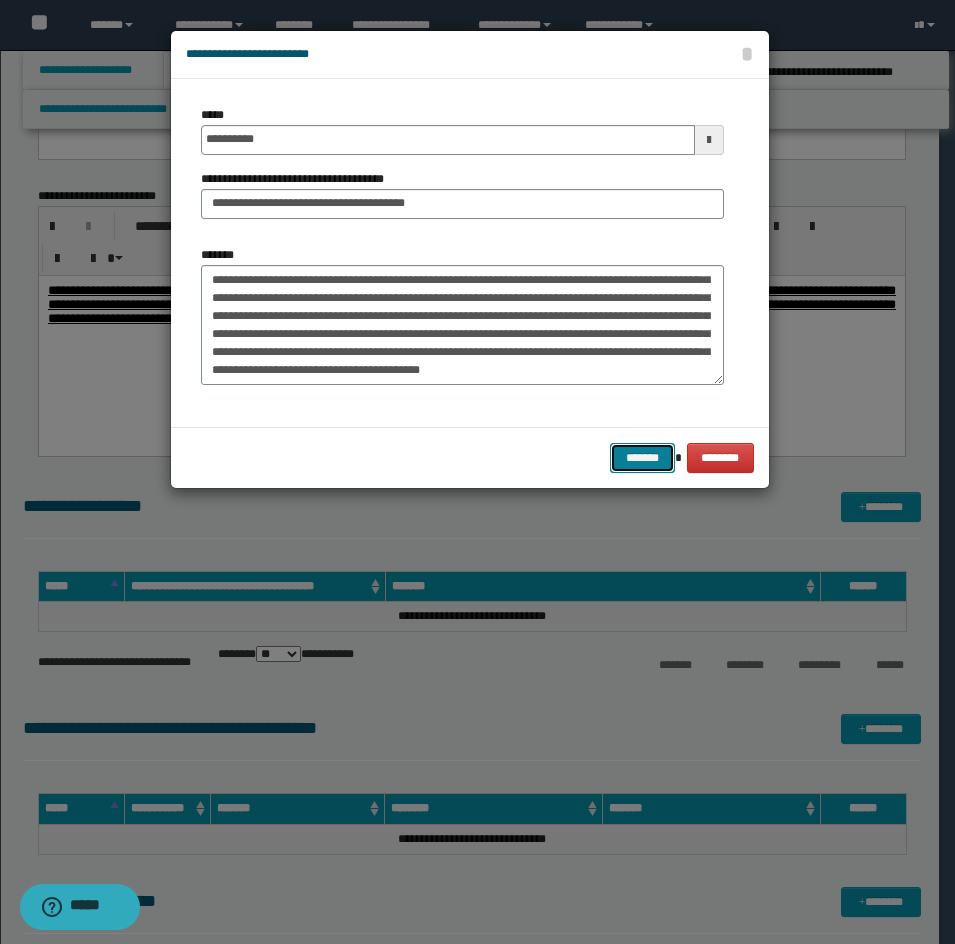 click on "*******" at bounding box center [642, 458] 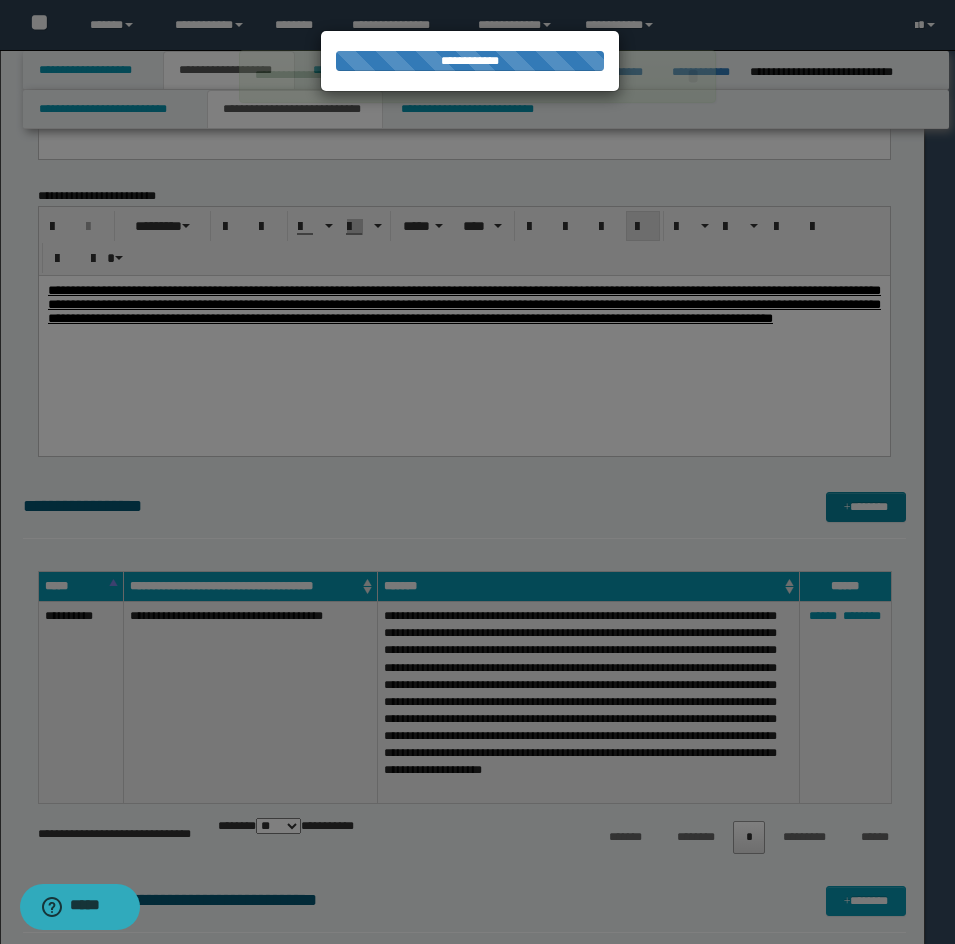 type 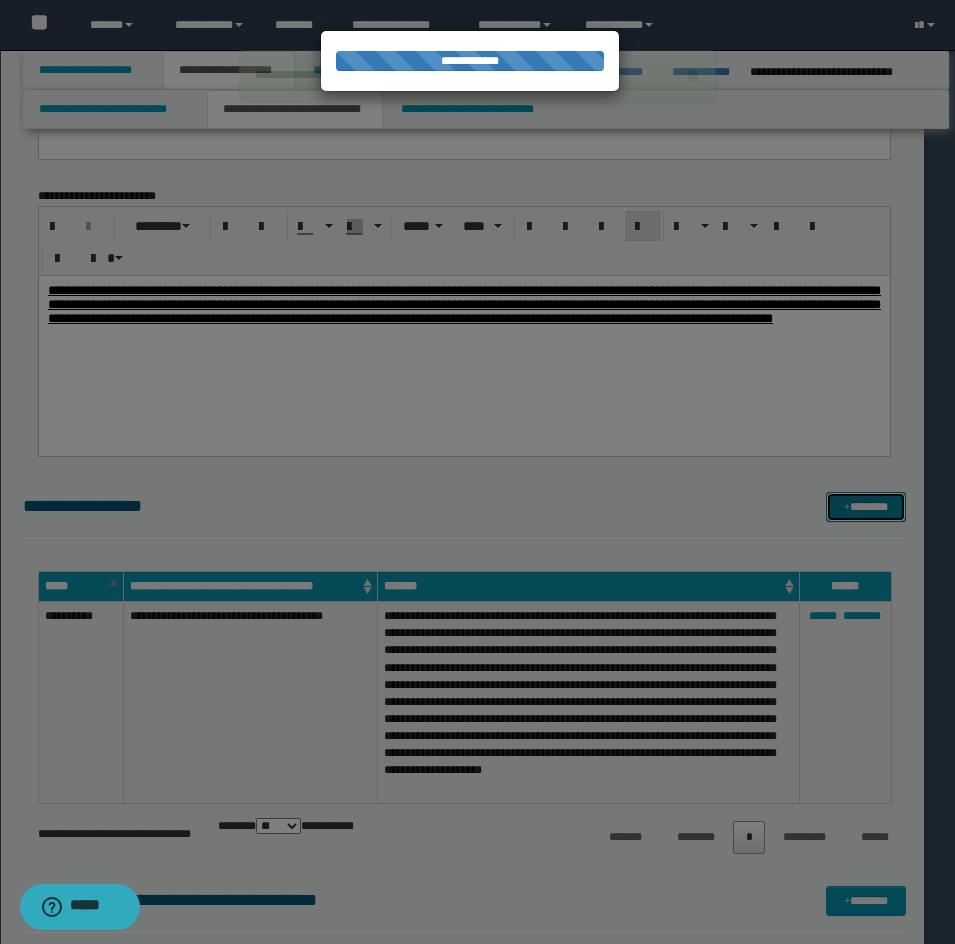 click on "*******" at bounding box center [866, 507] 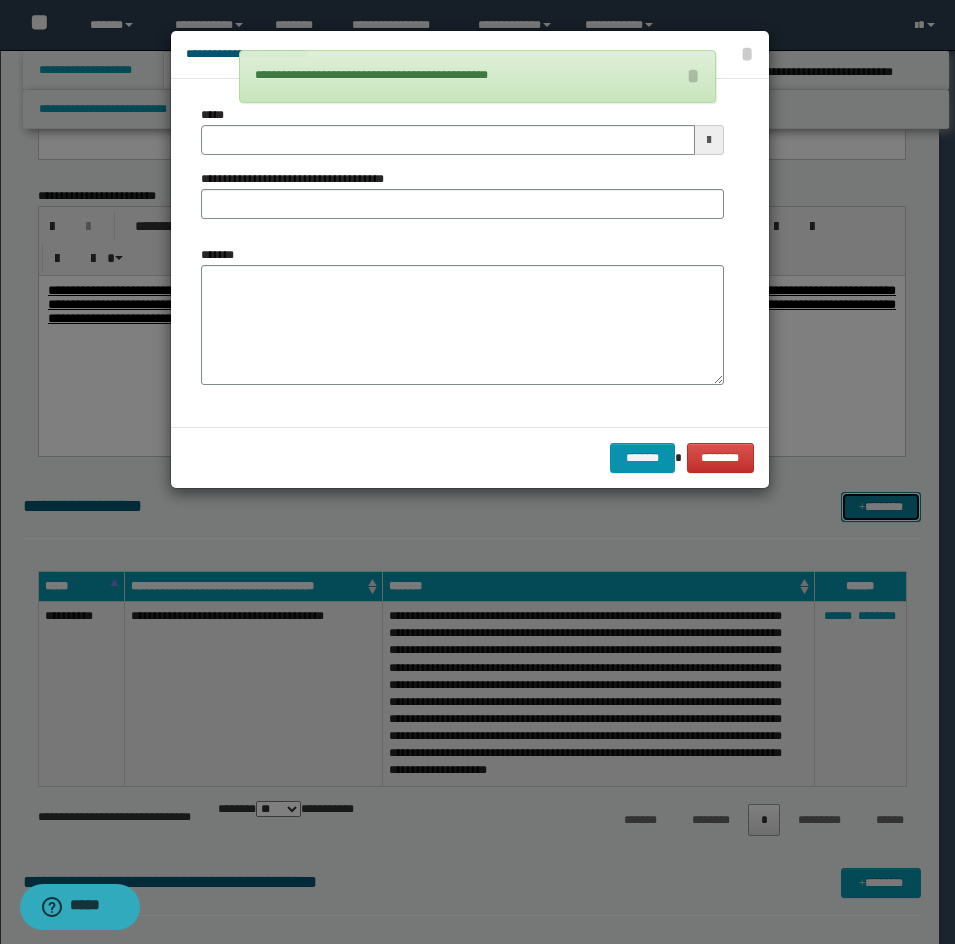 scroll, scrollTop: 0, scrollLeft: 0, axis: both 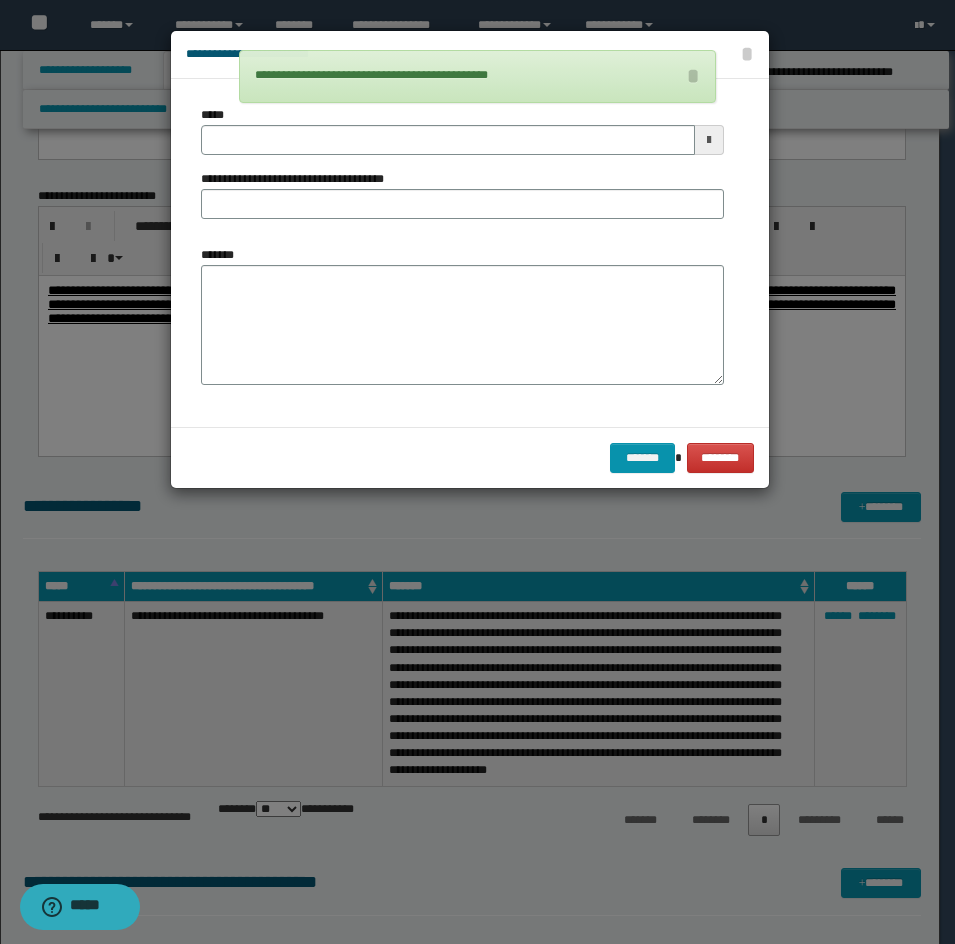 click on "*******" at bounding box center (462, 325) 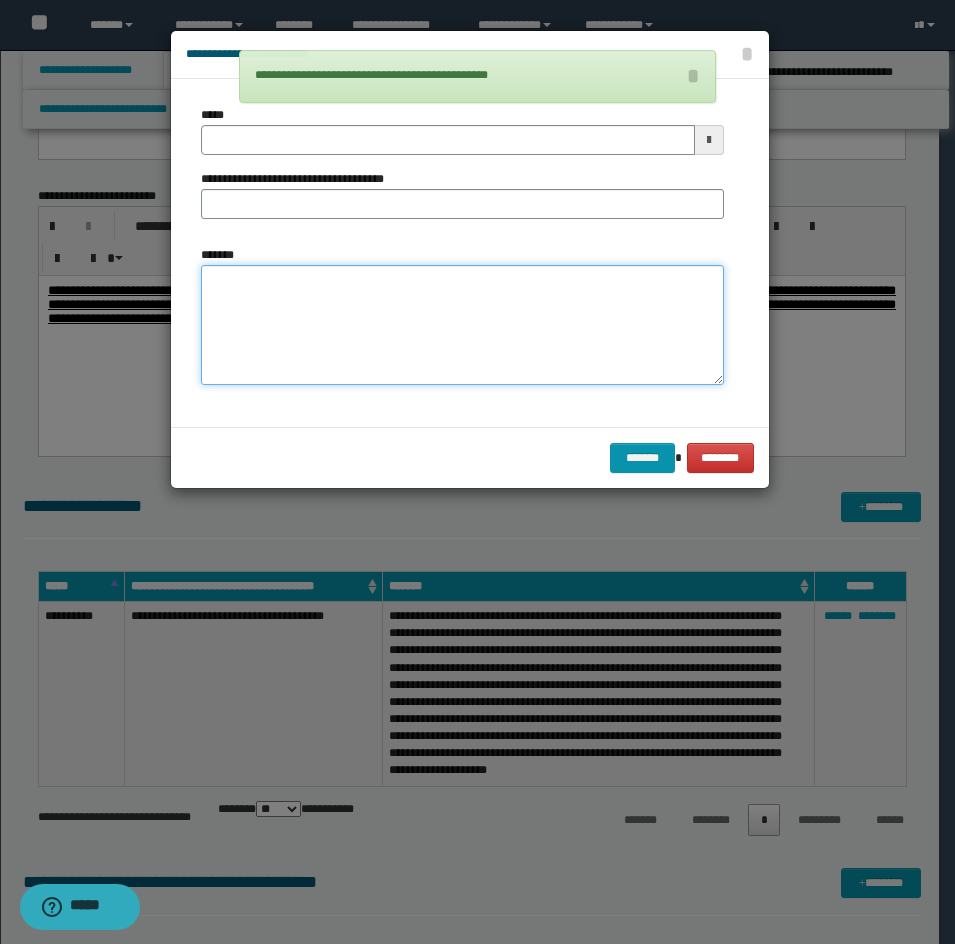 click on "*******" at bounding box center (462, 325) 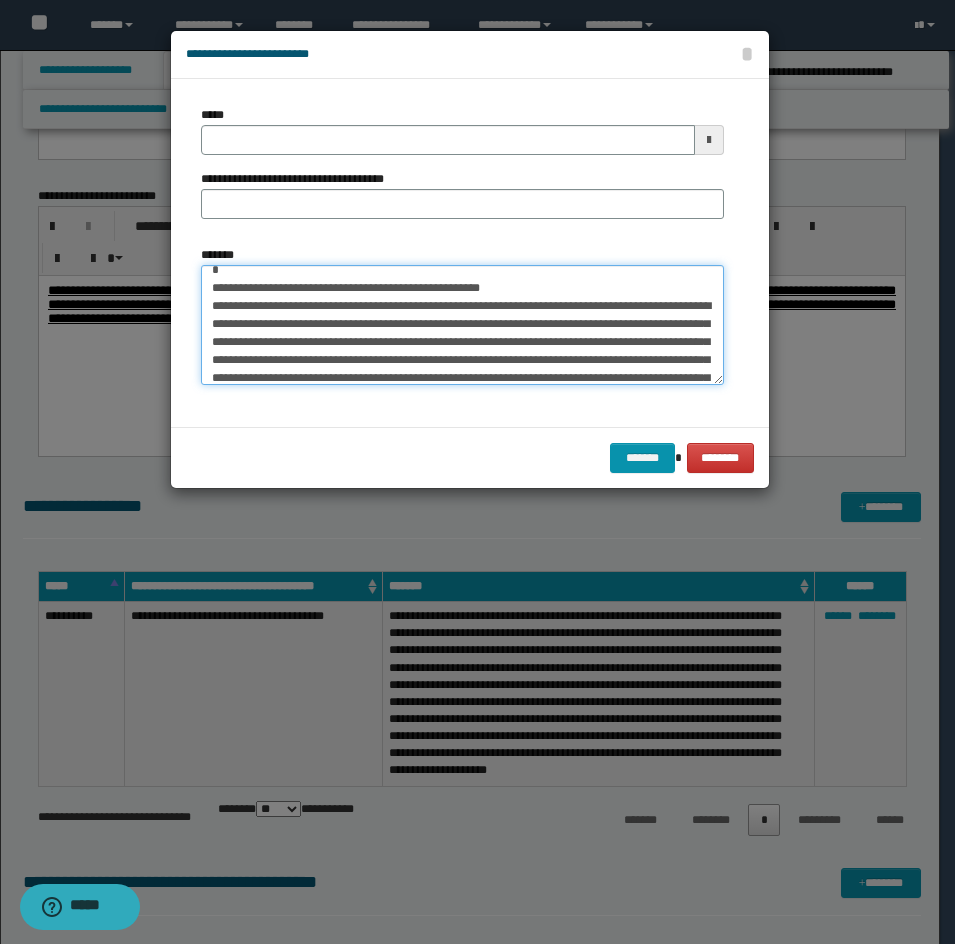 scroll, scrollTop: 0, scrollLeft: 0, axis: both 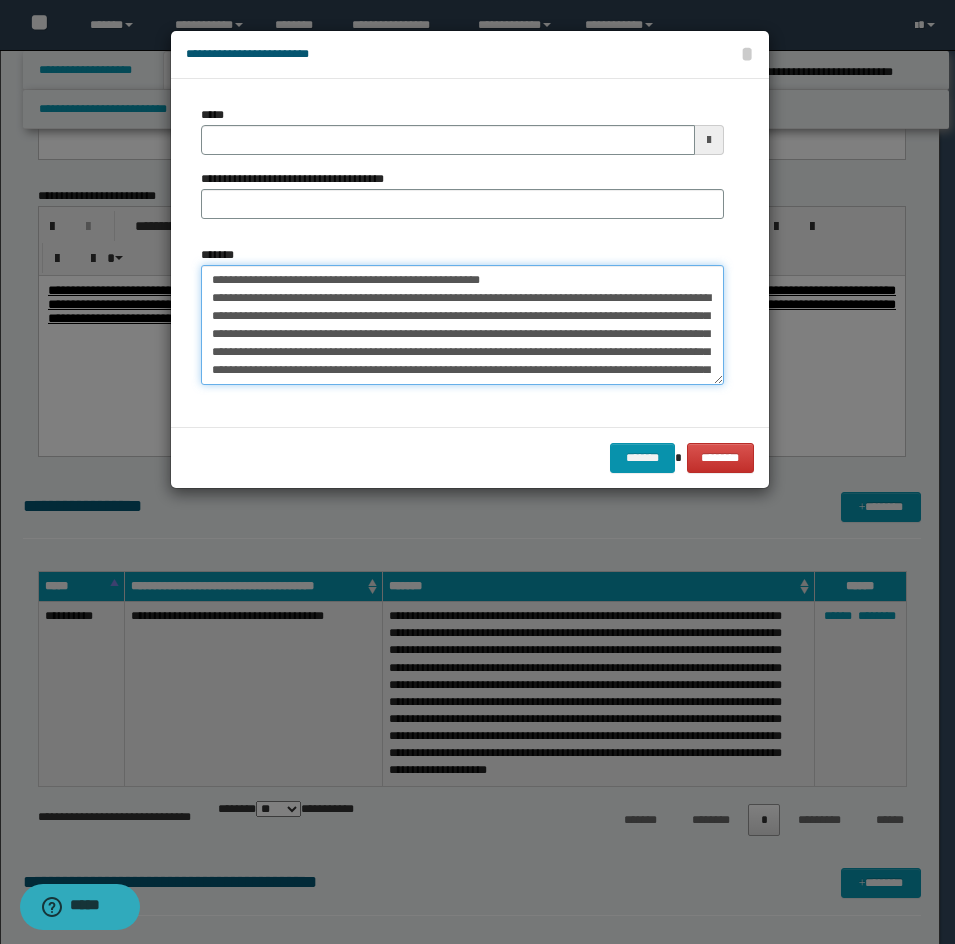 click on "*******" at bounding box center (462, 325) 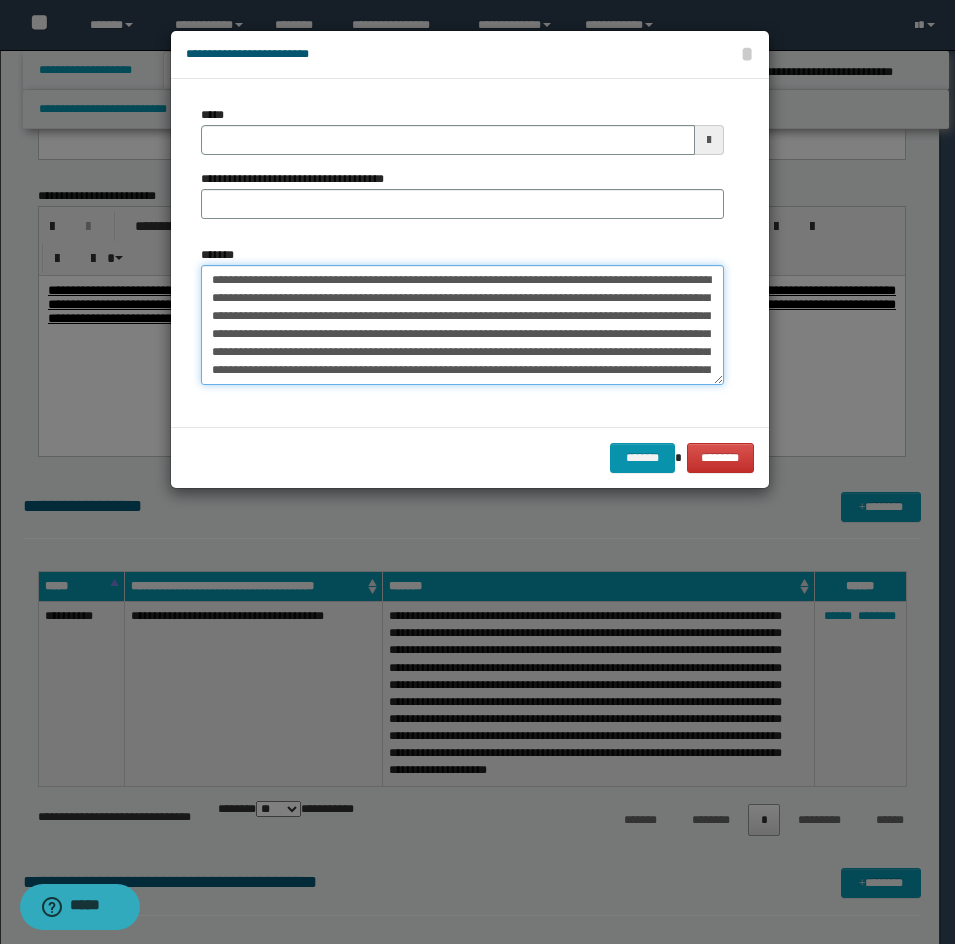 type 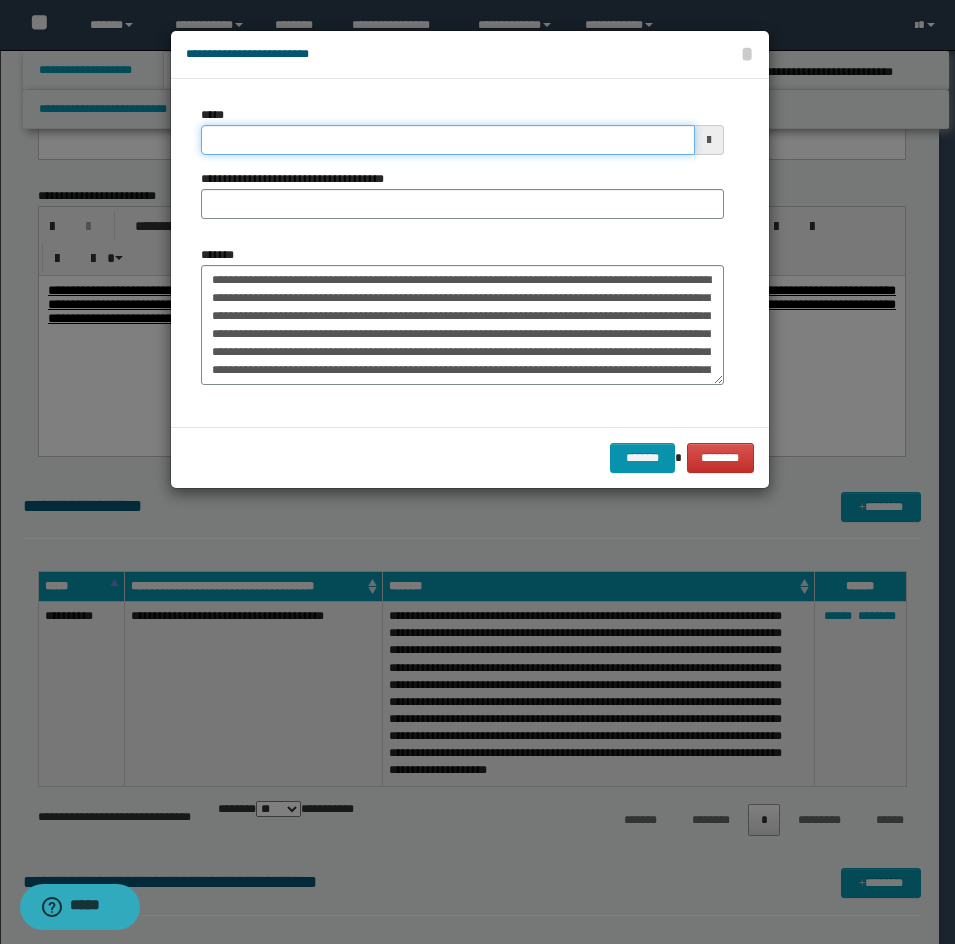 click on "*****" at bounding box center (448, 140) 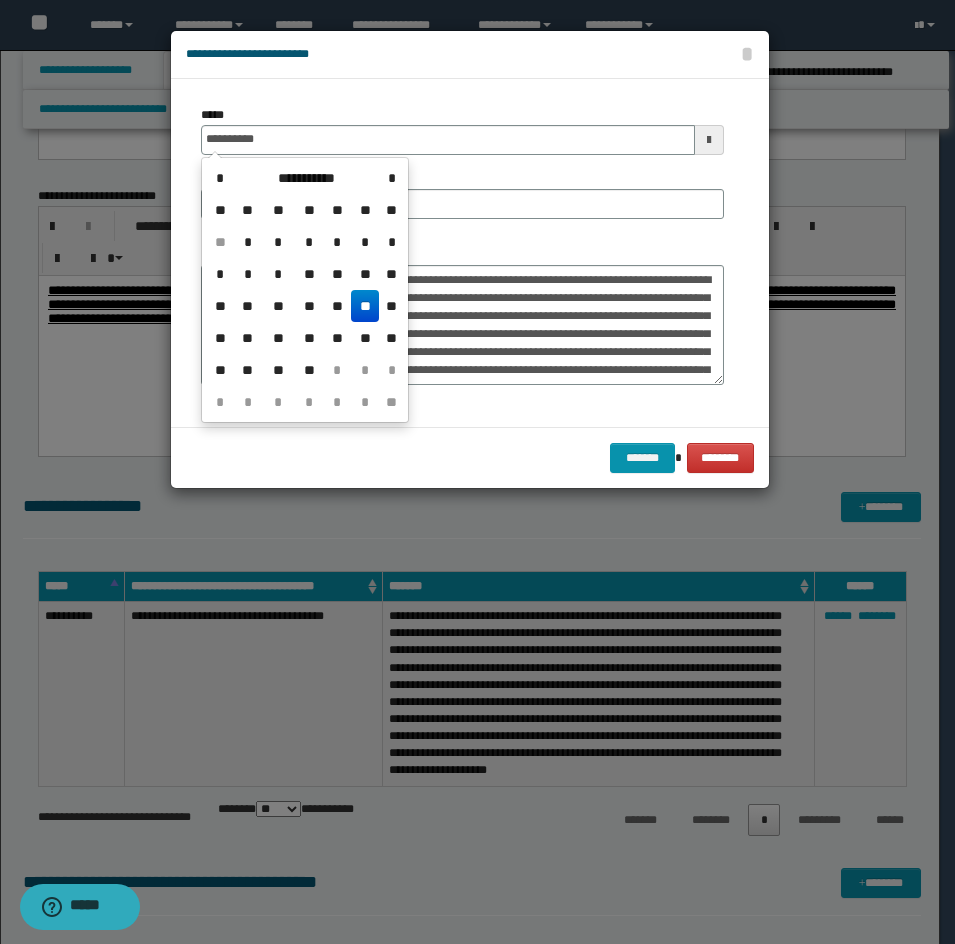 drag, startPoint x: 362, startPoint y: 179, endPoint x: 437, endPoint y: 191, distance: 75.95393 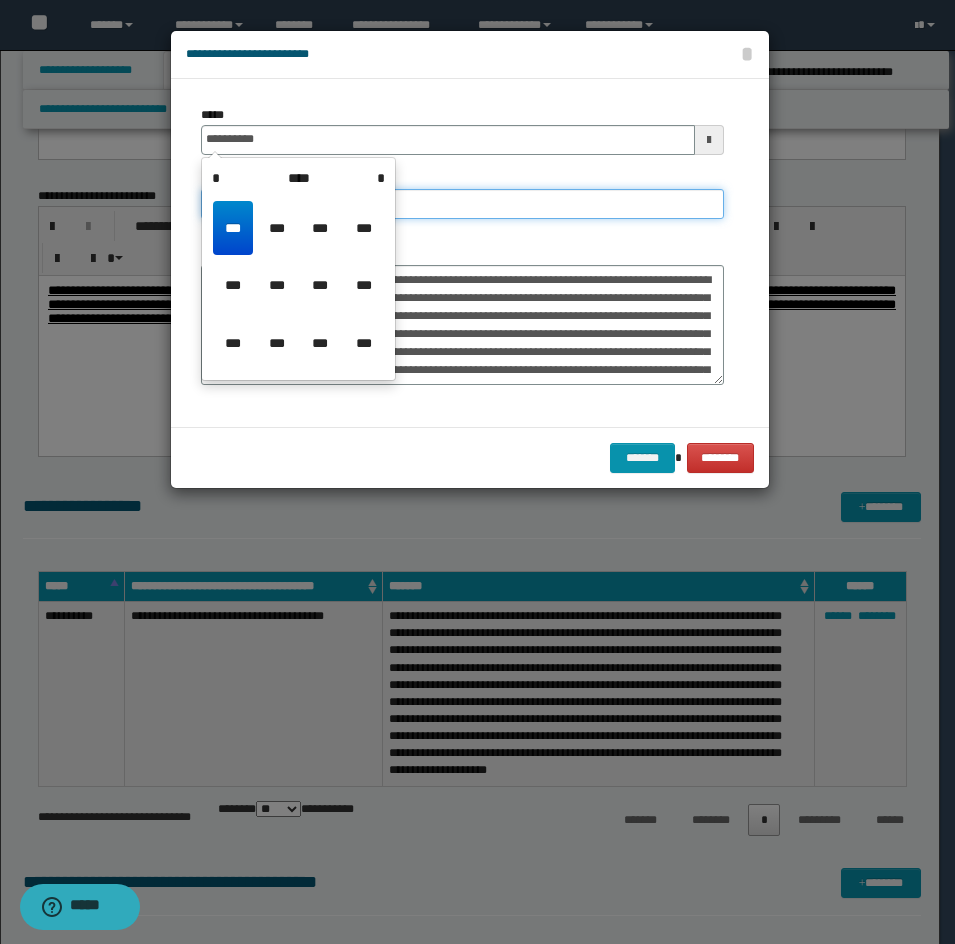 type on "**********" 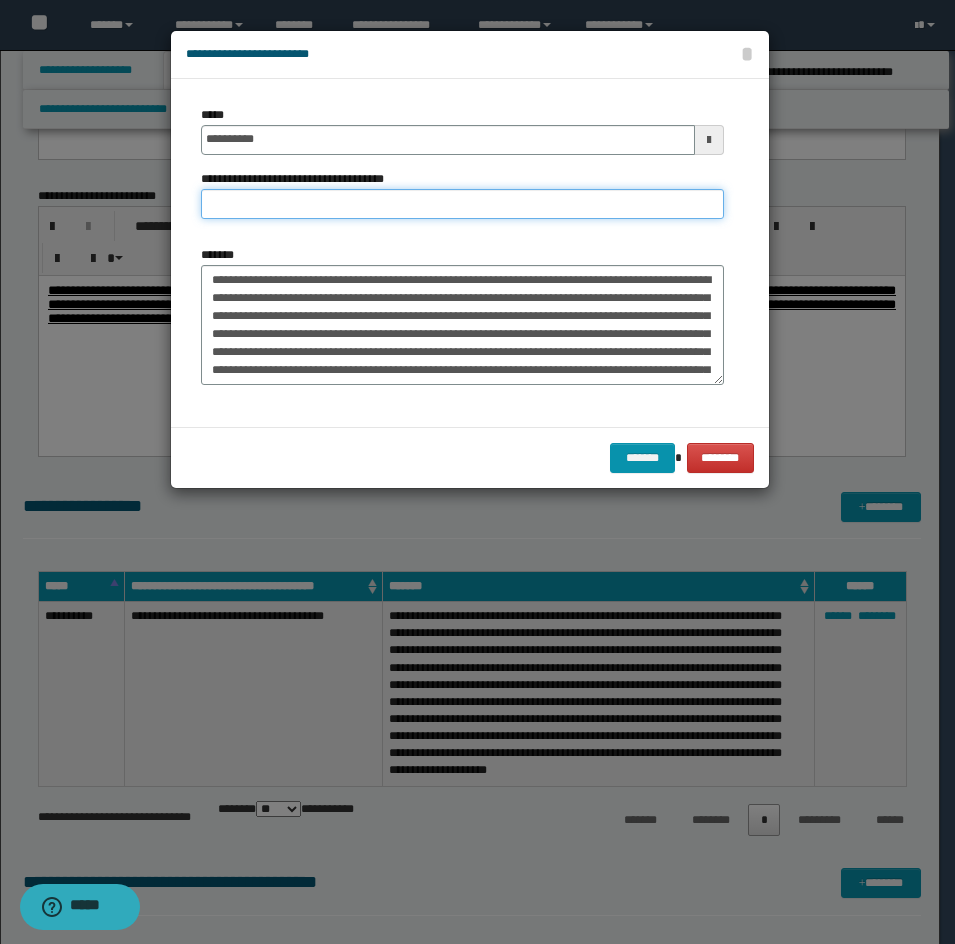 drag, startPoint x: 436, startPoint y: 191, endPoint x: 415, endPoint y: 202, distance: 23.70654 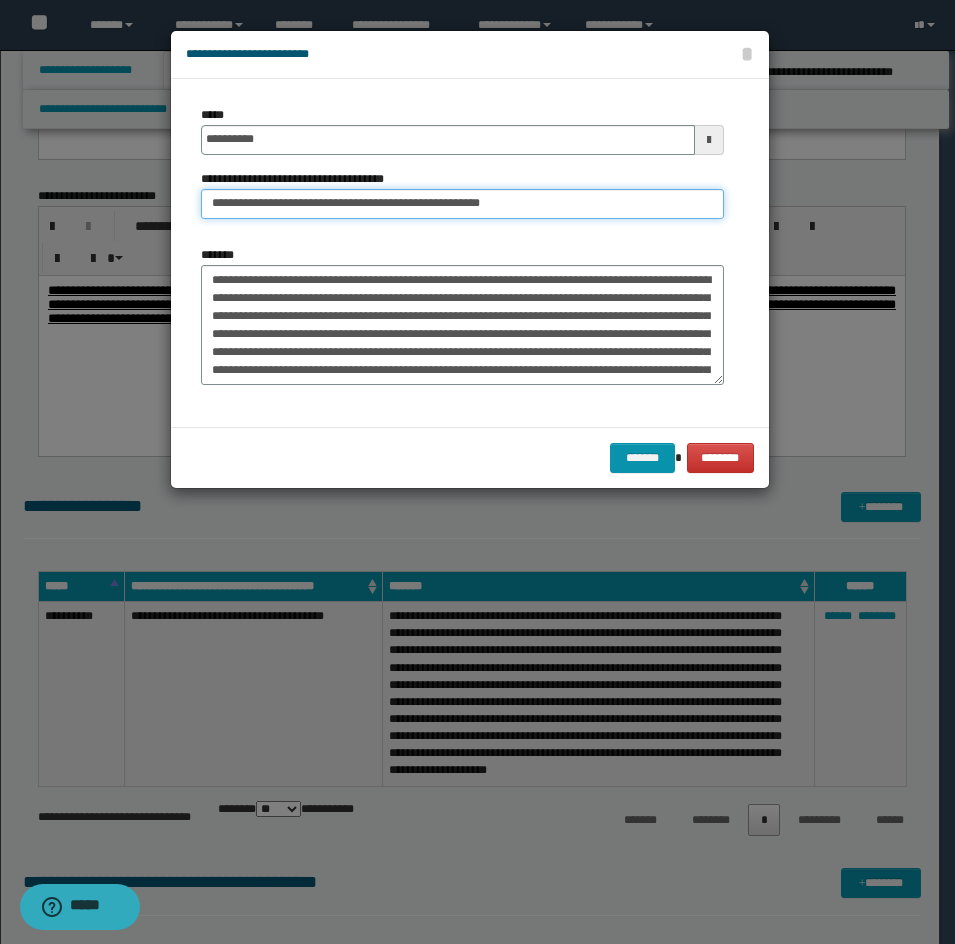 drag, startPoint x: 248, startPoint y: 197, endPoint x: 118, endPoint y: 179, distance: 131.24023 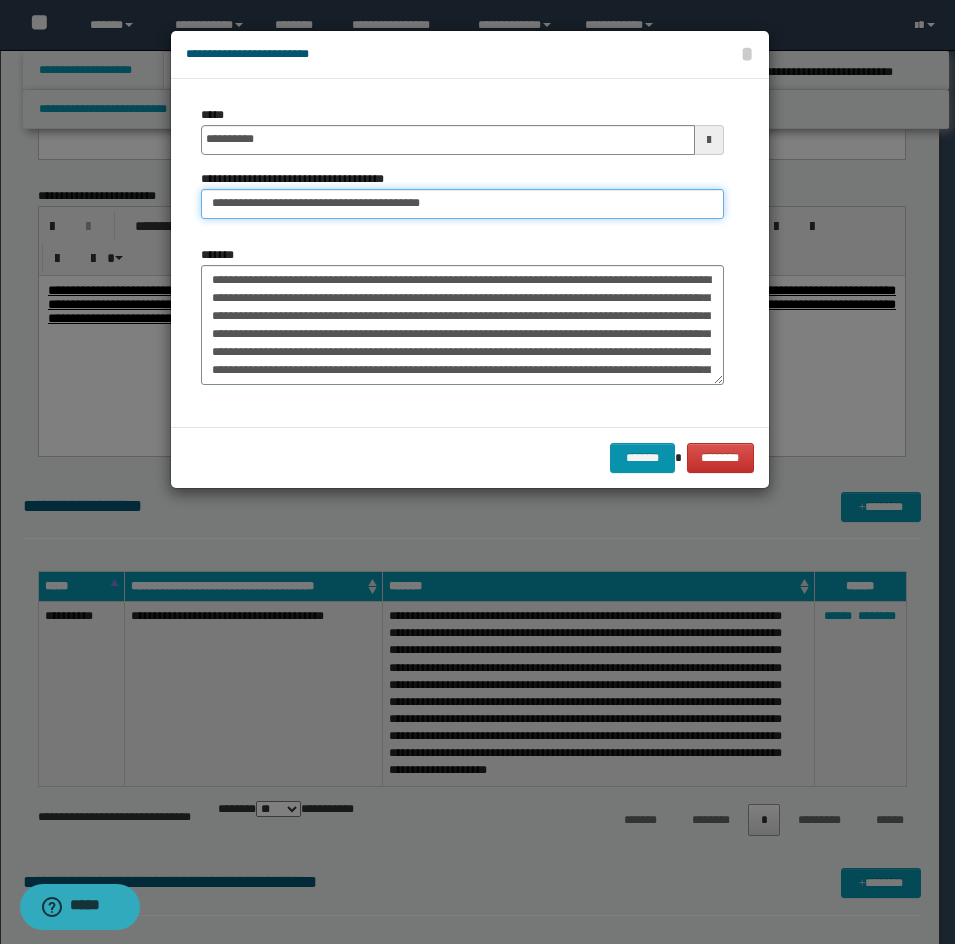 scroll, scrollTop: 100, scrollLeft: 0, axis: vertical 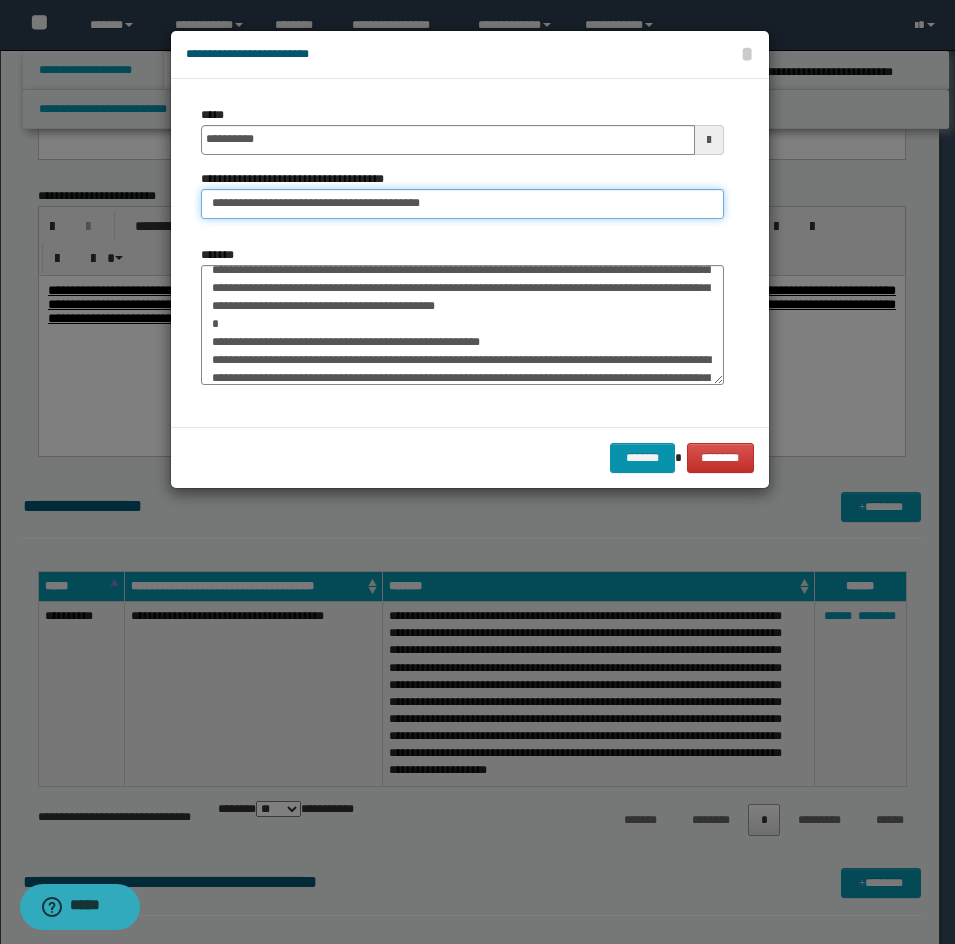 type on "**********" 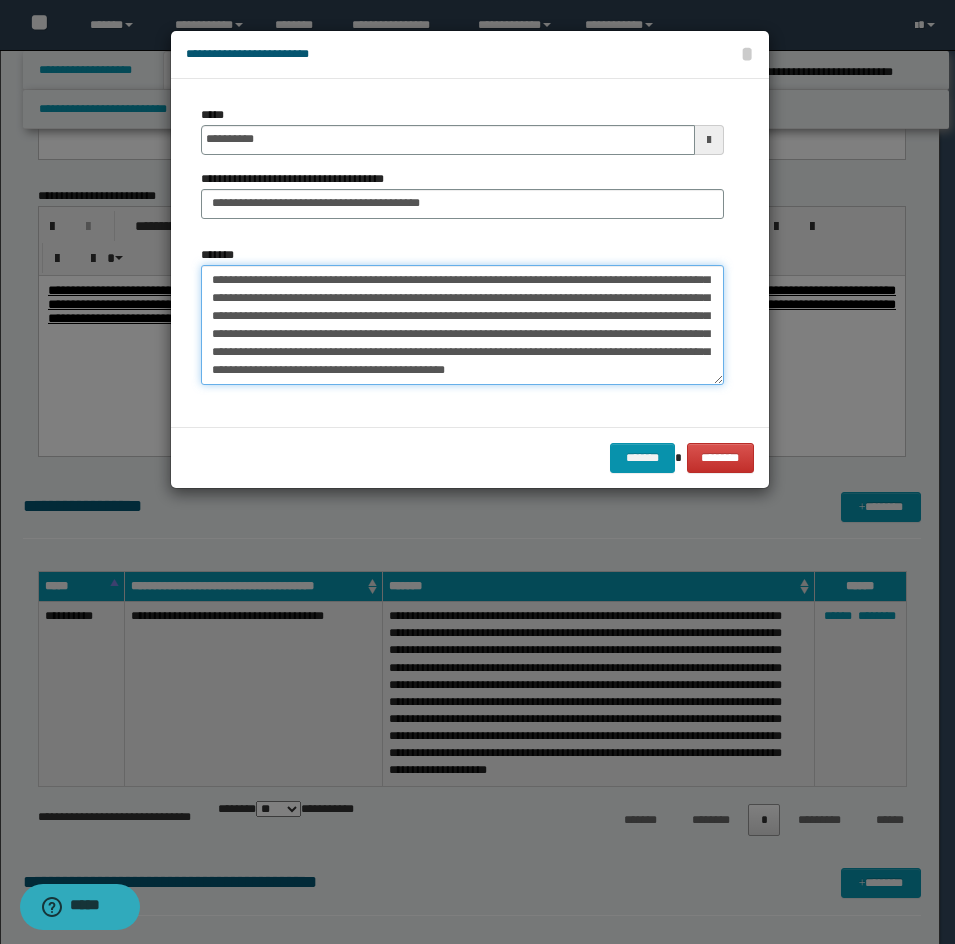 drag, startPoint x: 204, startPoint y: 354, endPoint x: 255, endPoint y: 378, distance: 56.364883 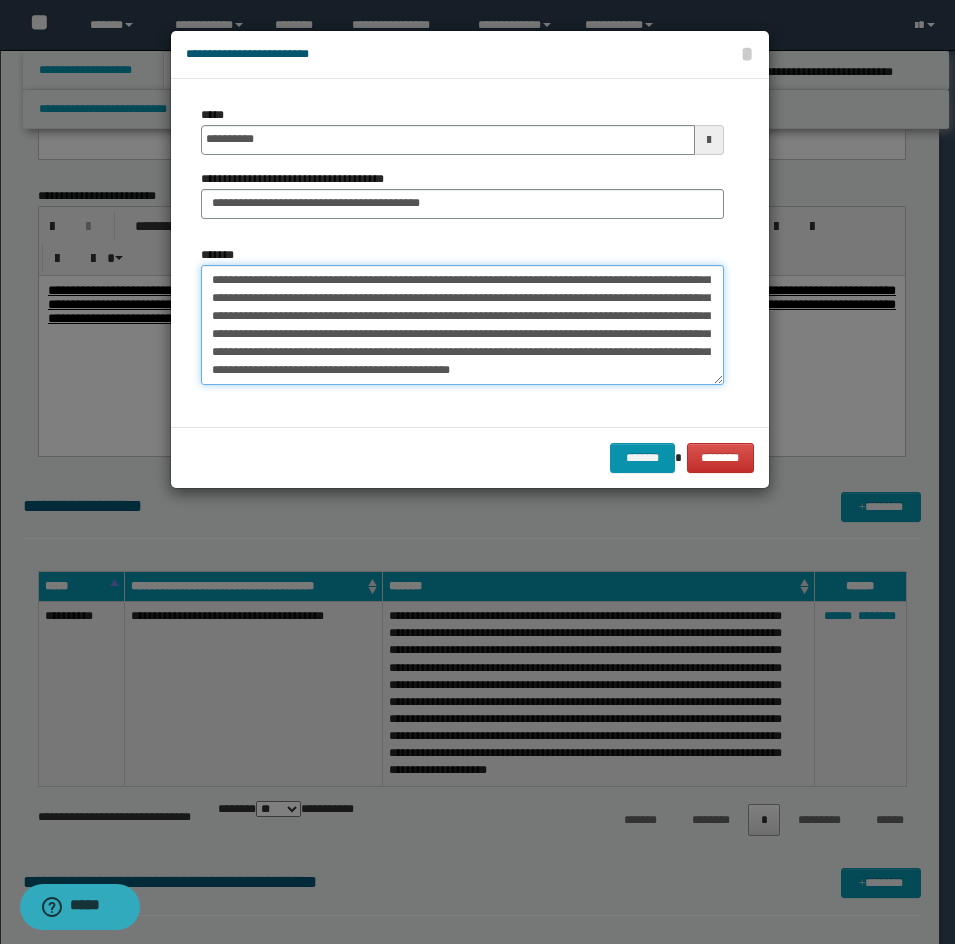 scroll, scrollTop: 90, scrollLeft: 0, axis: vertical 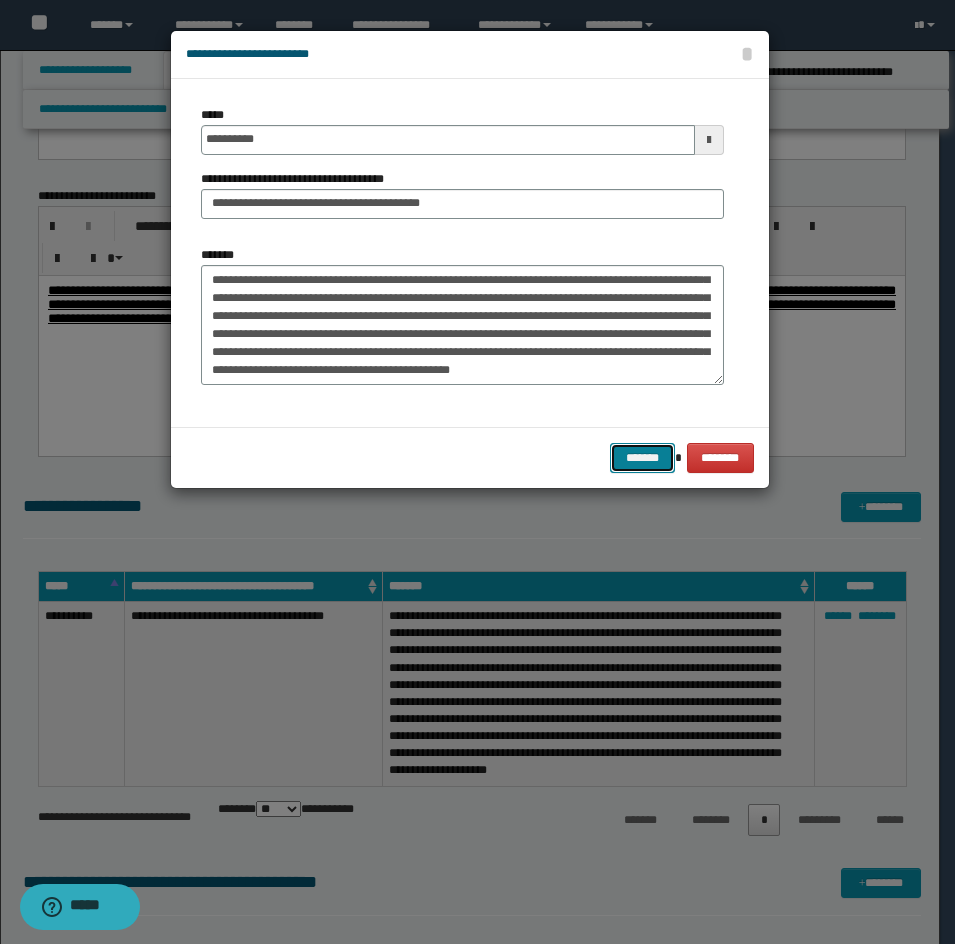 click on "*******" at bounding box center [642, 458] 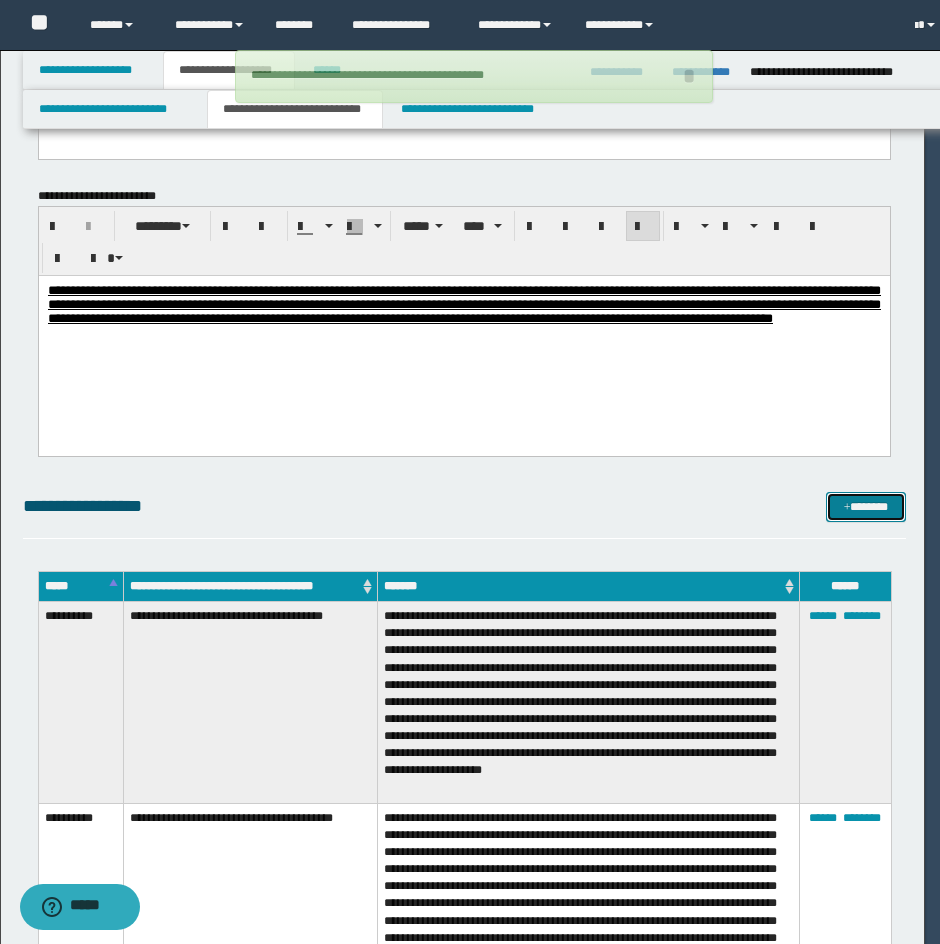 click on "*******" at bounding box center (866, 507) 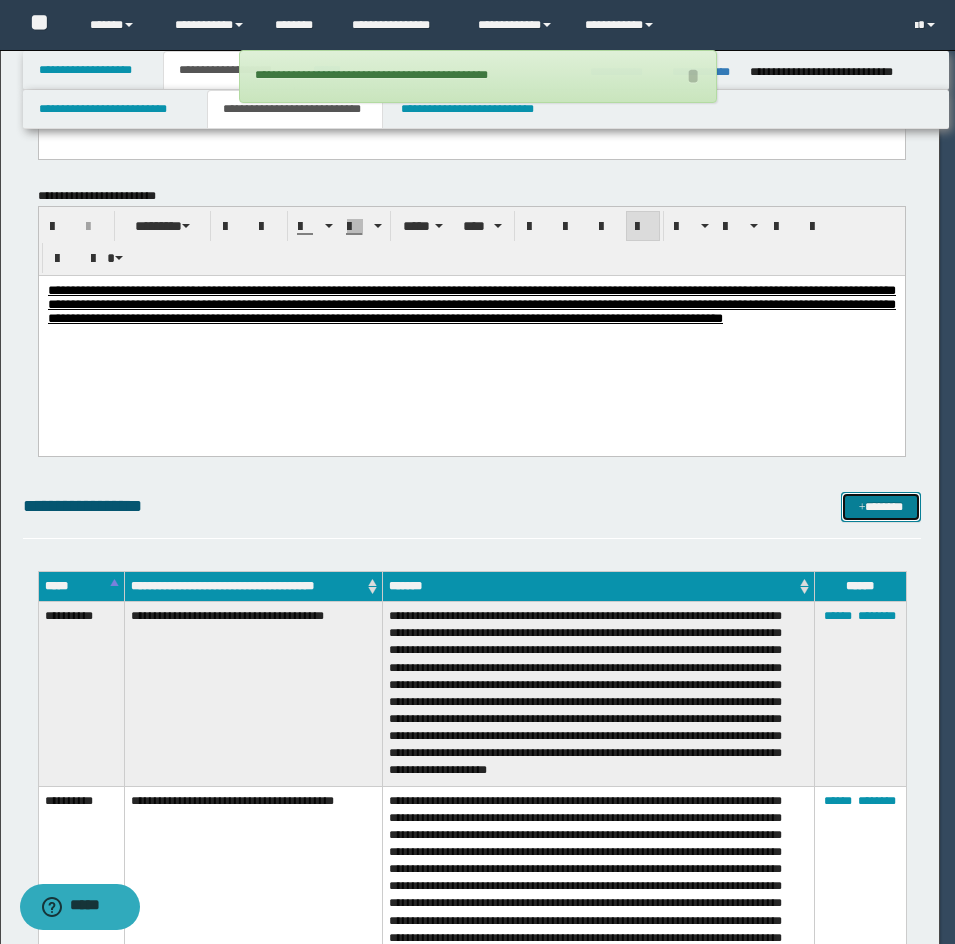 scroll, scrollTop: 0, scrollLeft: 0, axis: both 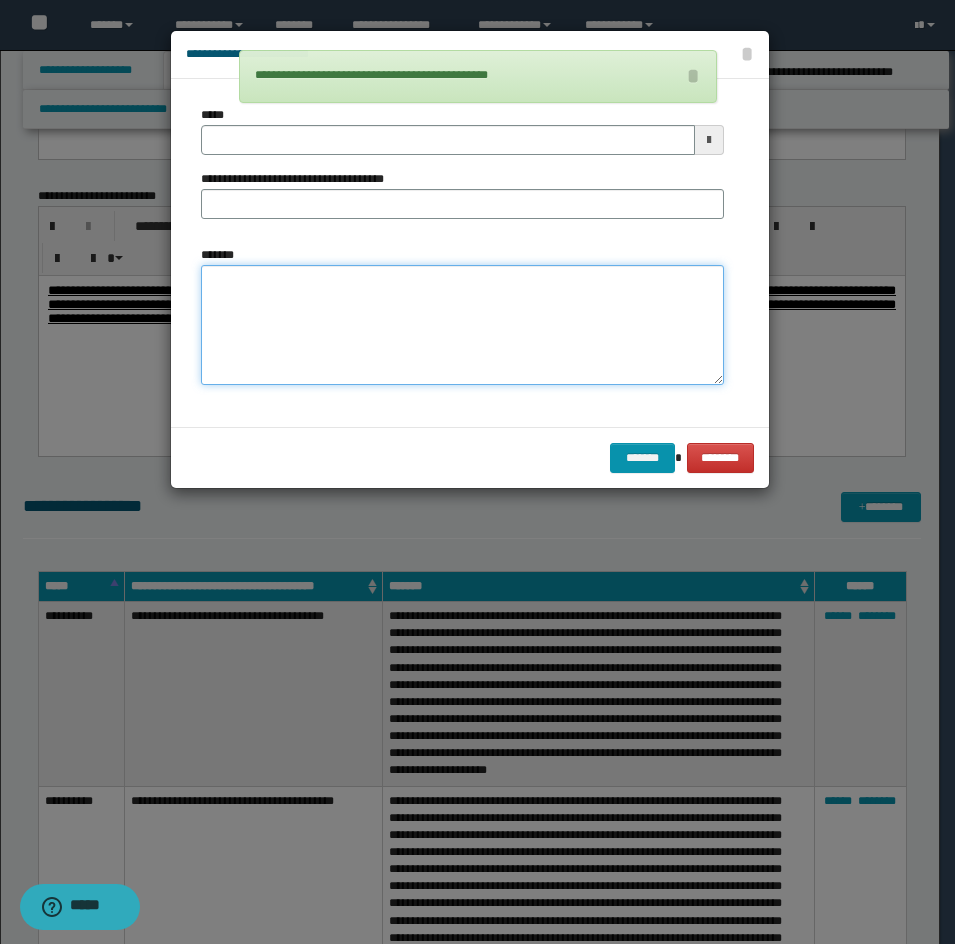click on "*******" at bounding box center (462, 325) 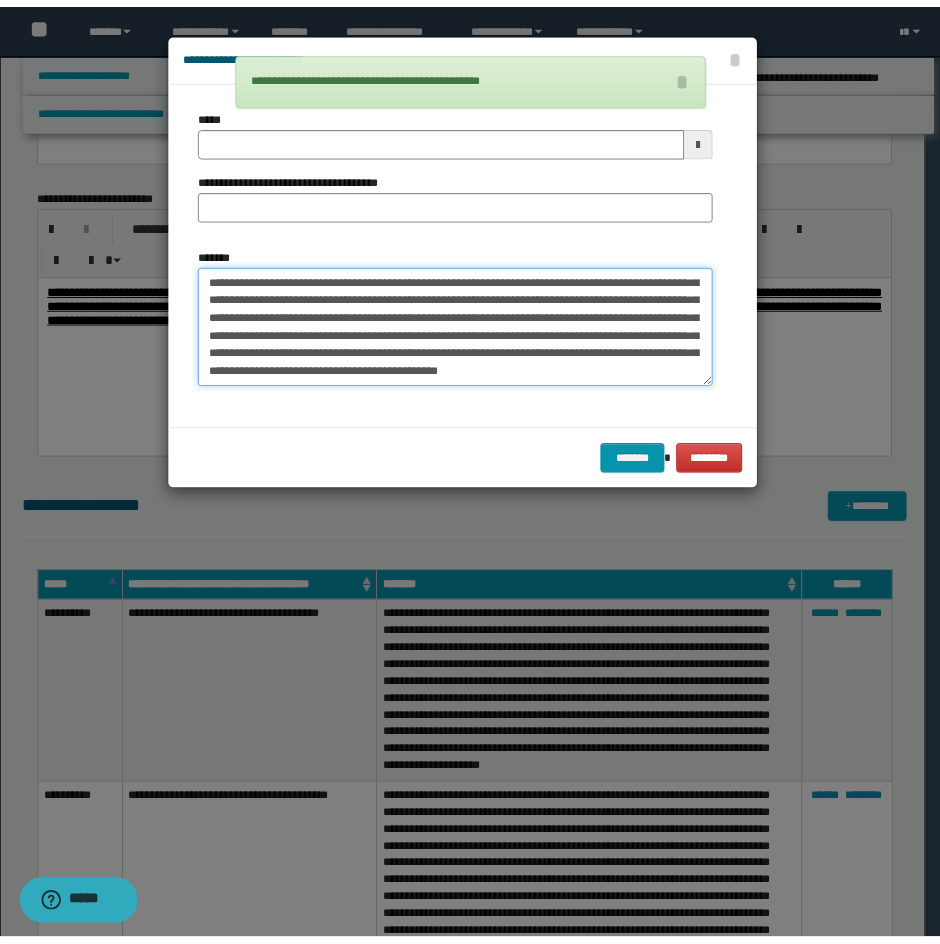 scroll, scrollTop: 0, scrollLeft: 0, axis: both 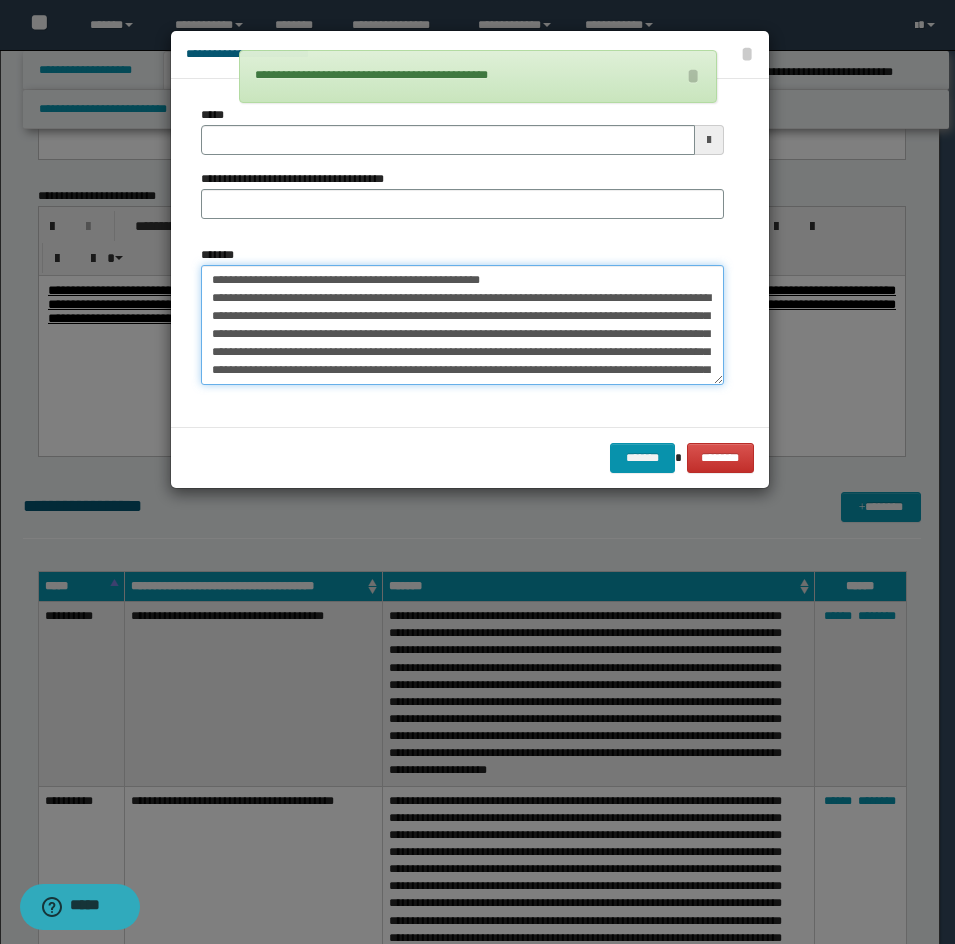 click on "**********" at bounding box center [462, 325] 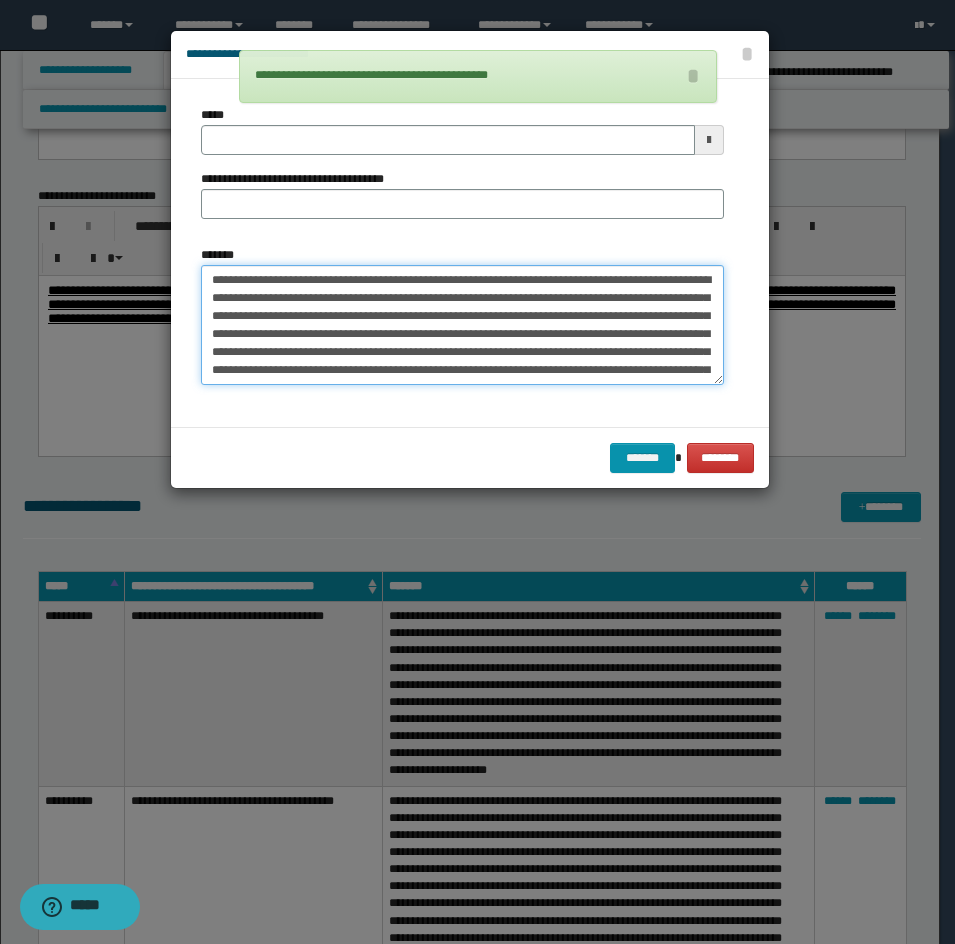 click on "**********" at bounding box center (462, 325) 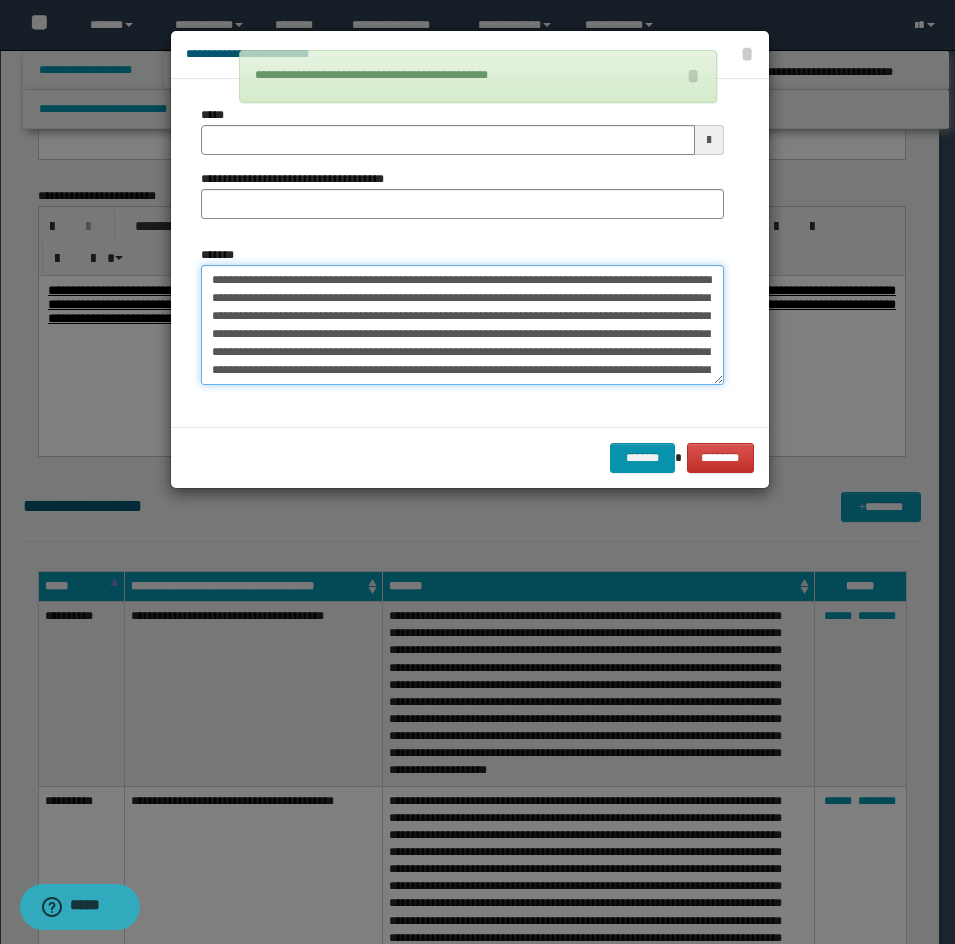 type on "**********" 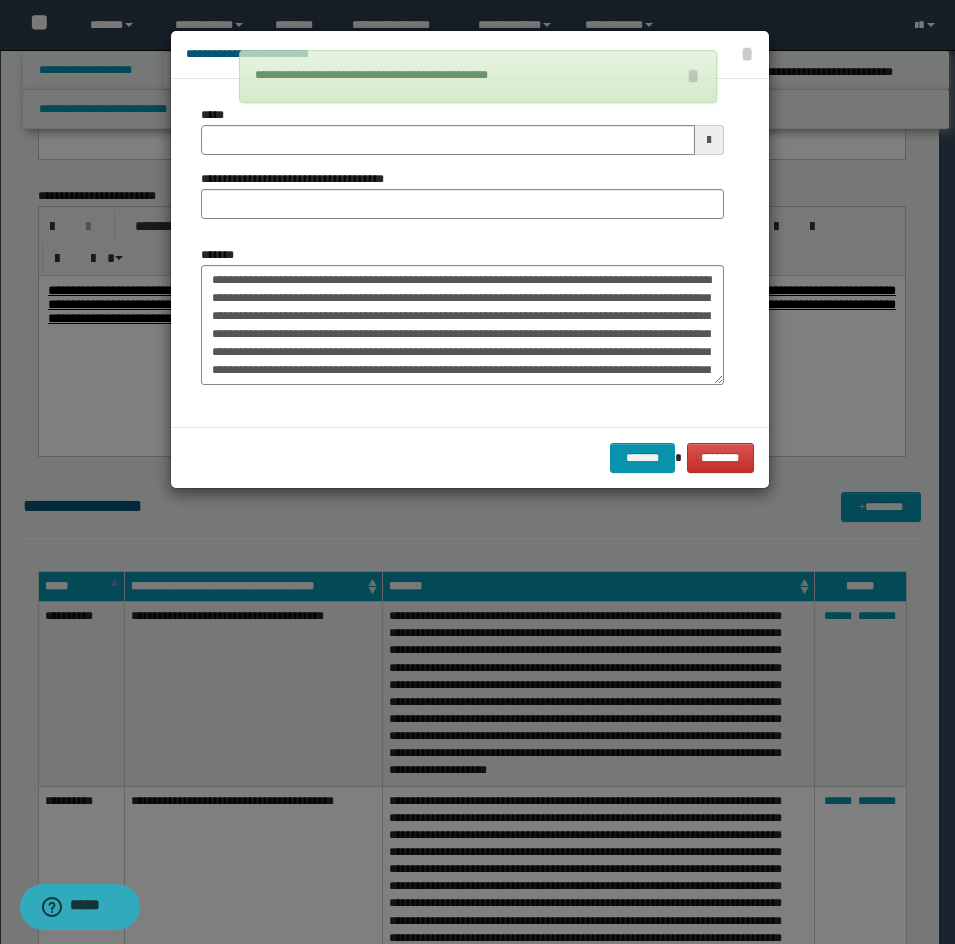 click on "**********" at bounding box center [462, 170] 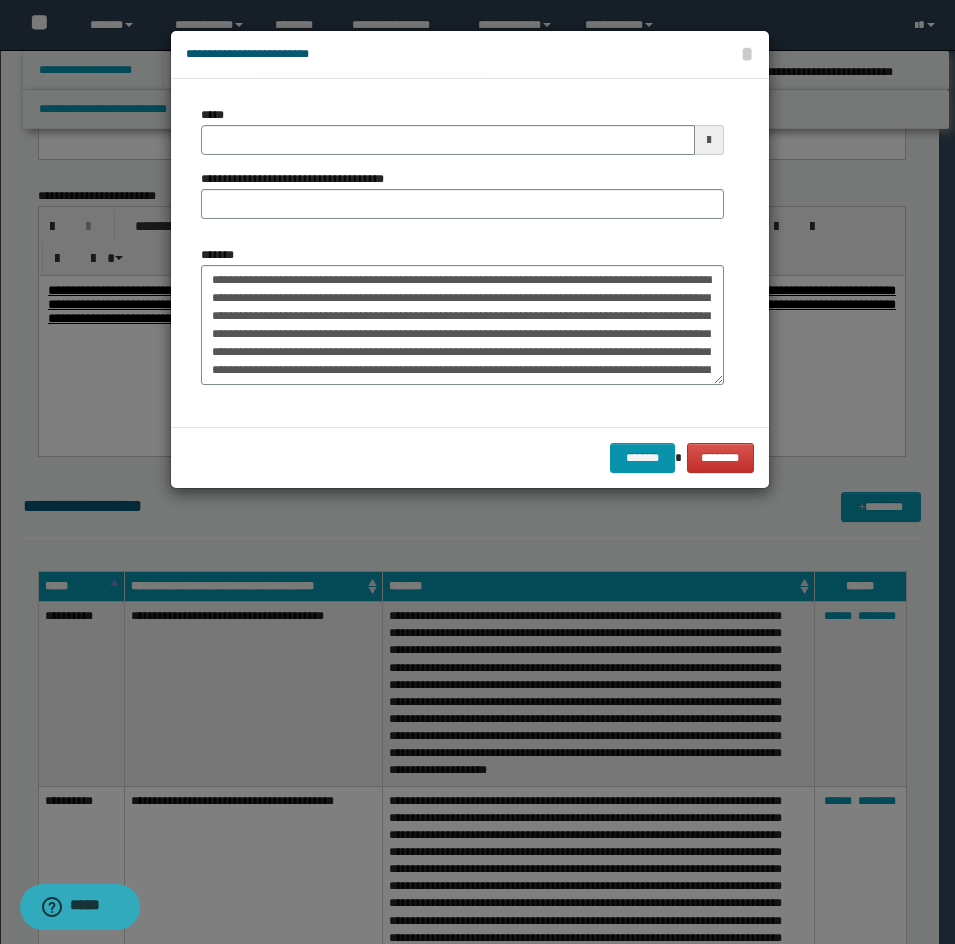 type on "**********" 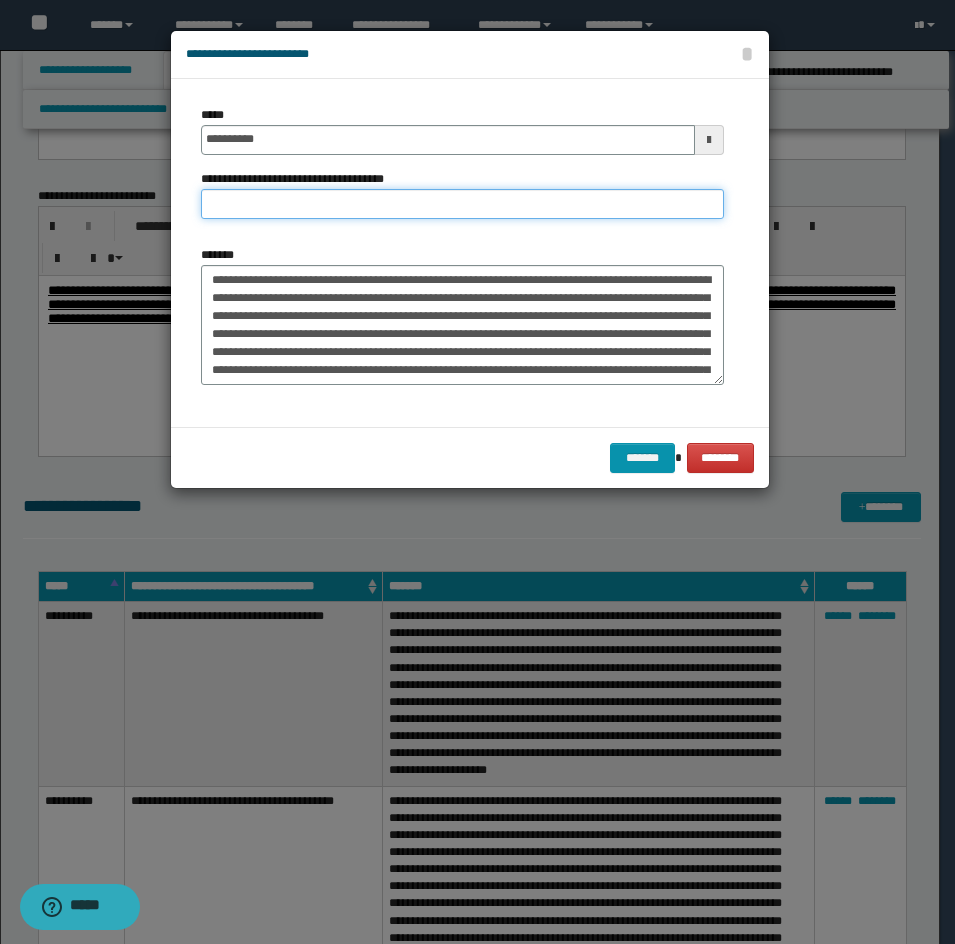 drag, startPoint x: 363, startPoint y: 192, endPoint x: 313, endPoint y: 212, distance: 53.851646 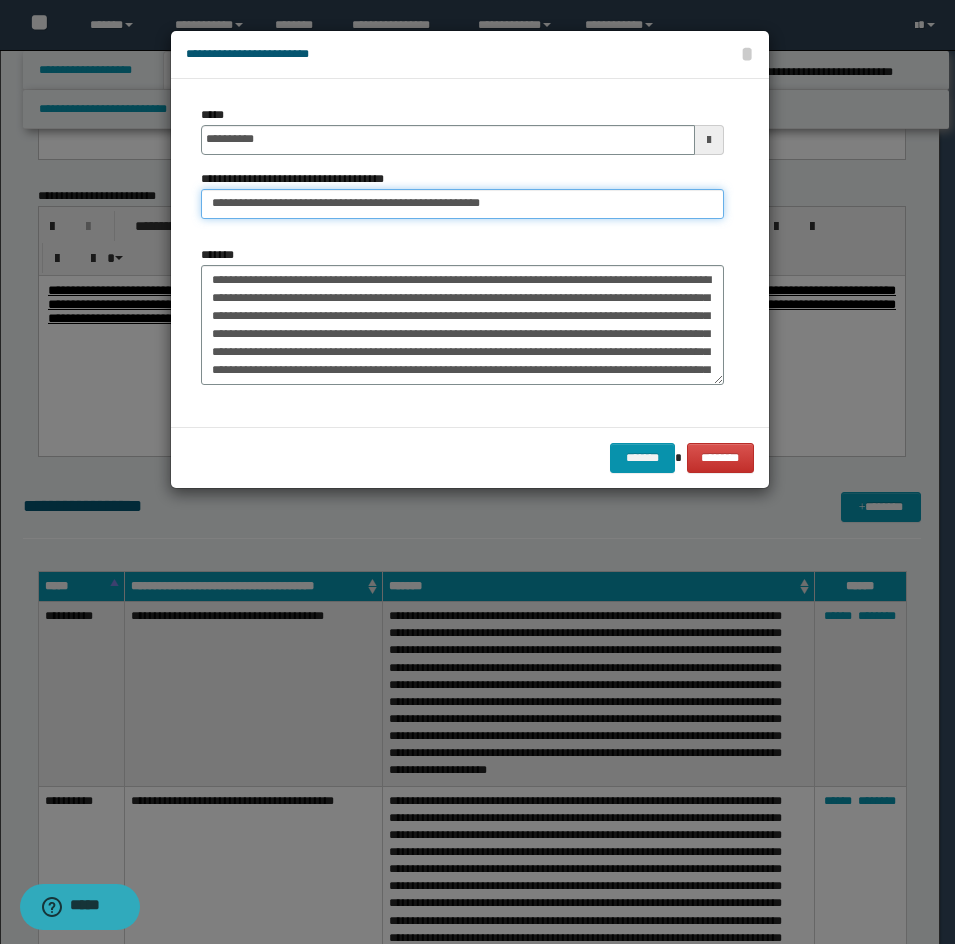 click on "**********" at bounding box center (462, 204) 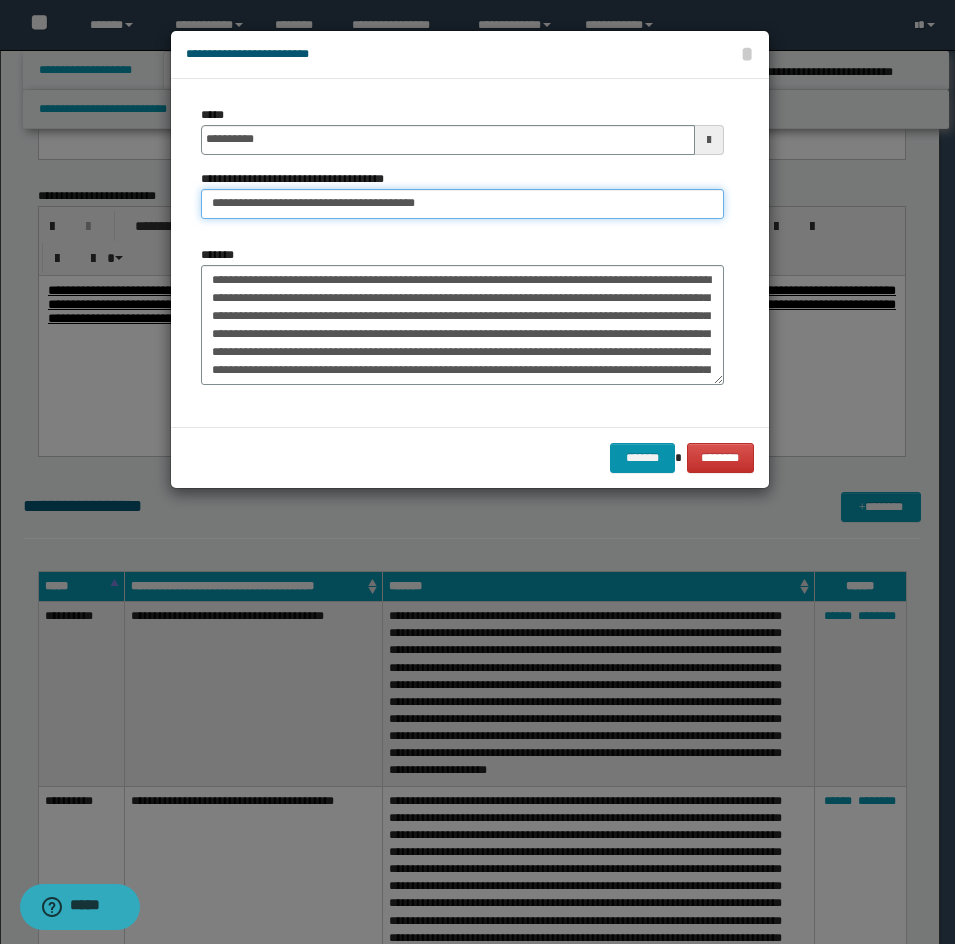 type on "**********" 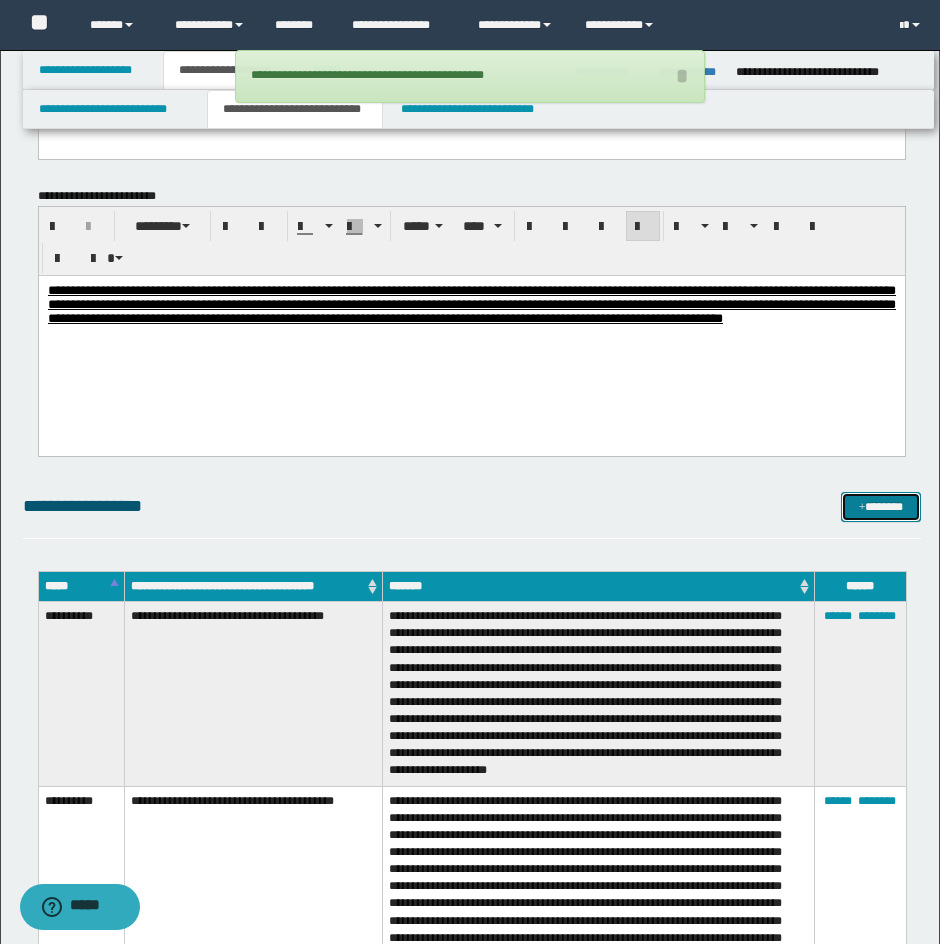 click on "*******" at bounding box center [881, 507] 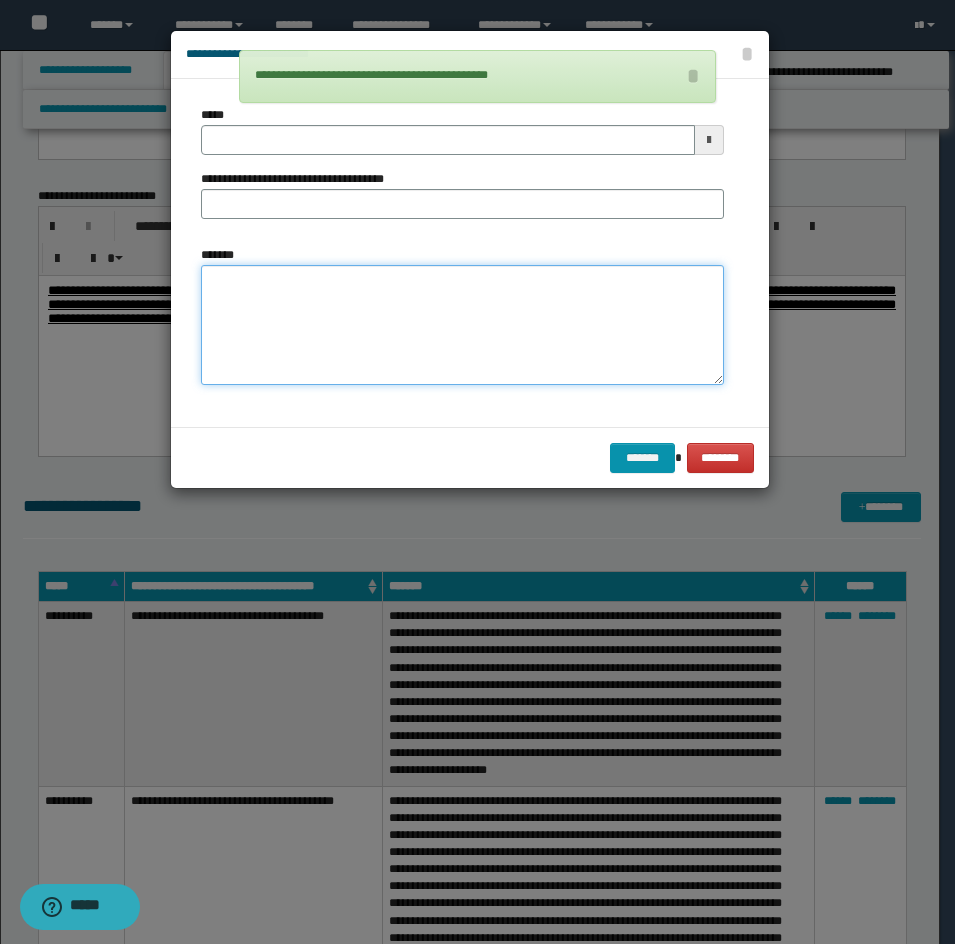 click on "*******" at bounding box center (462, 325) 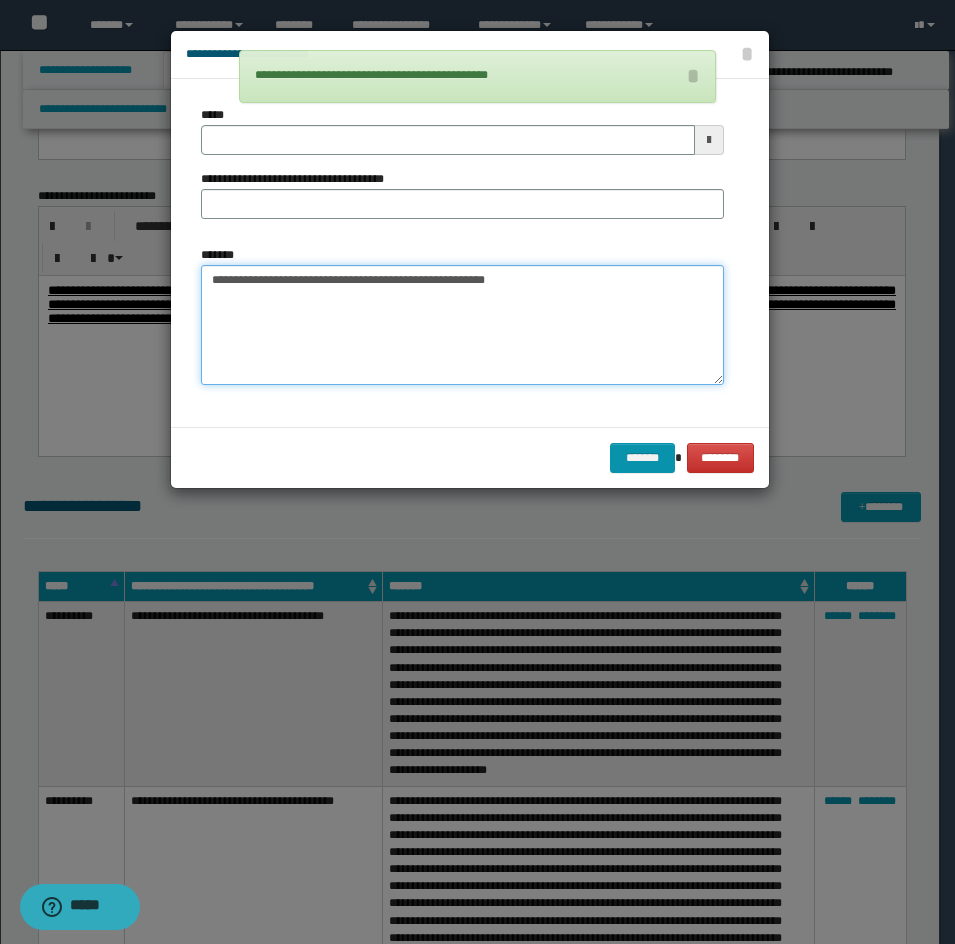 type on "**********" 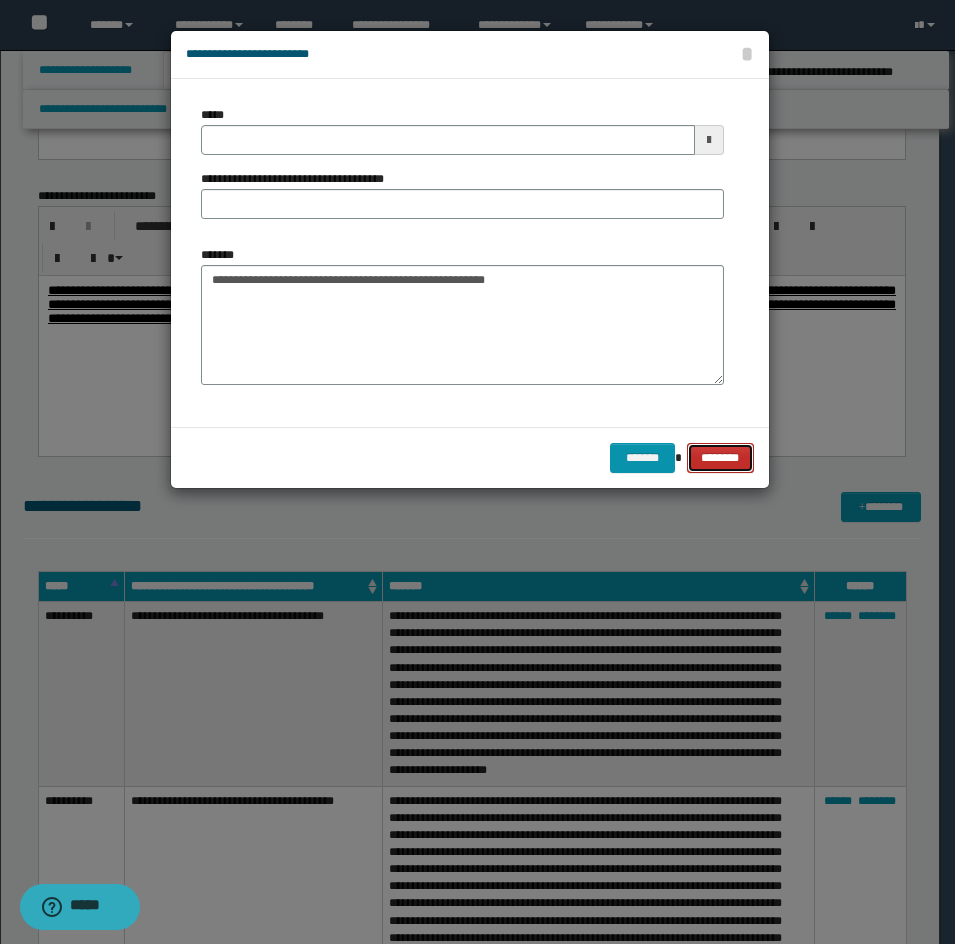 click on "********" at bounding box center [720, 458] 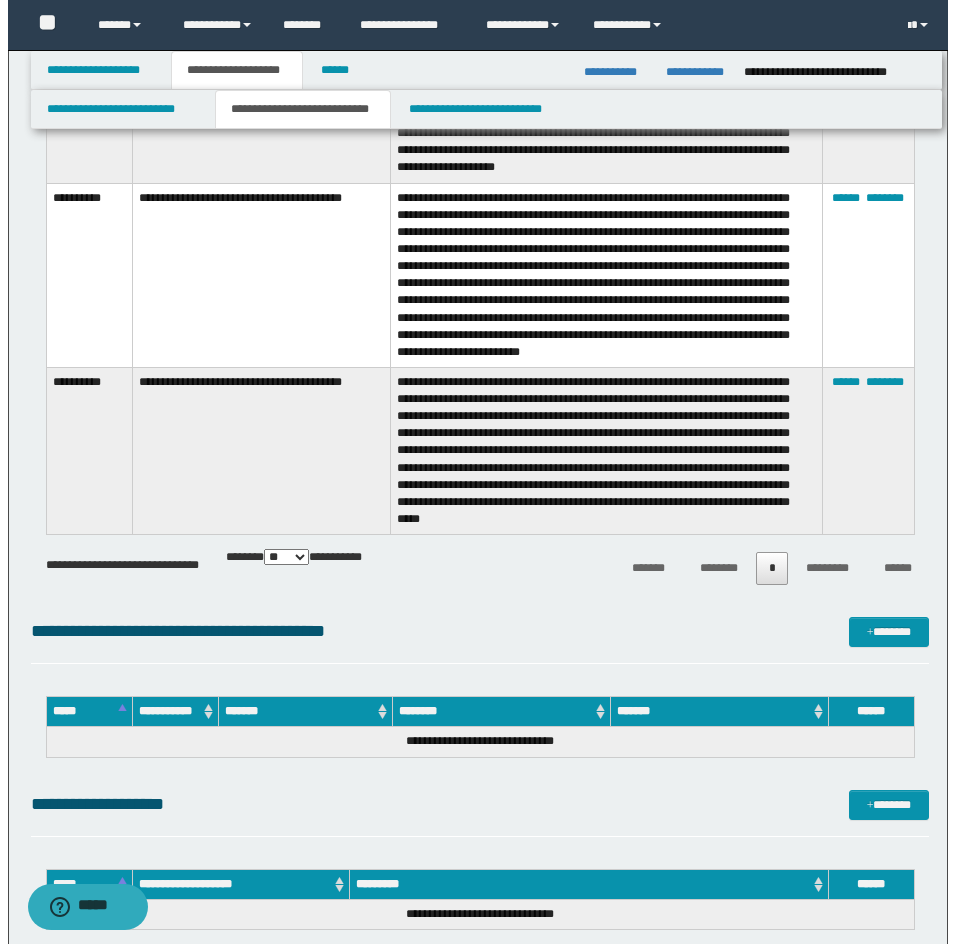 scroll, scrollTop: 2800, scrollLeft: 0, axis: vertical 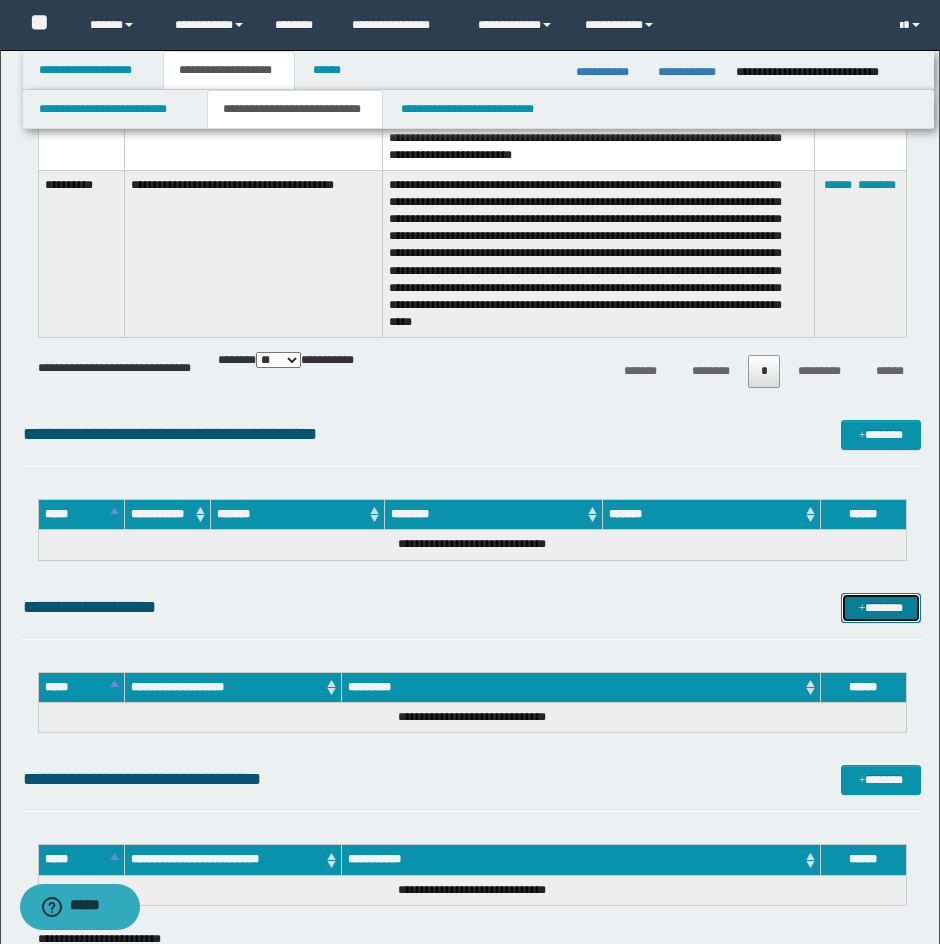 click on "*******" at bounding box center [881, 608] 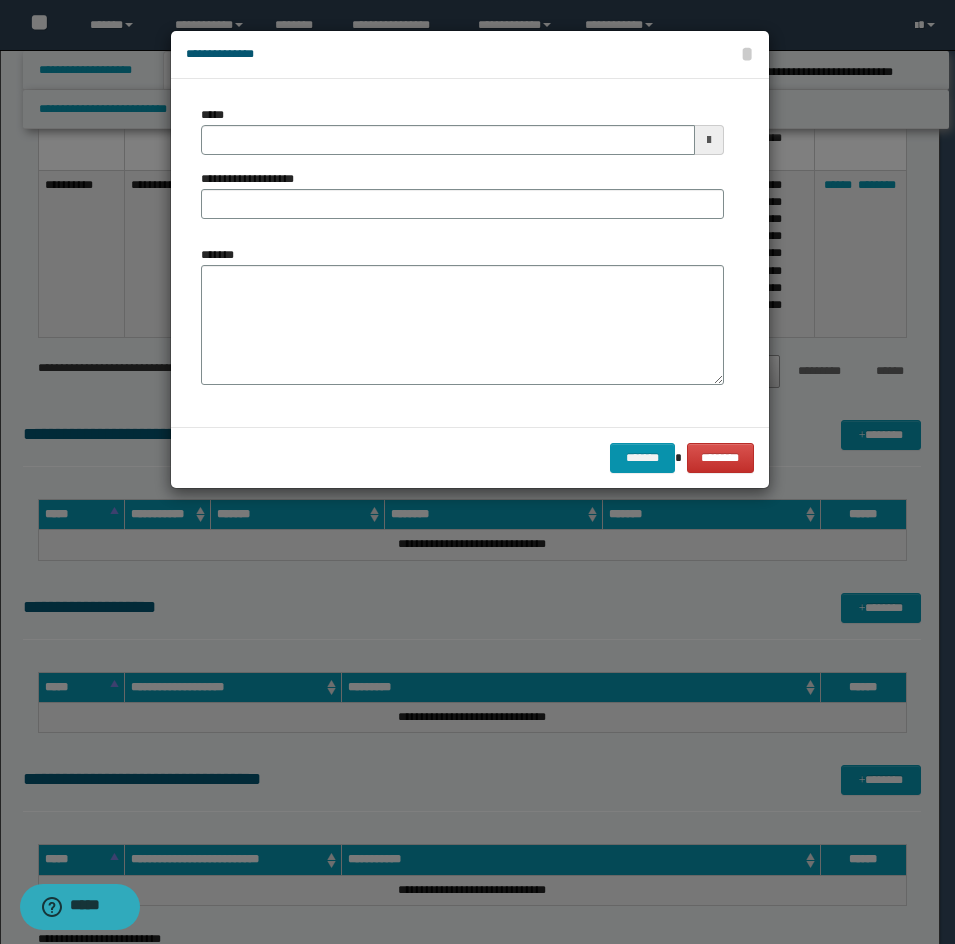click on "*******" at bounding box center (462, 315) 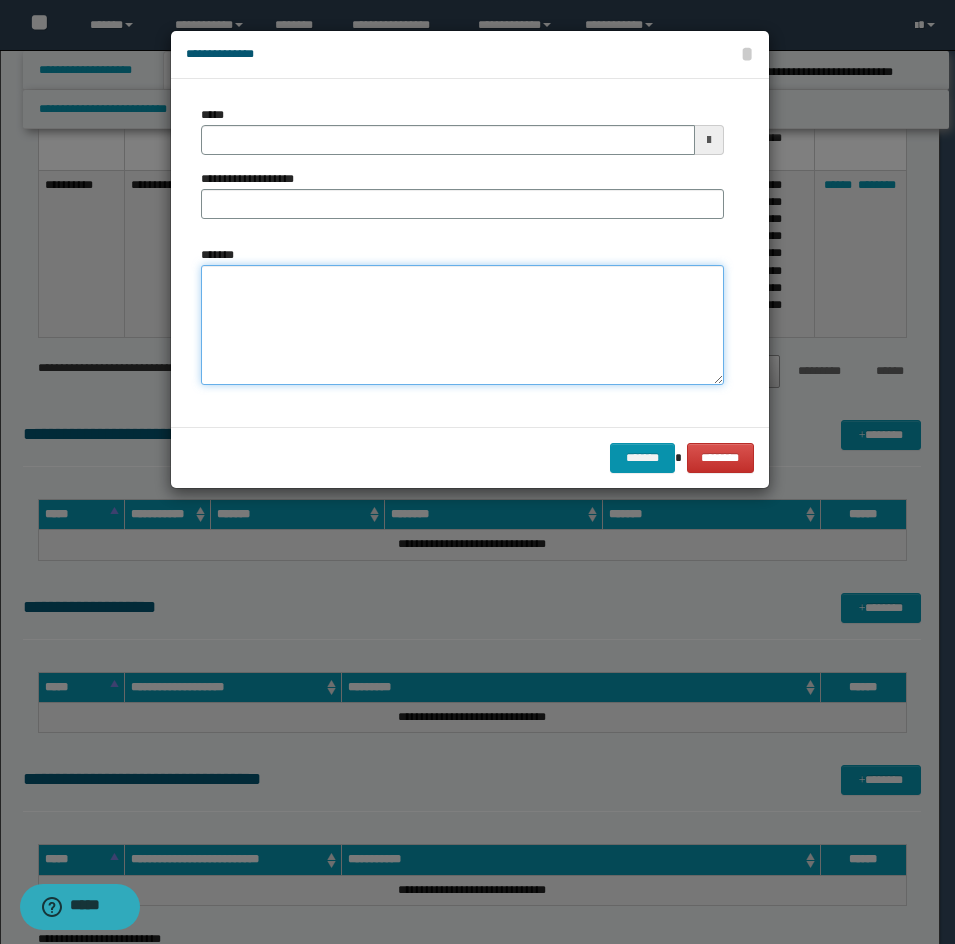 click on "*******" at bounding box center (462, 325) 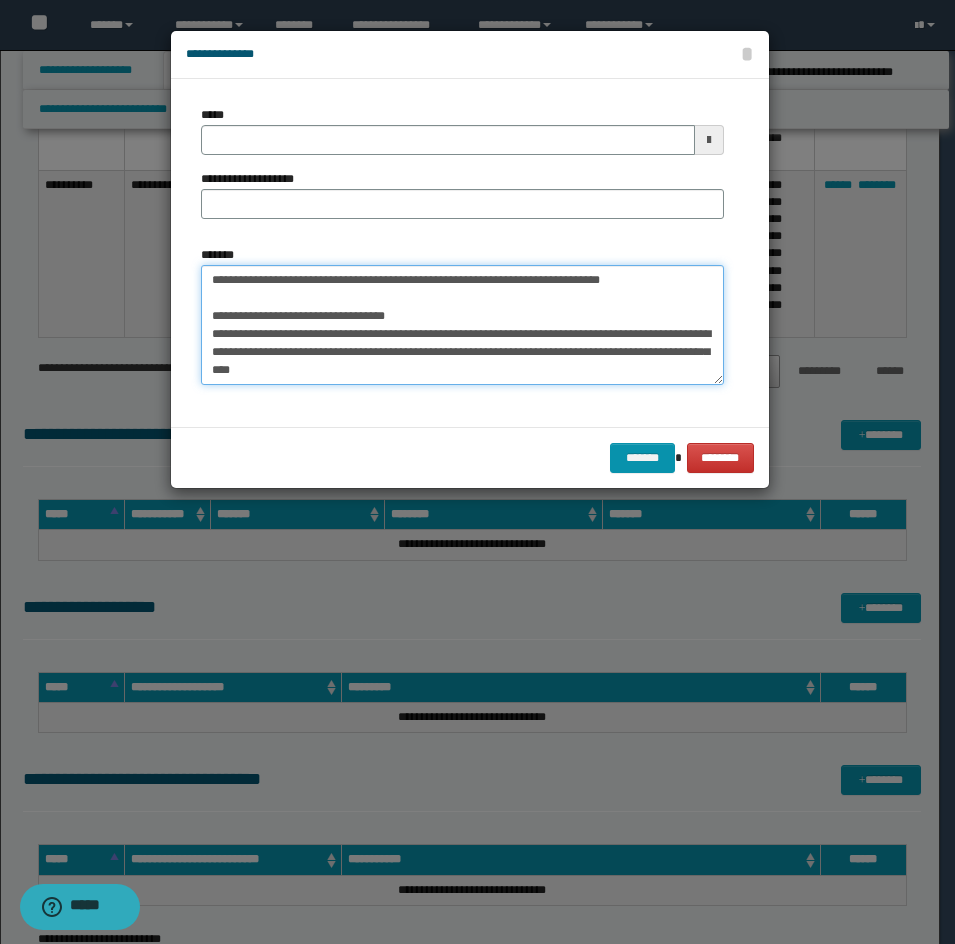 scroll, scrollTop: 0, scrollLeft: 0, axis: both 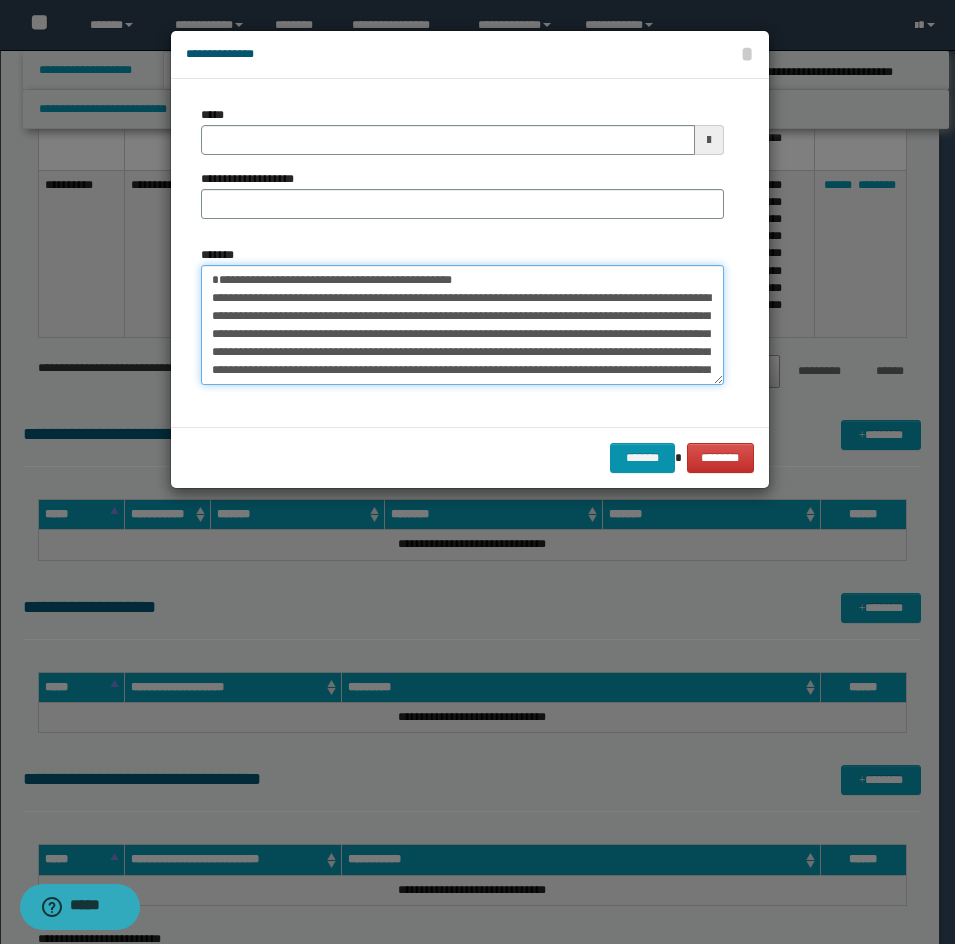 click on "*******" at bounding box center [462, 325] 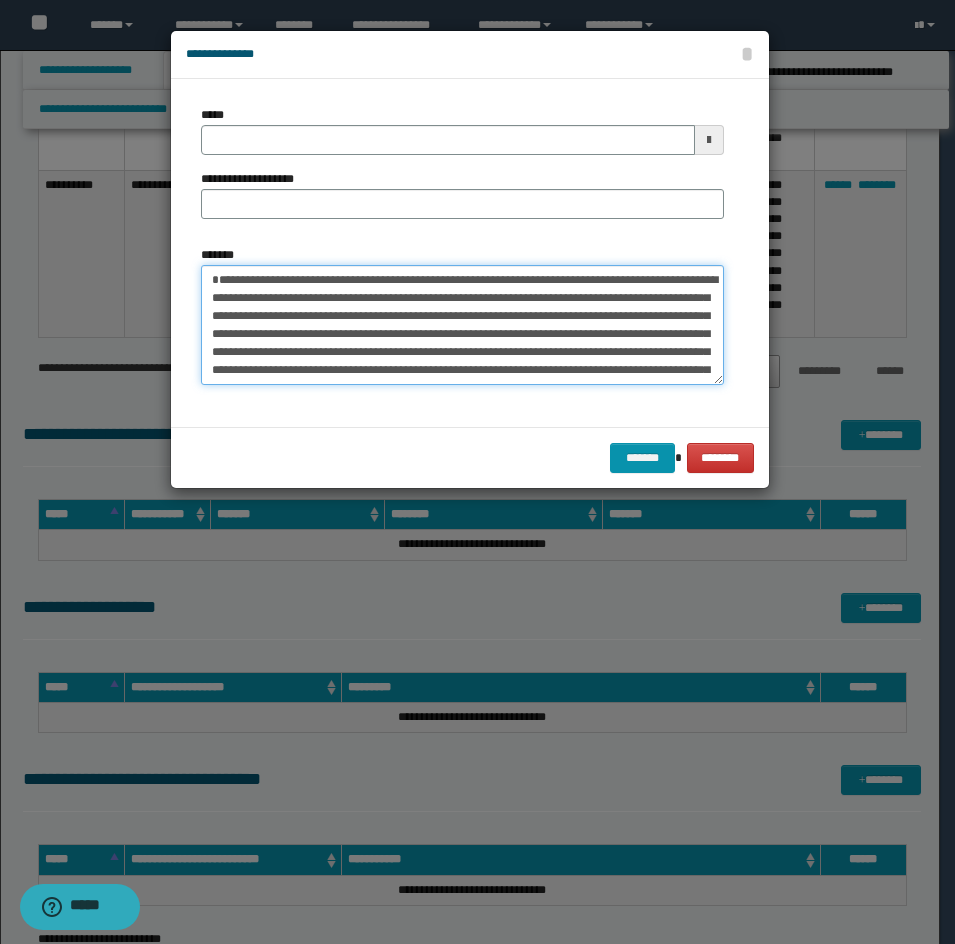 click on "*******" at bounding box center (462, 325) 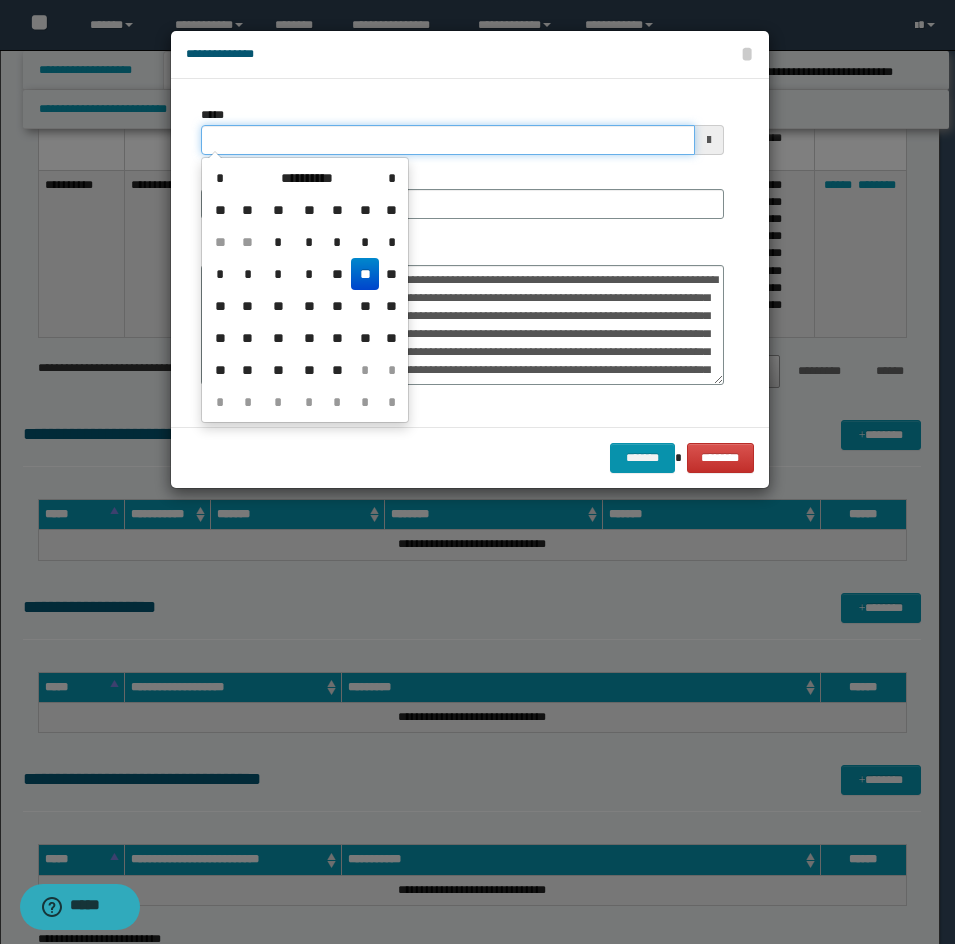 click on "*****" at bounding box center (448, 140) 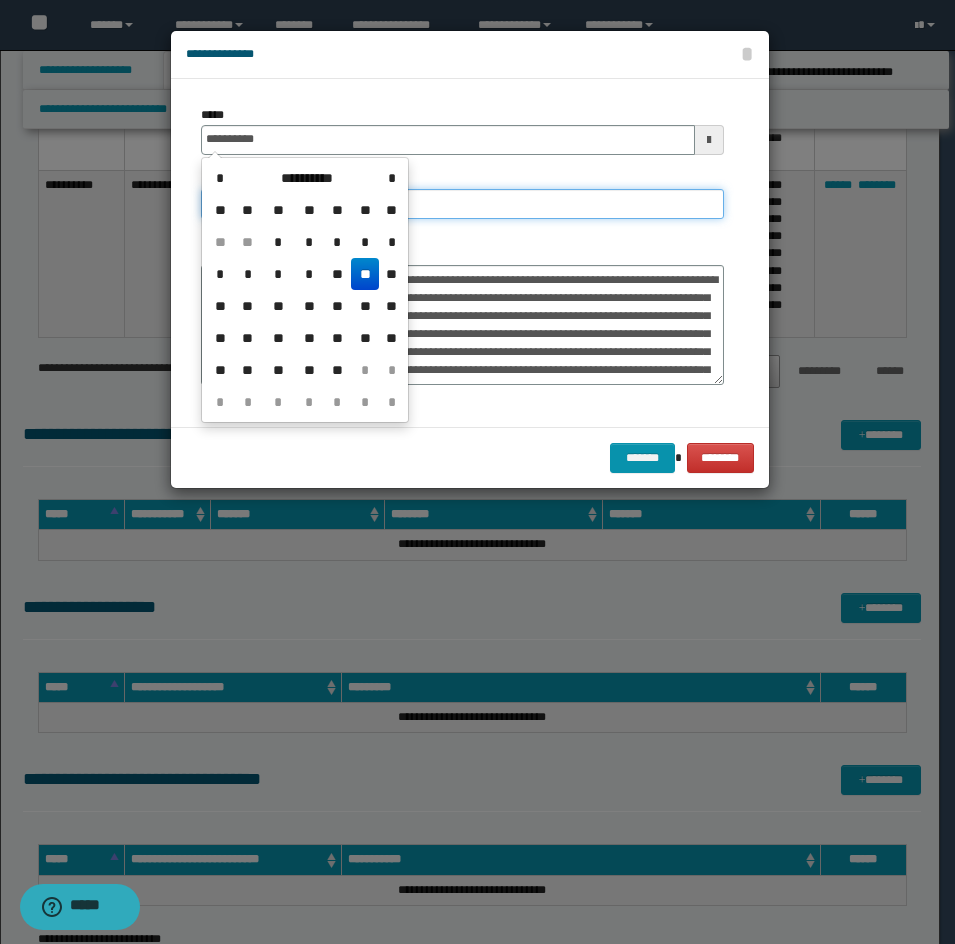 type on "**********" 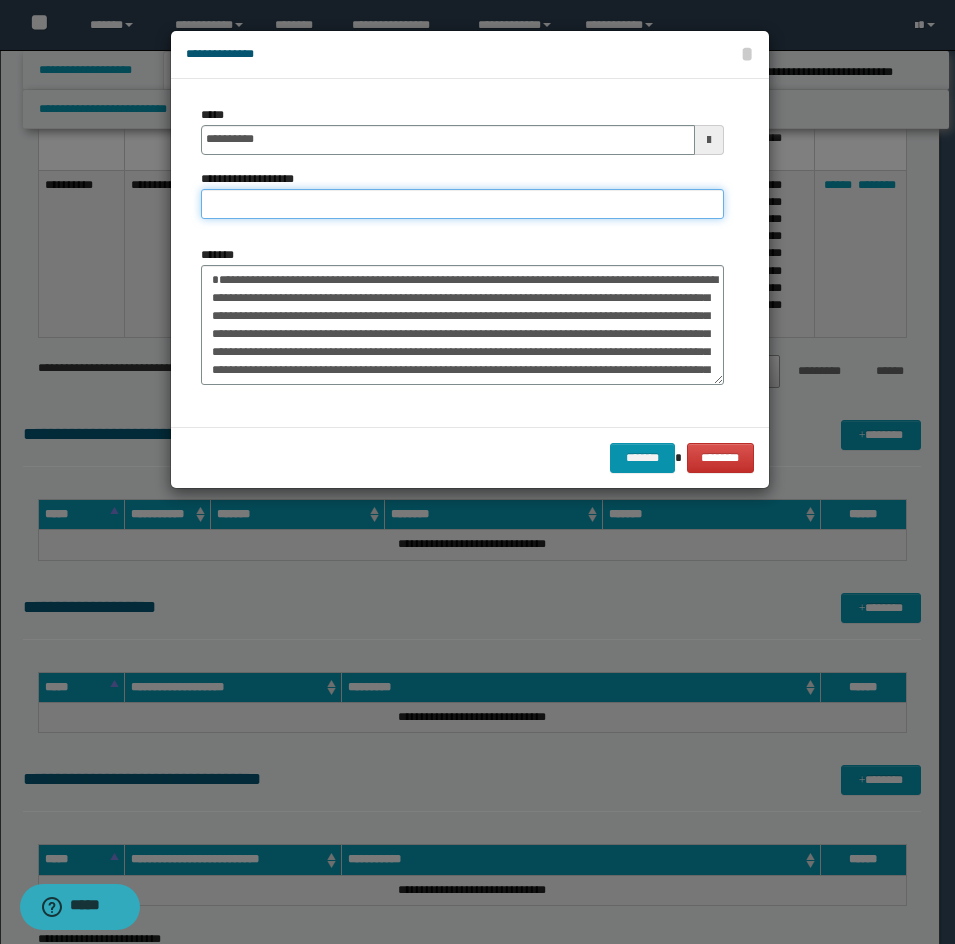 click on "**********" at bounding box center (462, 204) 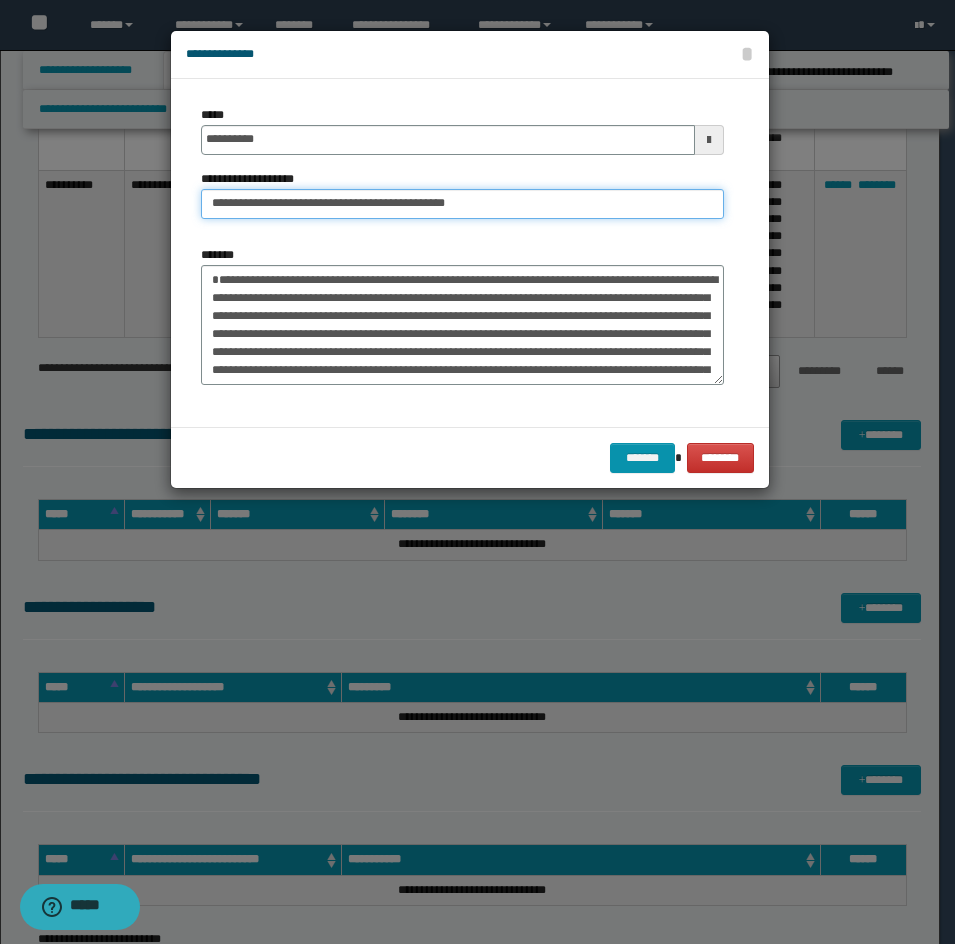 drag, startPoint x: 277, startPoint y: 201, endPoint x: 116, endPoint y: 211, distance: 161.31026 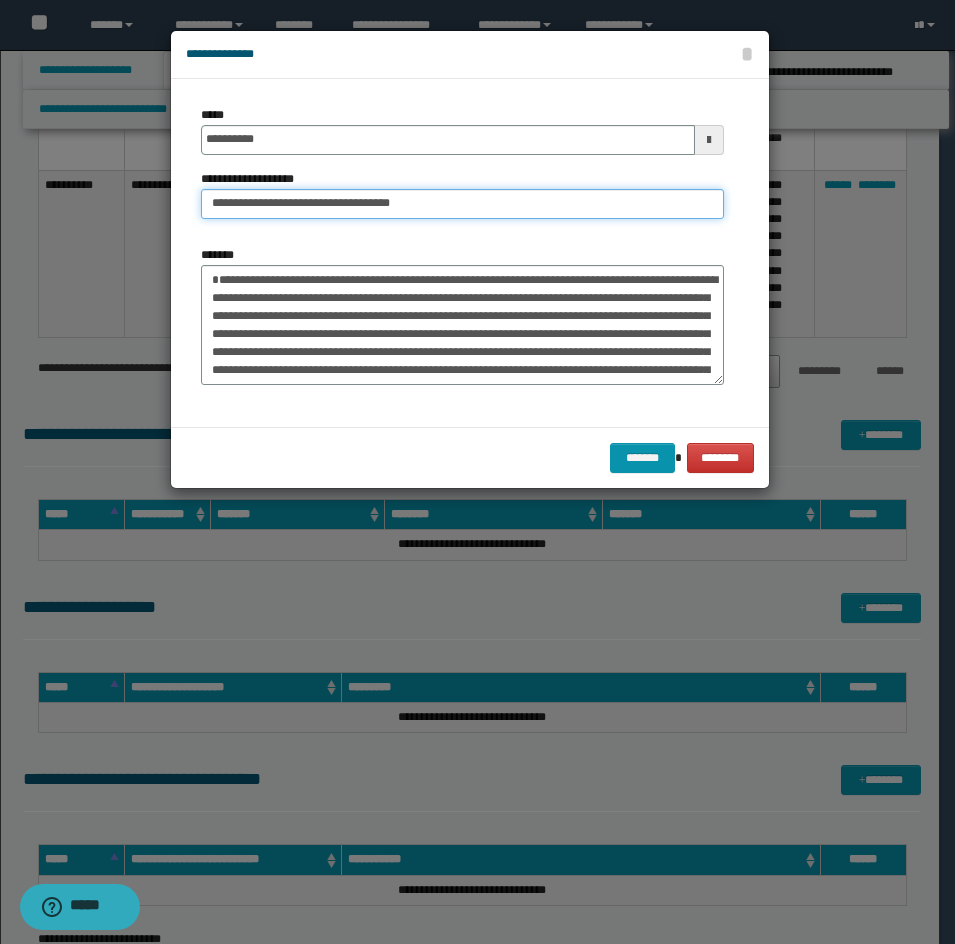 scroll, scrollTop: 200, scrollLeft: 0, axis: vertical 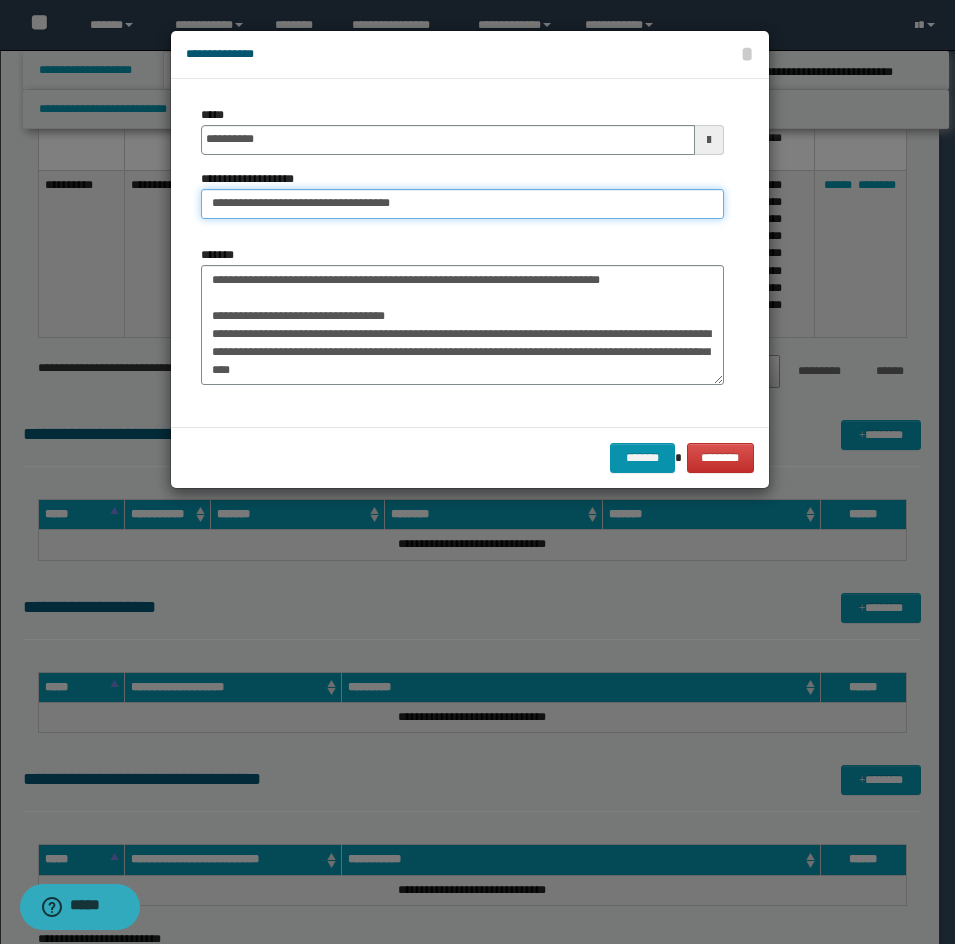 type on "**********" 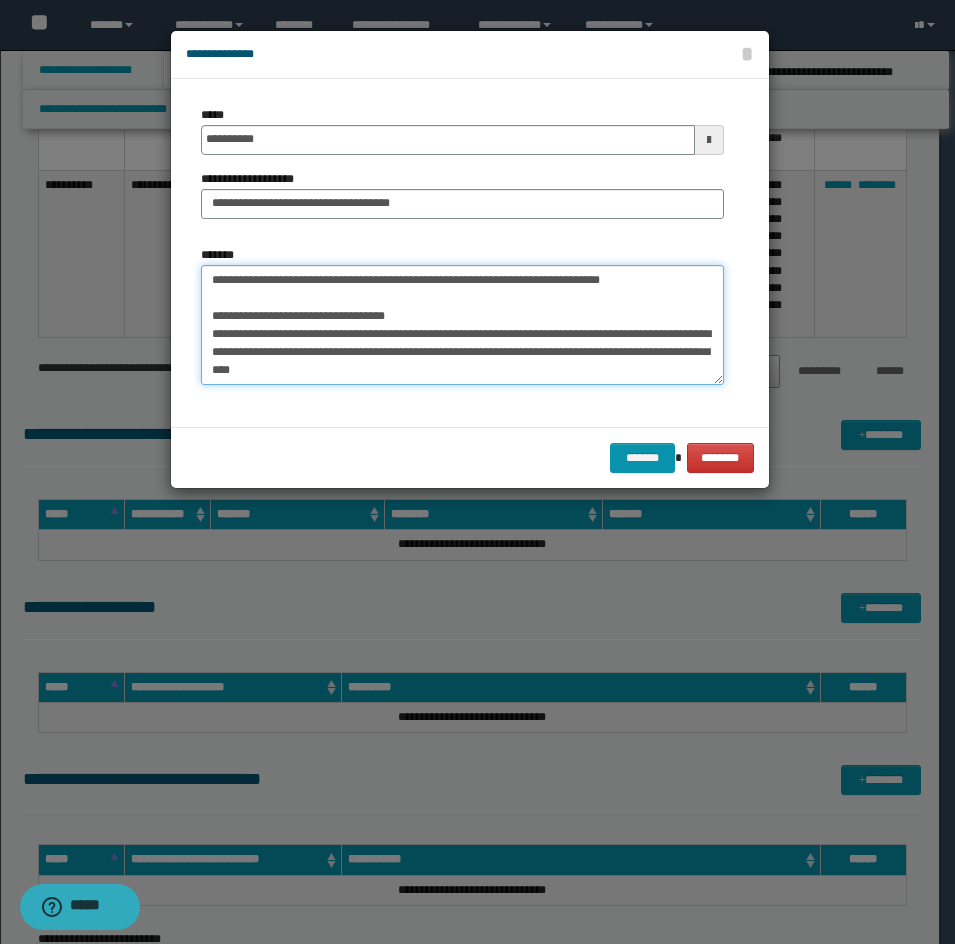 drag, startPoint x: 204, startPoint y: 312, endPoint x: 446, endPoint y: 367, distance: 248.17131 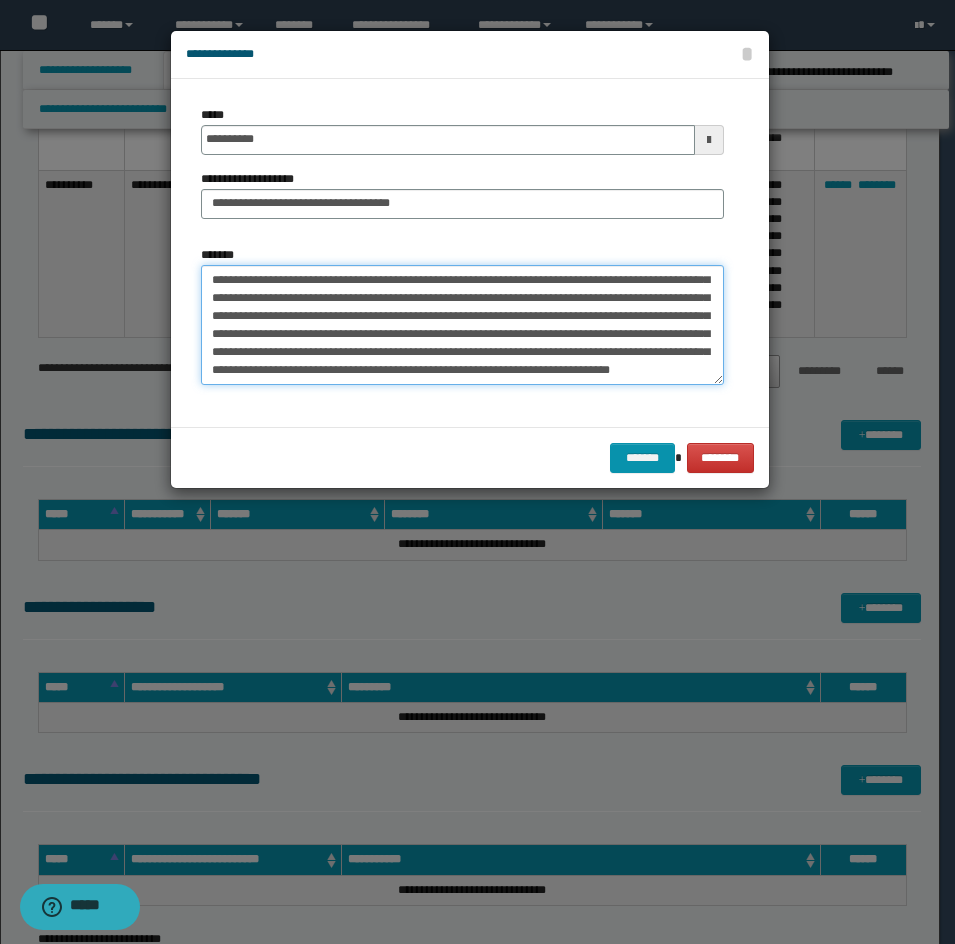 scroll, scrollTop: 144, scrollLeft: 0, axis: vertical 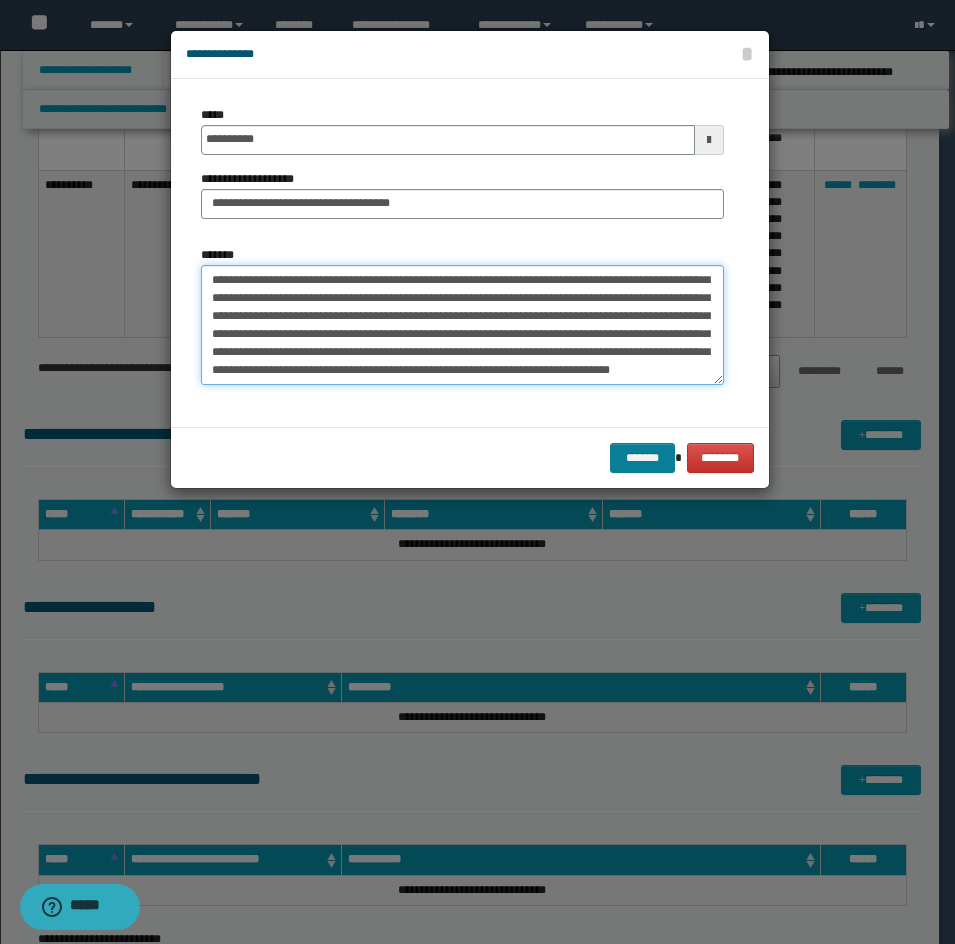 type on "**********" 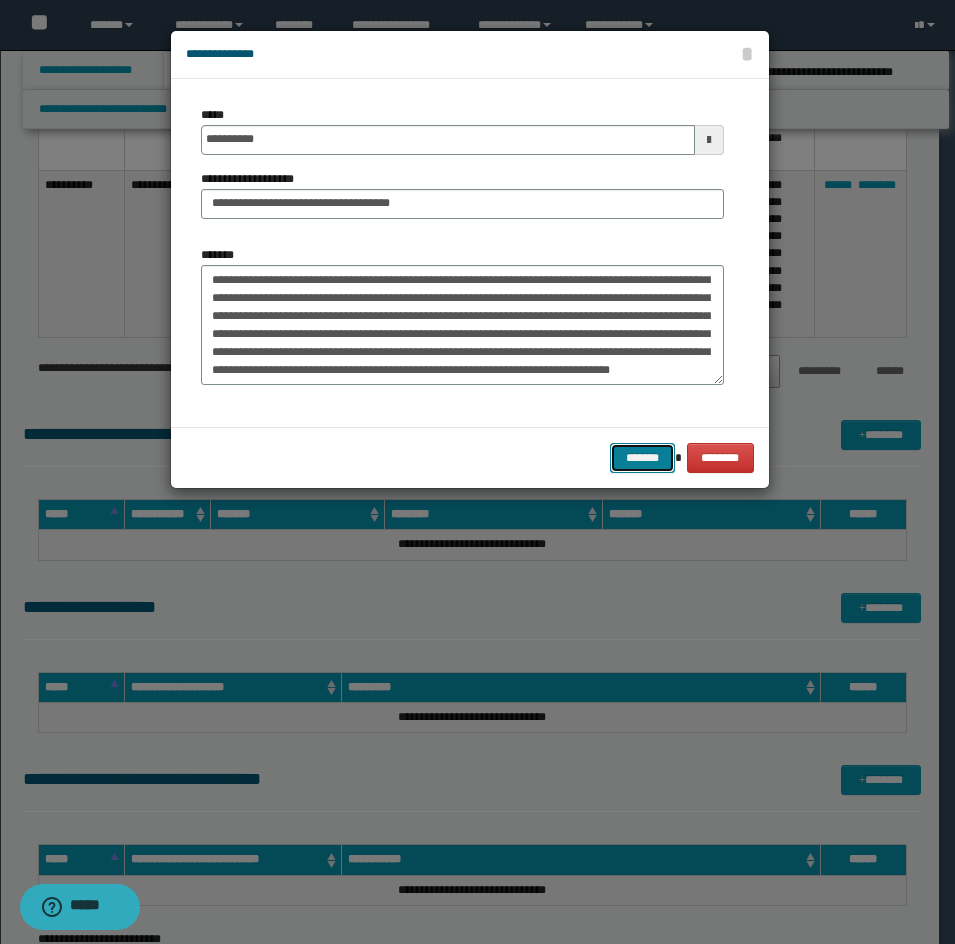 click on "*******" at bounding box center [642, 458] 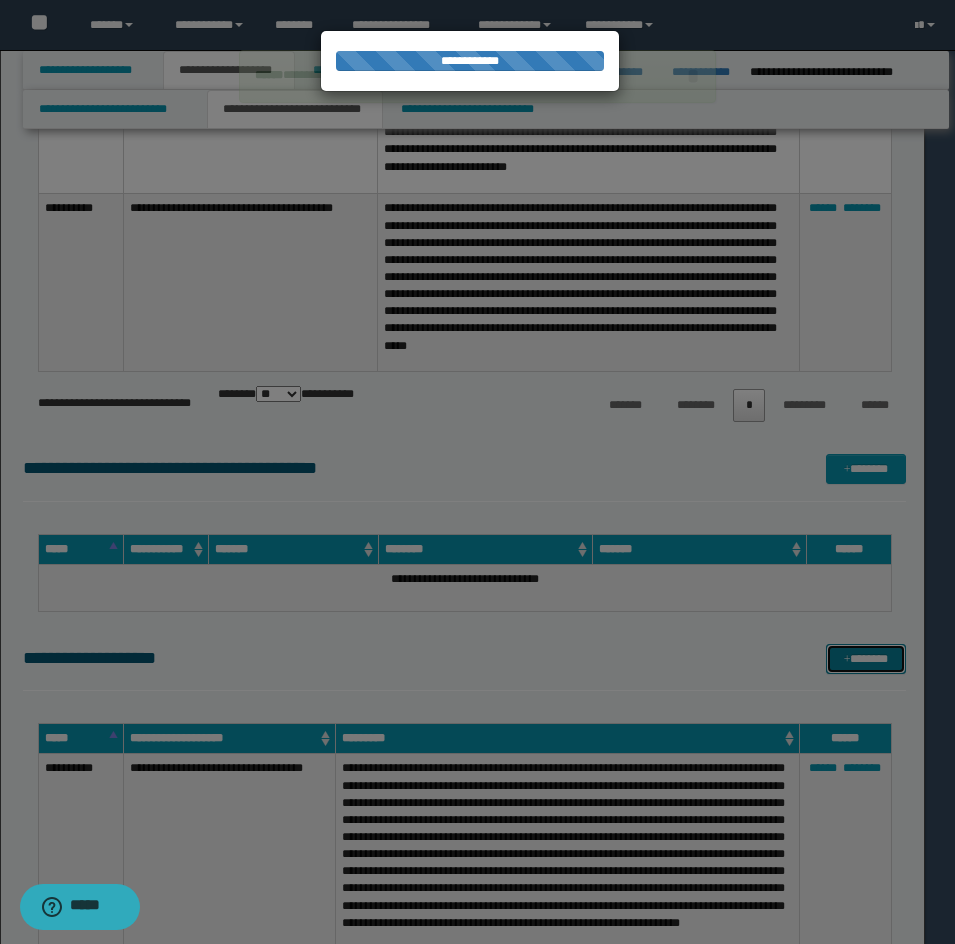 type 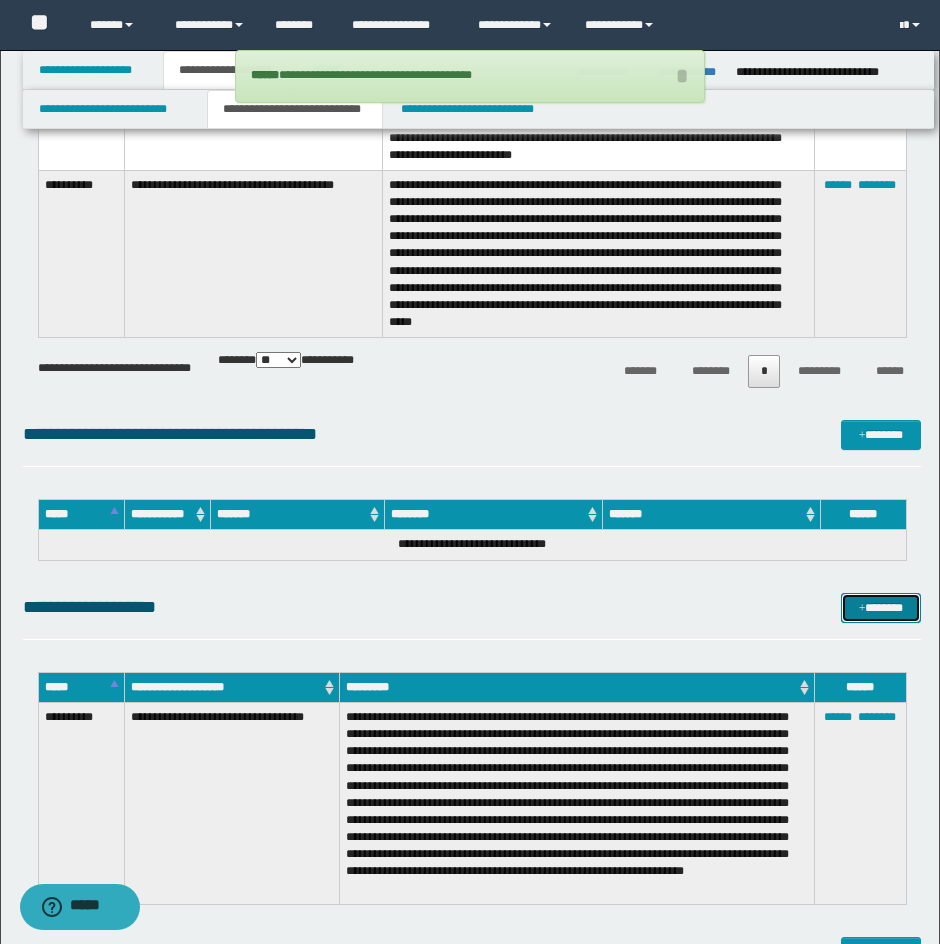 click on "*******" at bounding box center [881, 608] 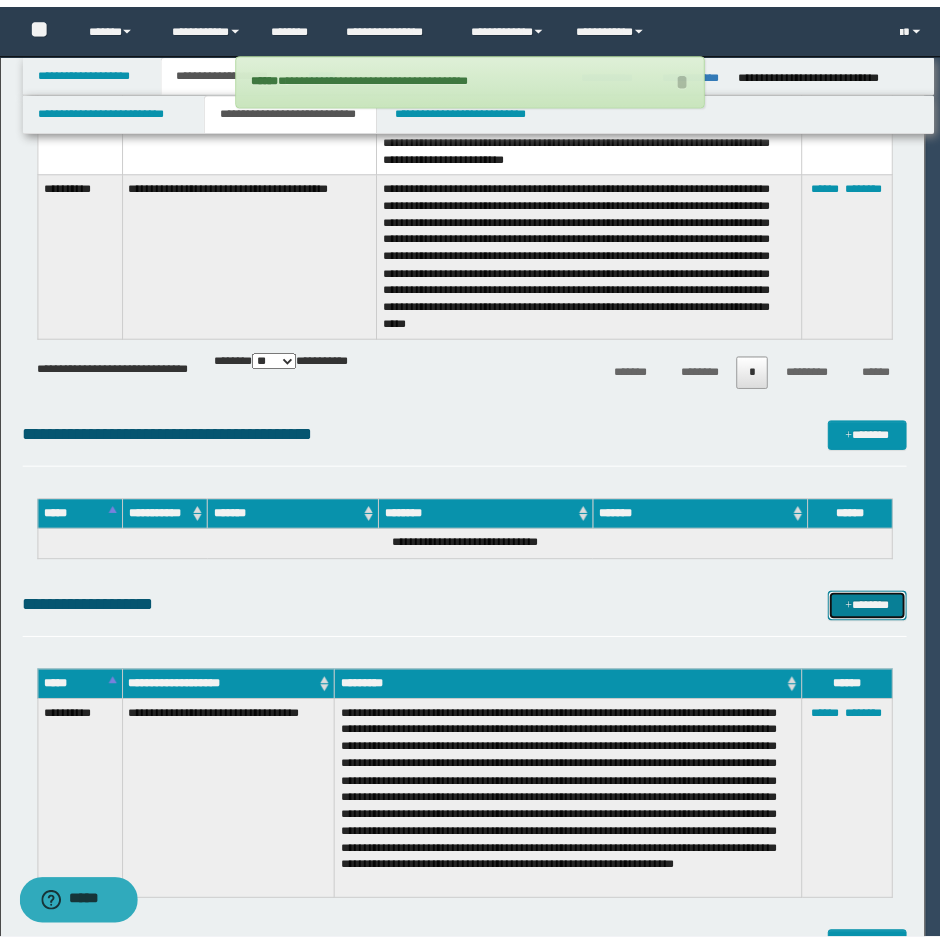 scroll, scrollTop: 0, scrollLeft: 0, axis: both 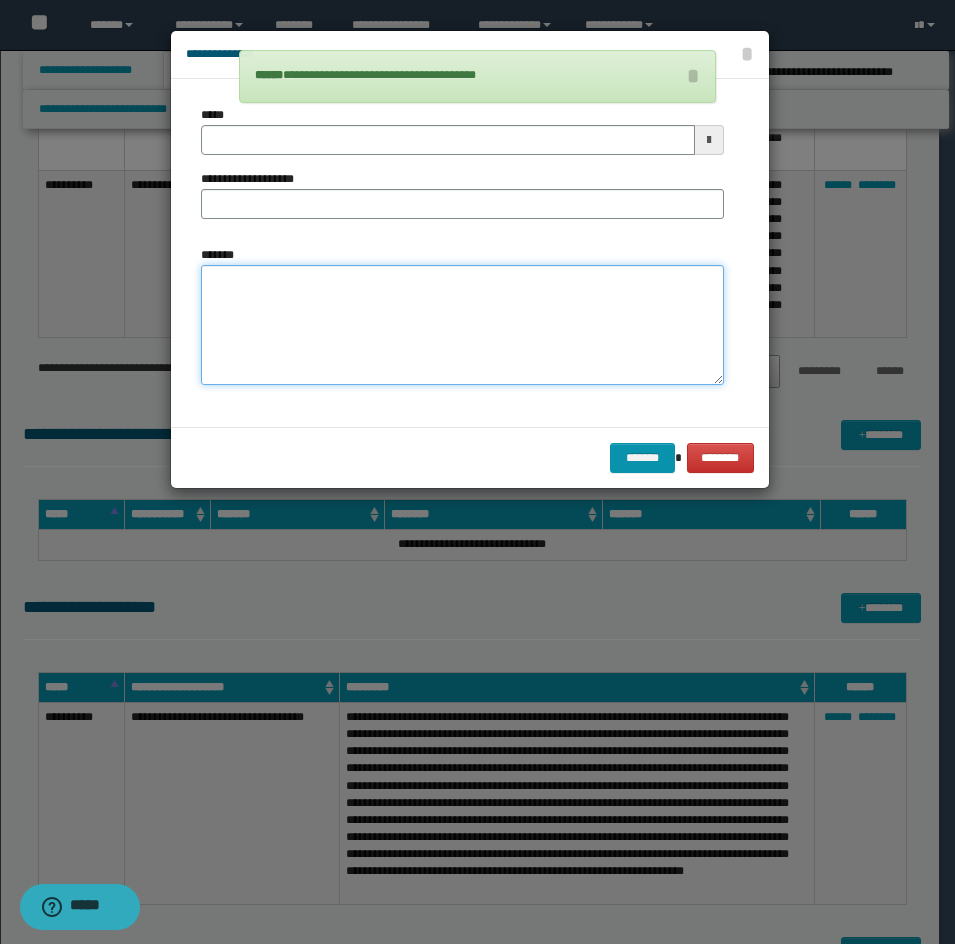 drag, startPoint x: 358, startPoint y: 308, endPoint x: 349, endPoint y: 300, distance: 12.0415945 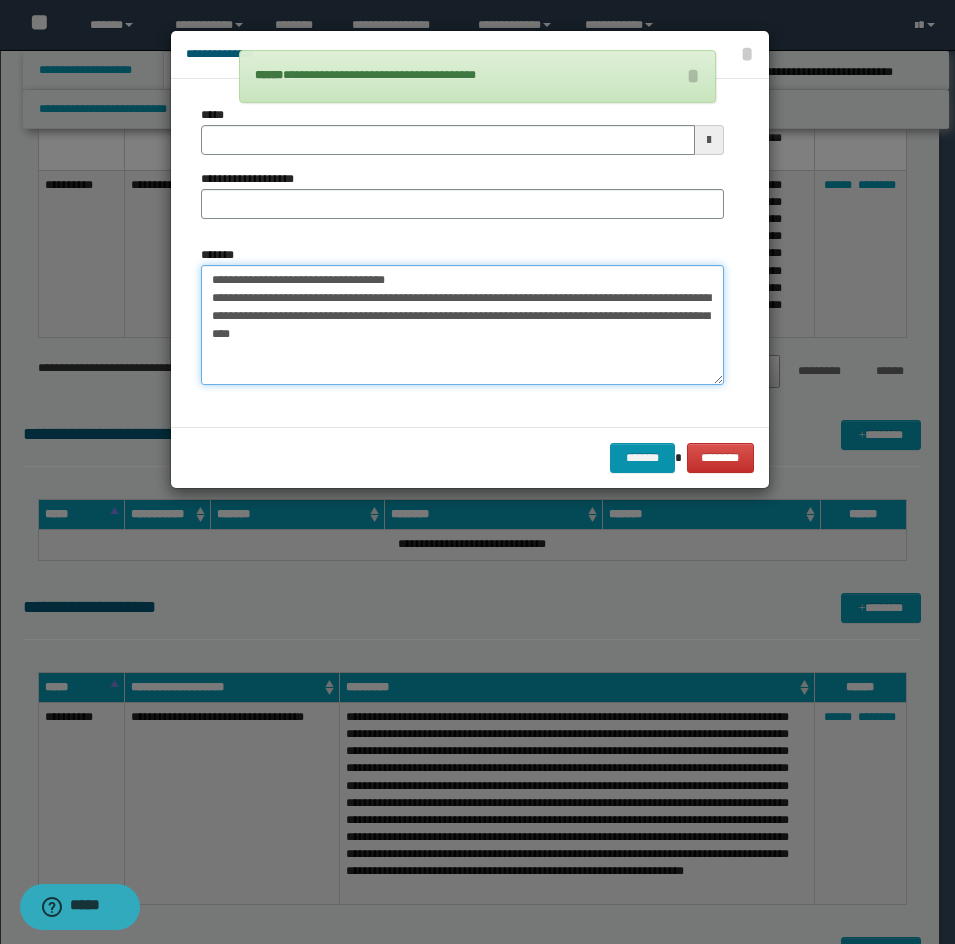 click on "**********" at bounding box center (462, 325) 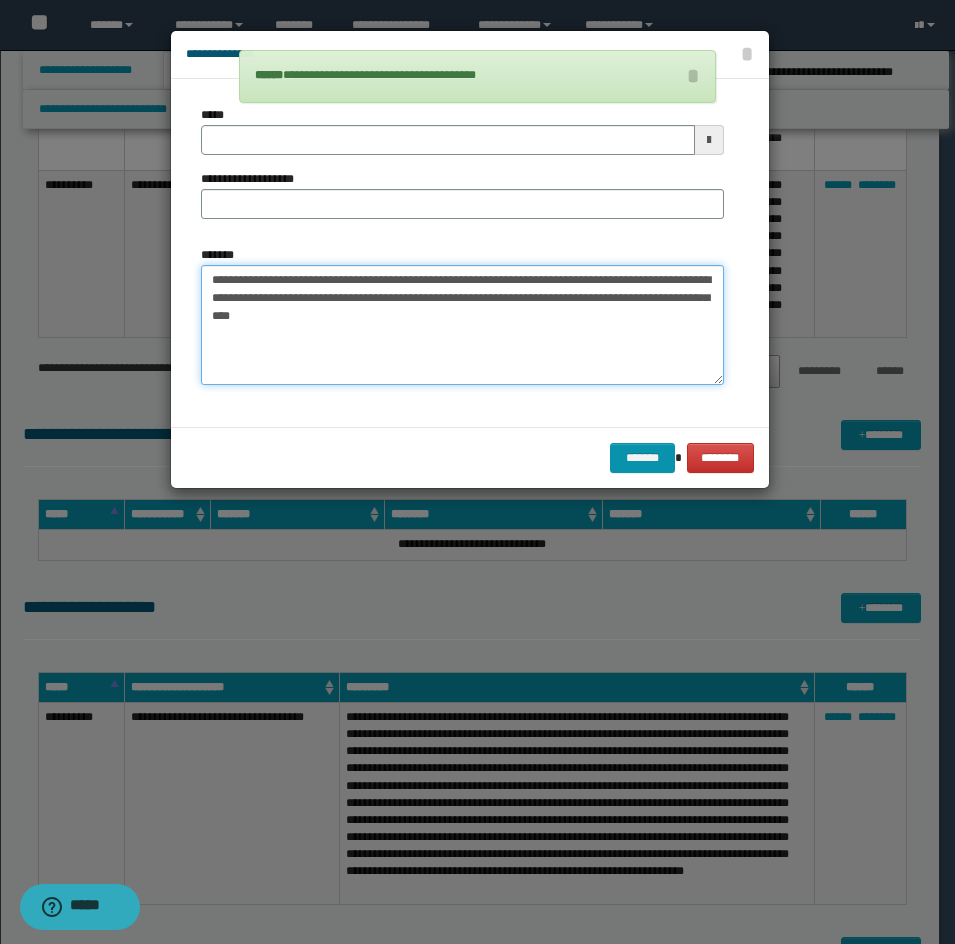 type 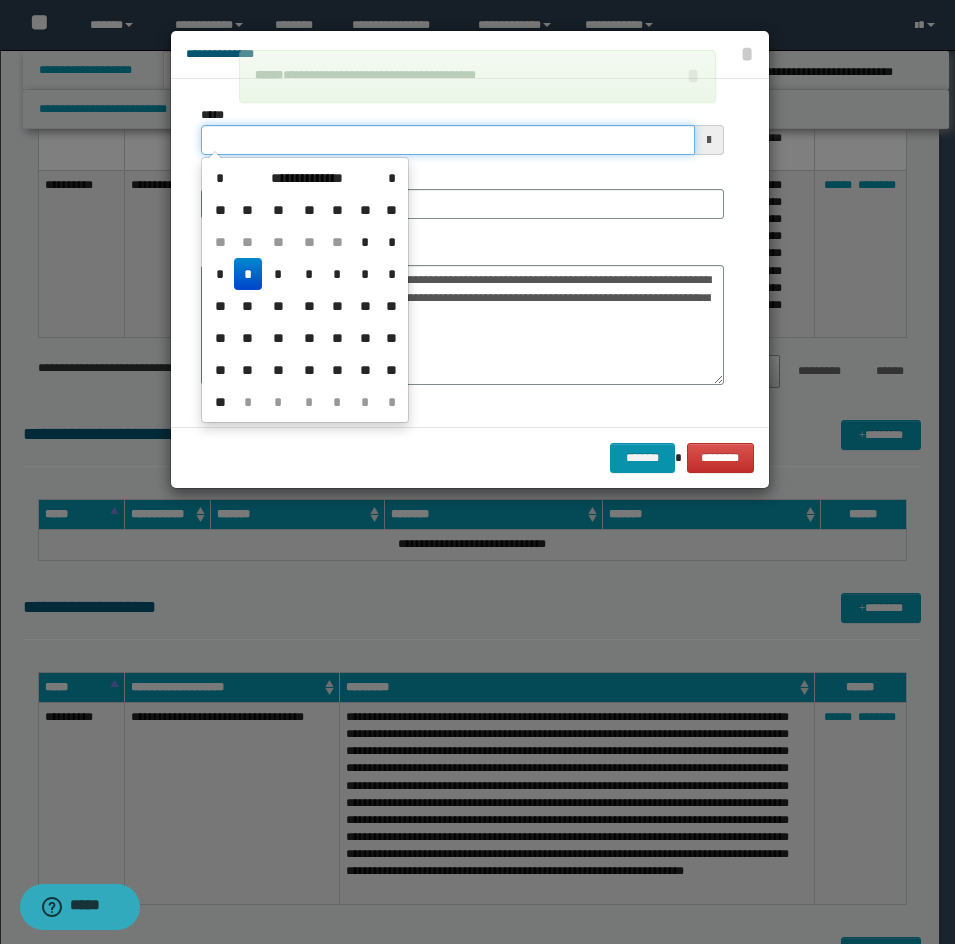click on "*****" at bounding box center (448, 140) 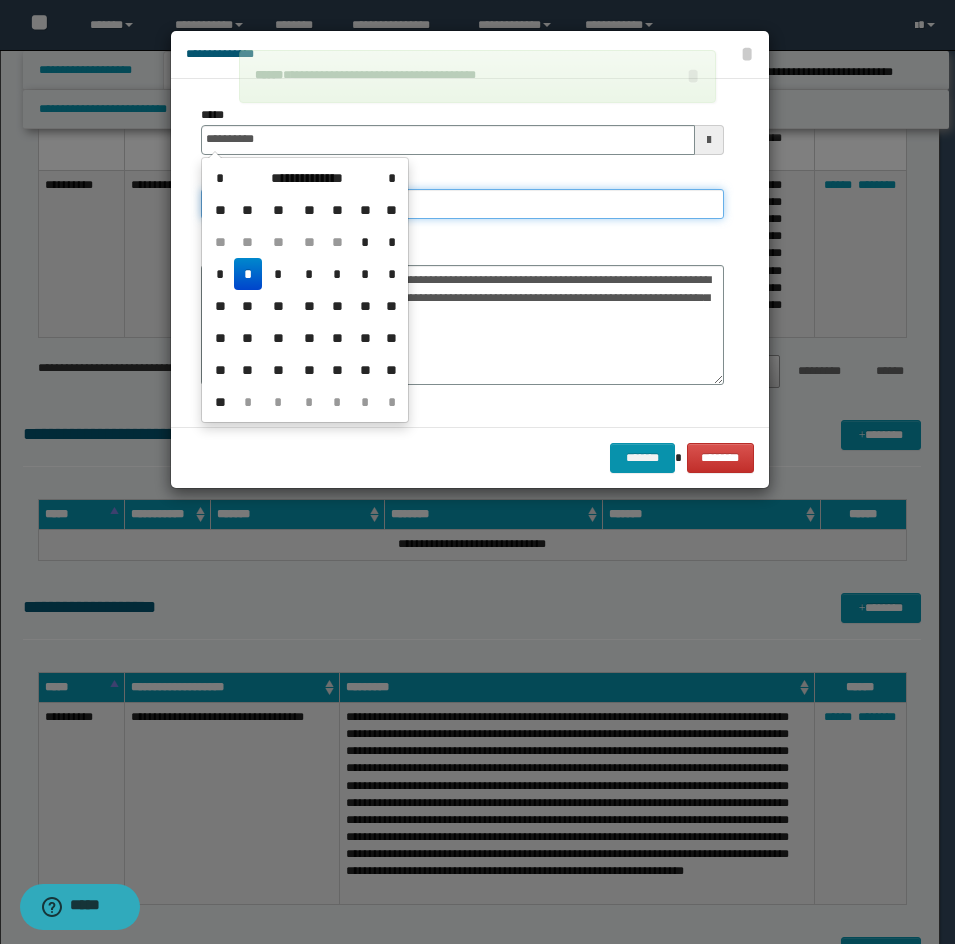 type on "**********" 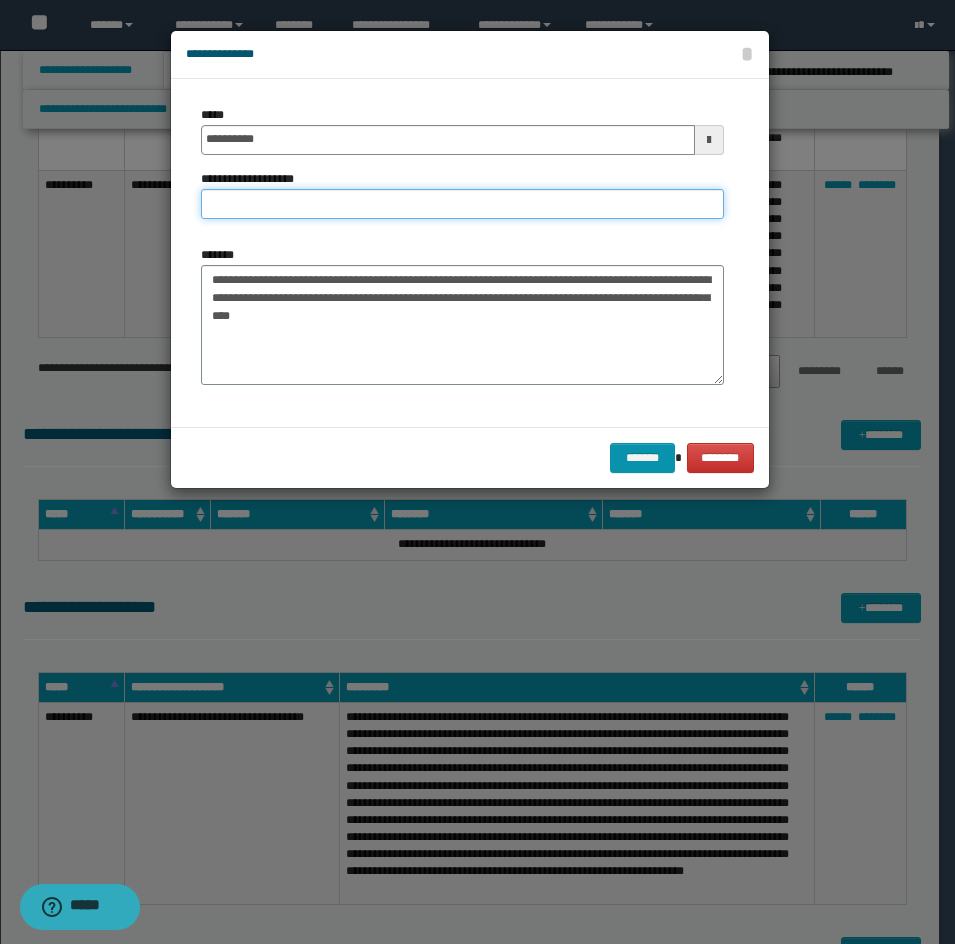 drag, startPoint x: 474, startPoint y: 201, endPoint x: 391, endPoint y: 204, distance: 83.0542 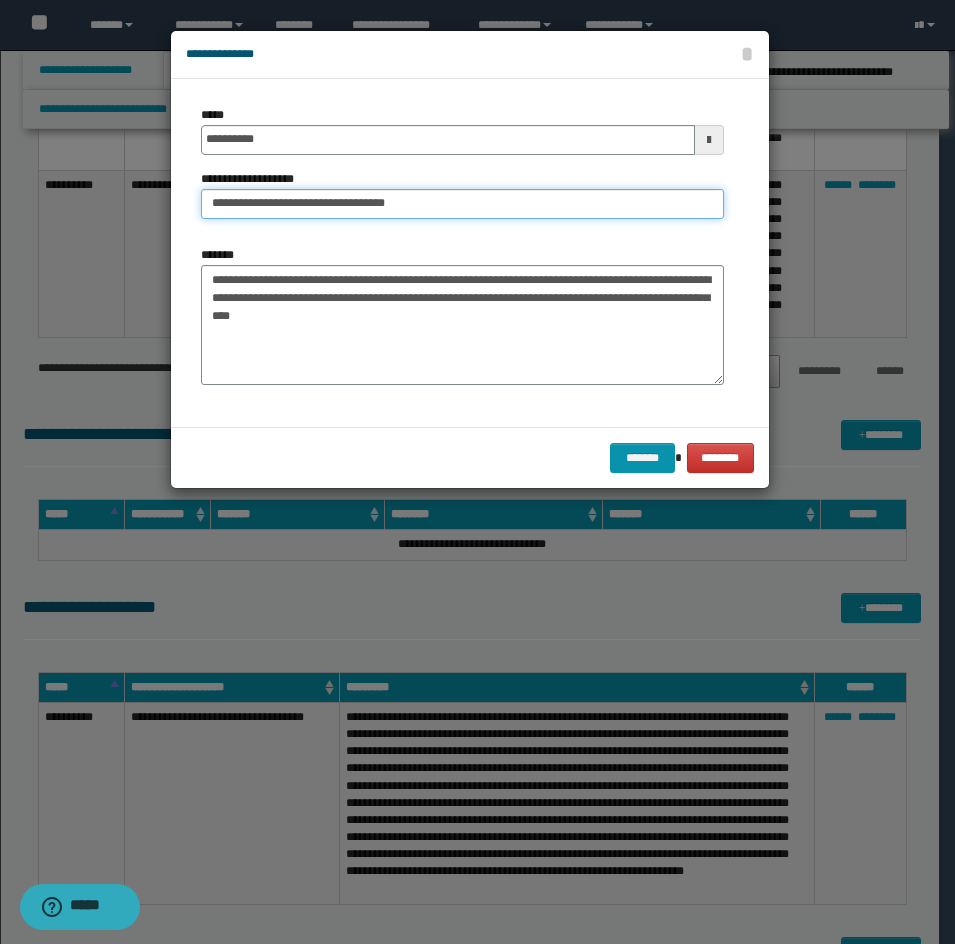 drag, startPoint x: 276, startPoint y: 206, endPoint x: 64, endPoint y: 223, distance: 212.68051 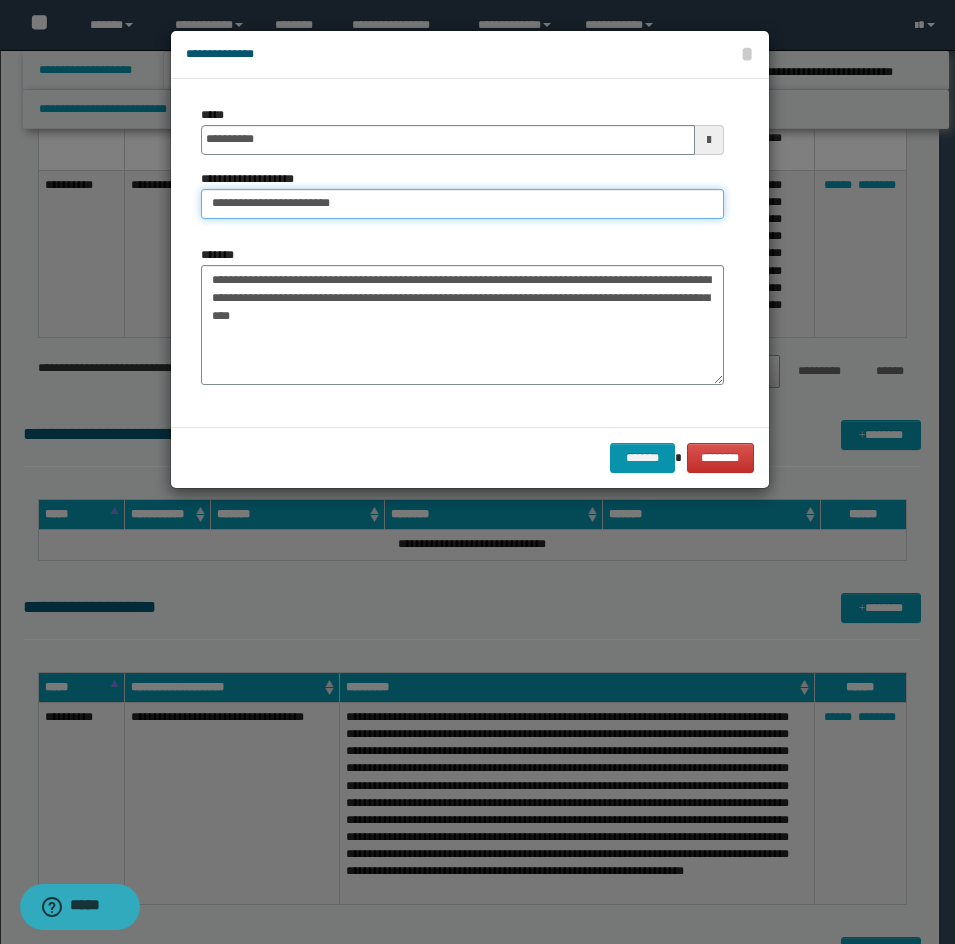 type on "**********" 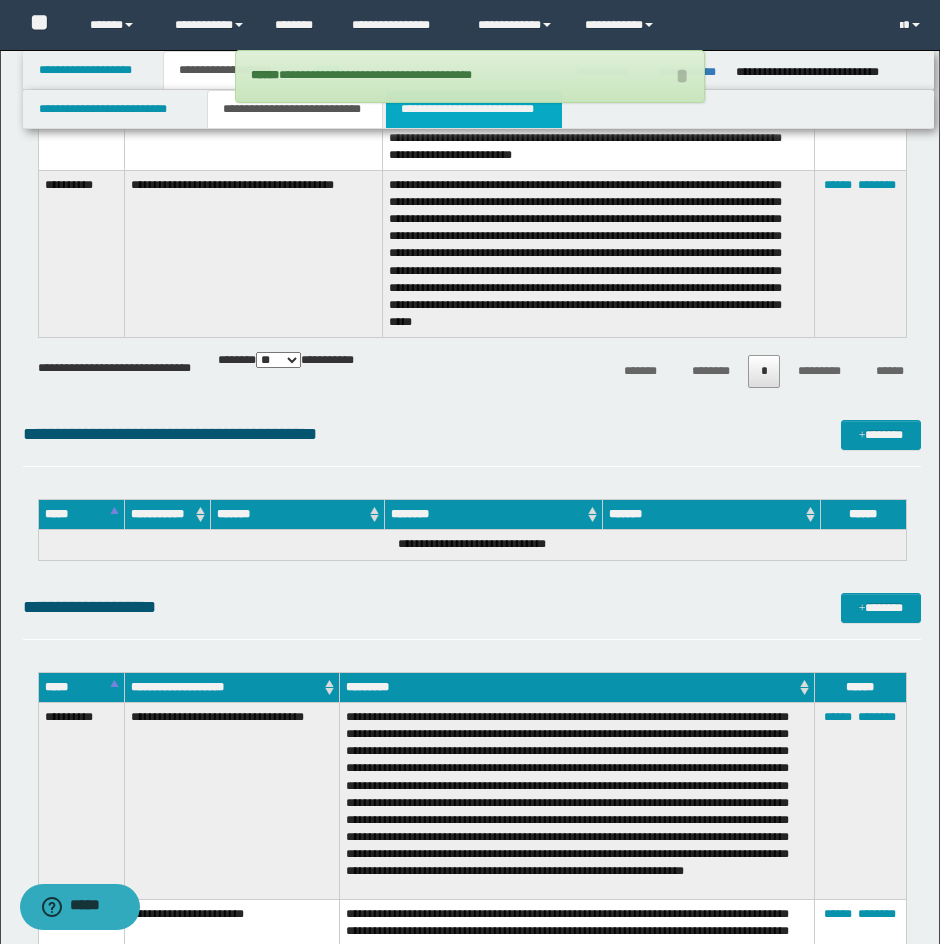 click on "**********" at bounding box center [474, 109] 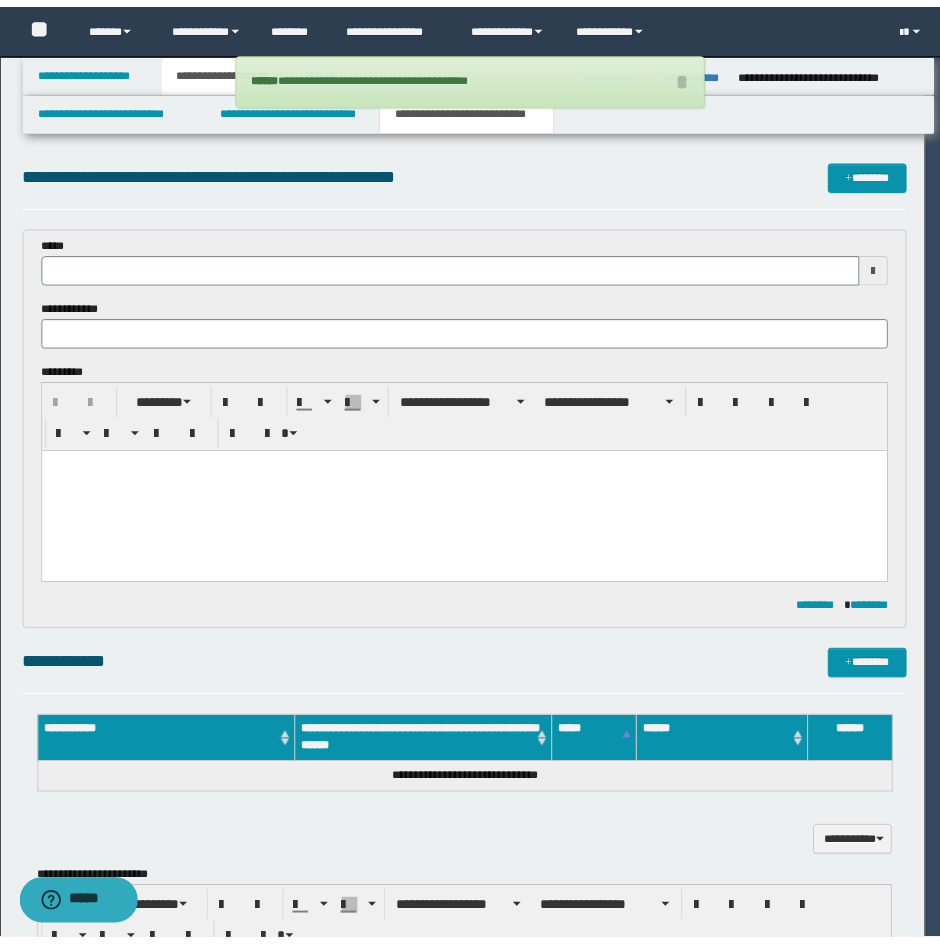 scroll, scrollTop: 0, scrollLeft: 0, axis: both 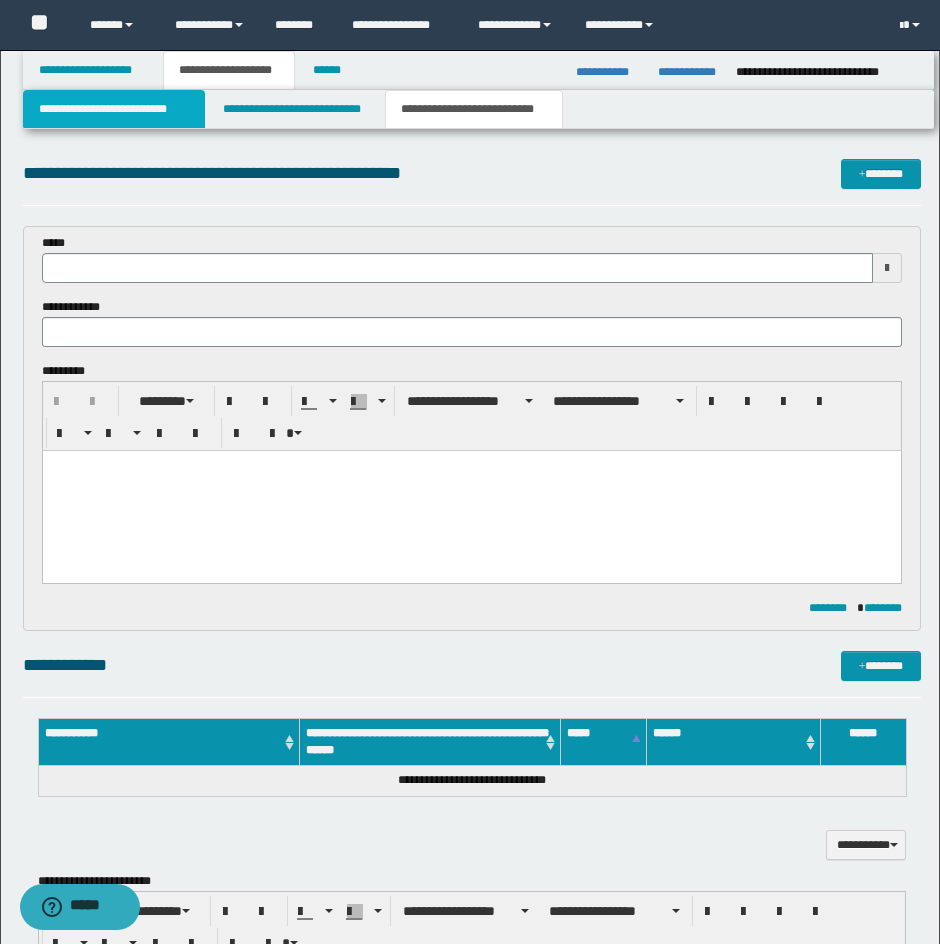 drag, startPoint x: 94, startPoint y: 120, endPoint x: 114, endPoint y: 156, distance: 41.18252 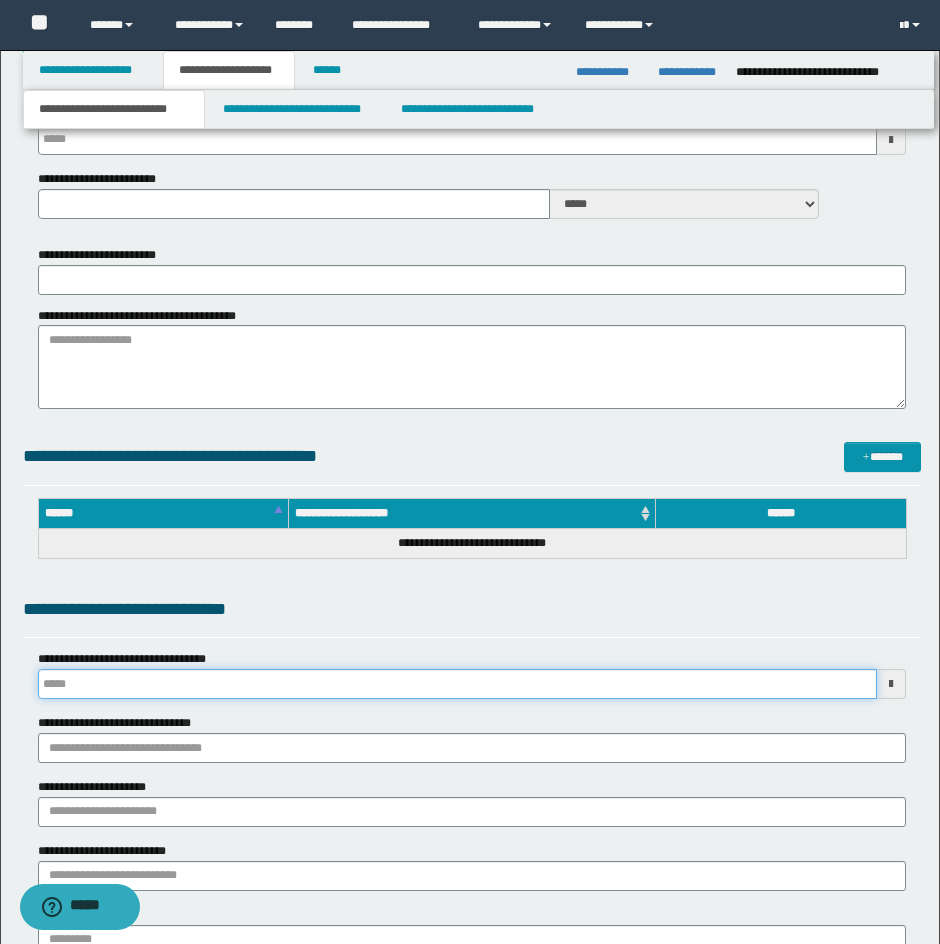 click on "**********" at bounding box center (457, 684) 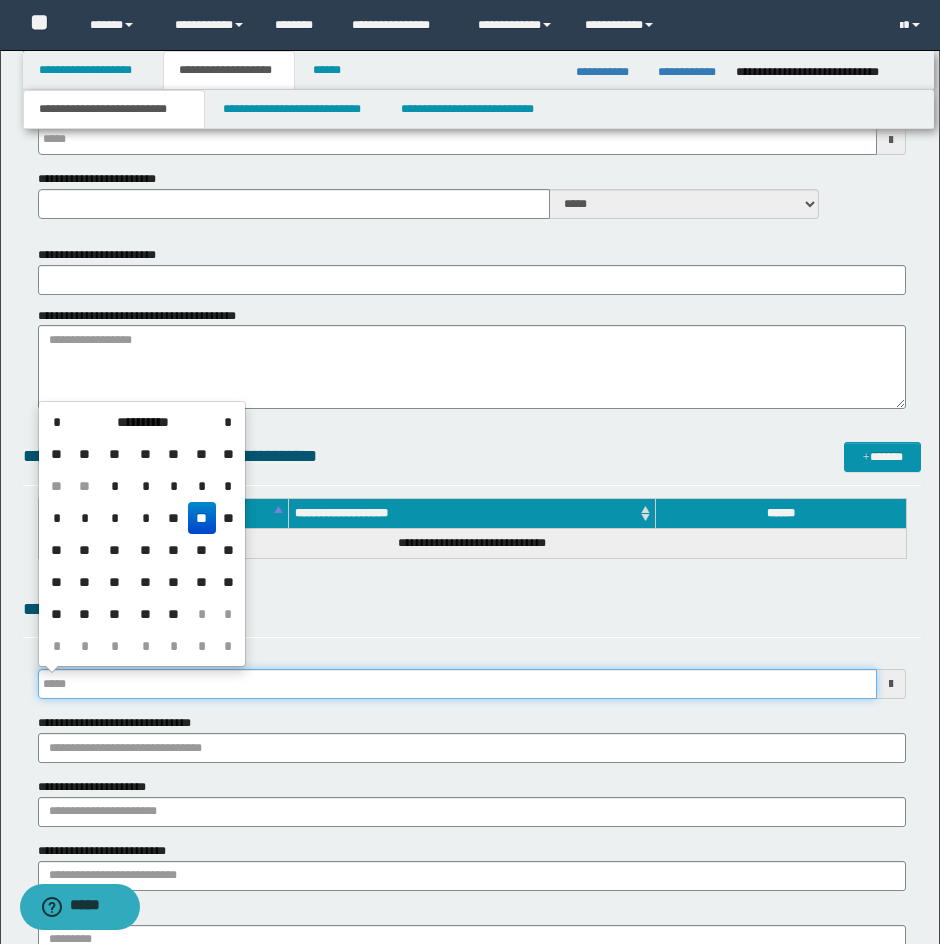 type on "**********" 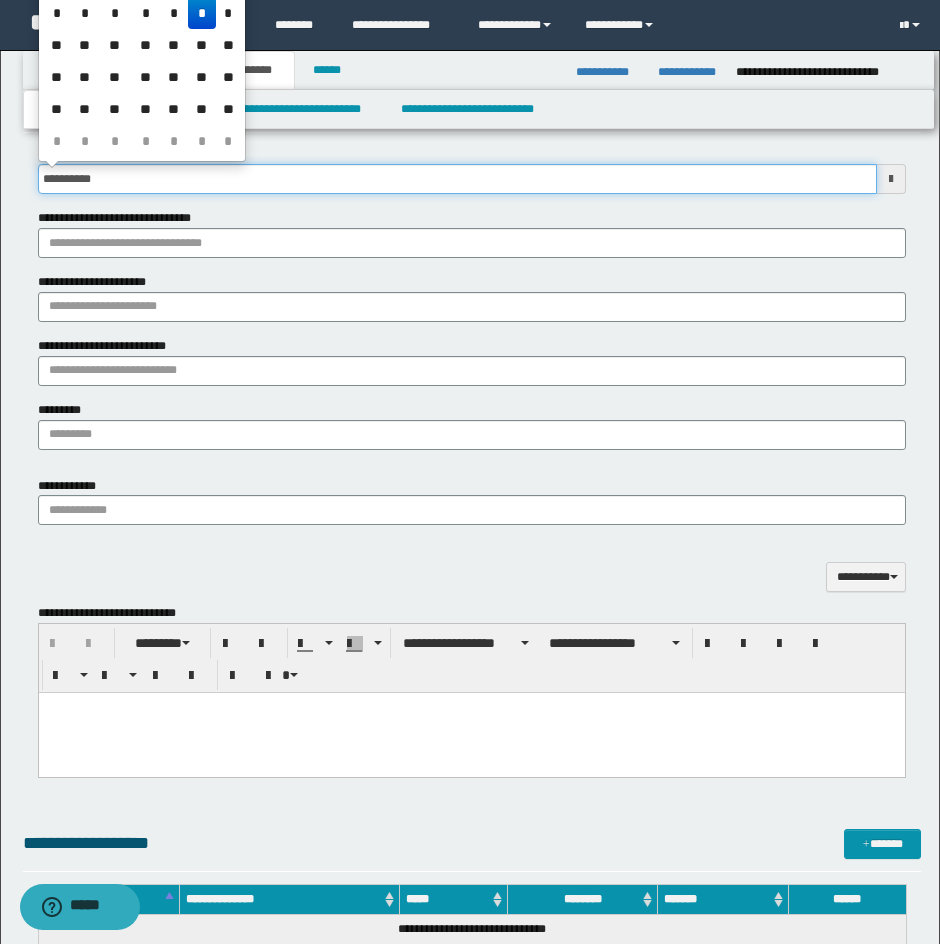 scroll, scrollTop: 1200, scrollLeft: 0, axis: vertical 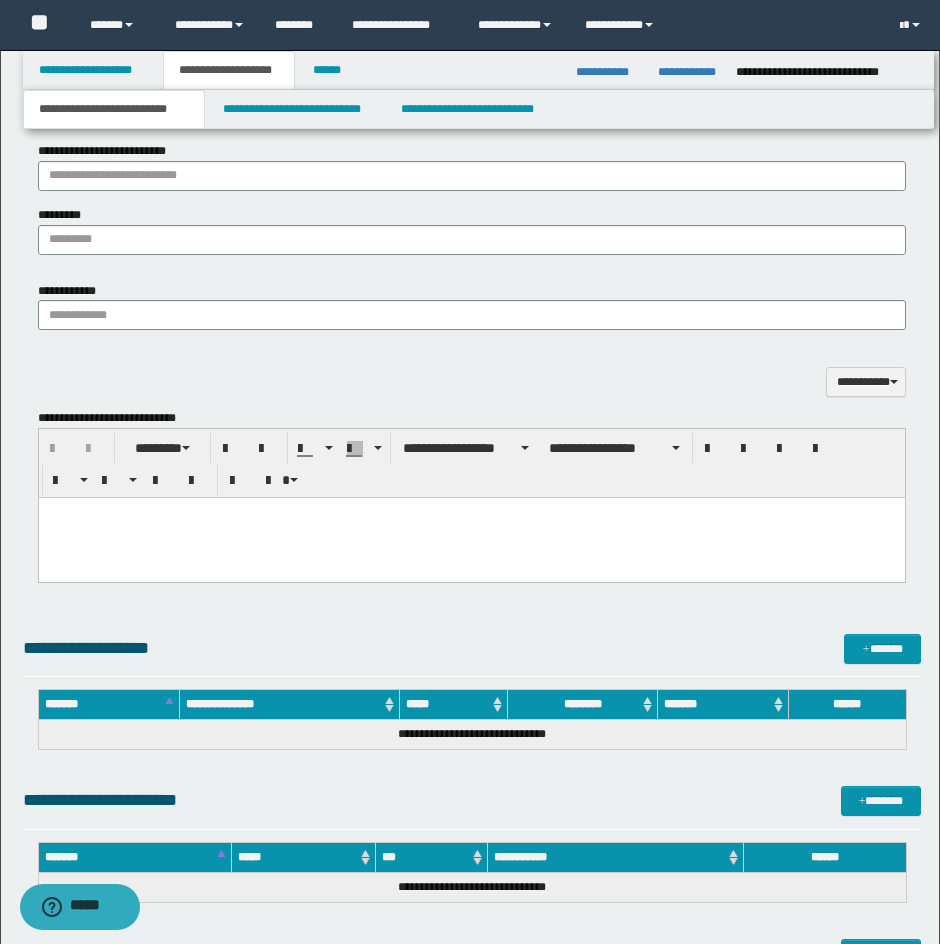 drag, startPoint x: 127, startPoint y: 529, endPoint x: 52, endPoint y: 1066, distance: 542.21216 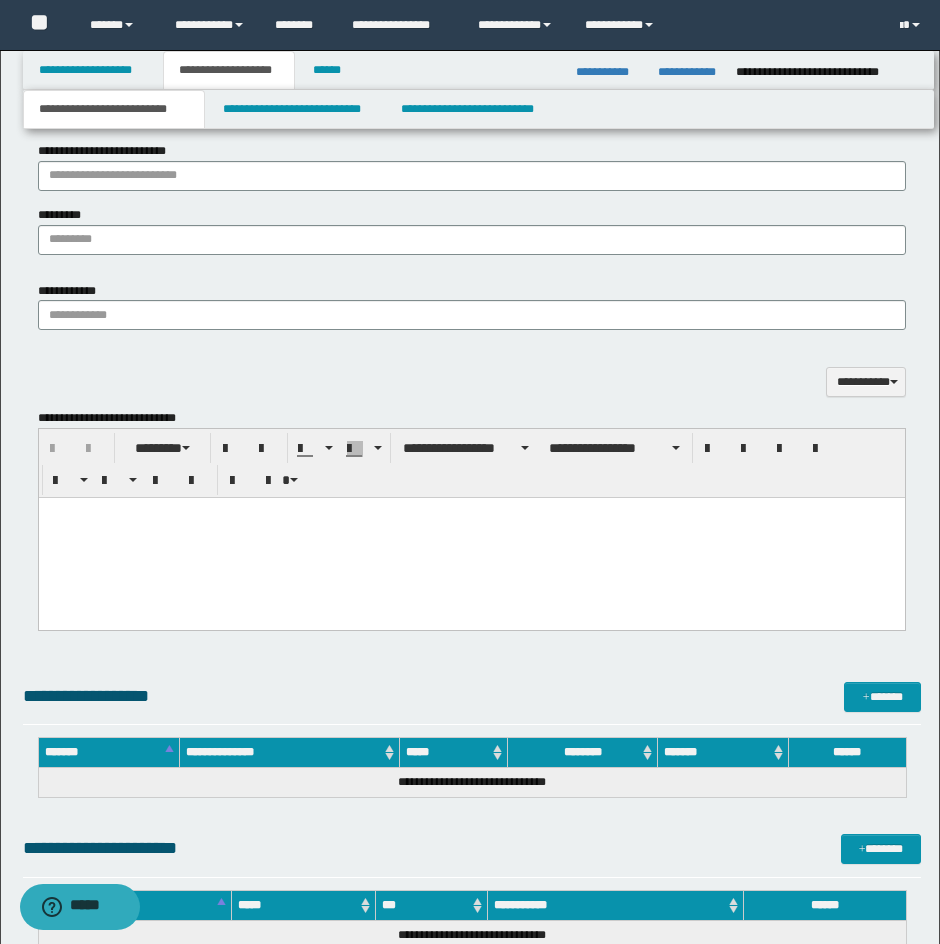 click at bounding box center [471, 537] 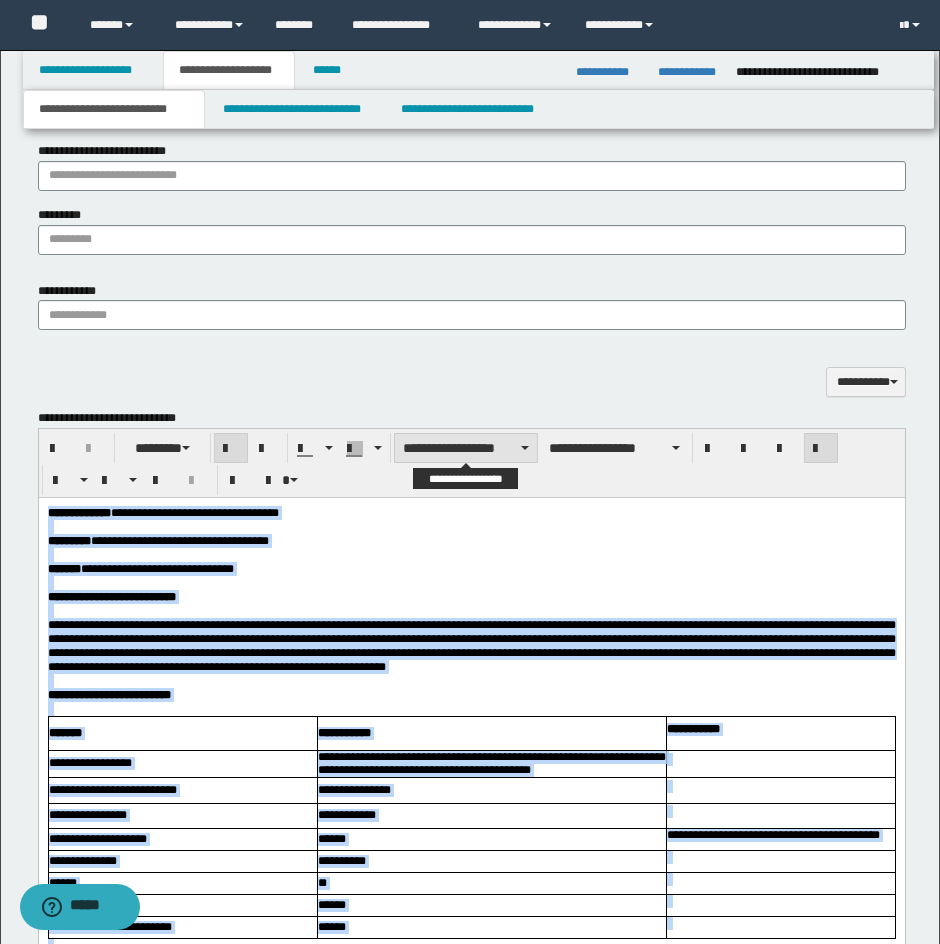 type on "**********" 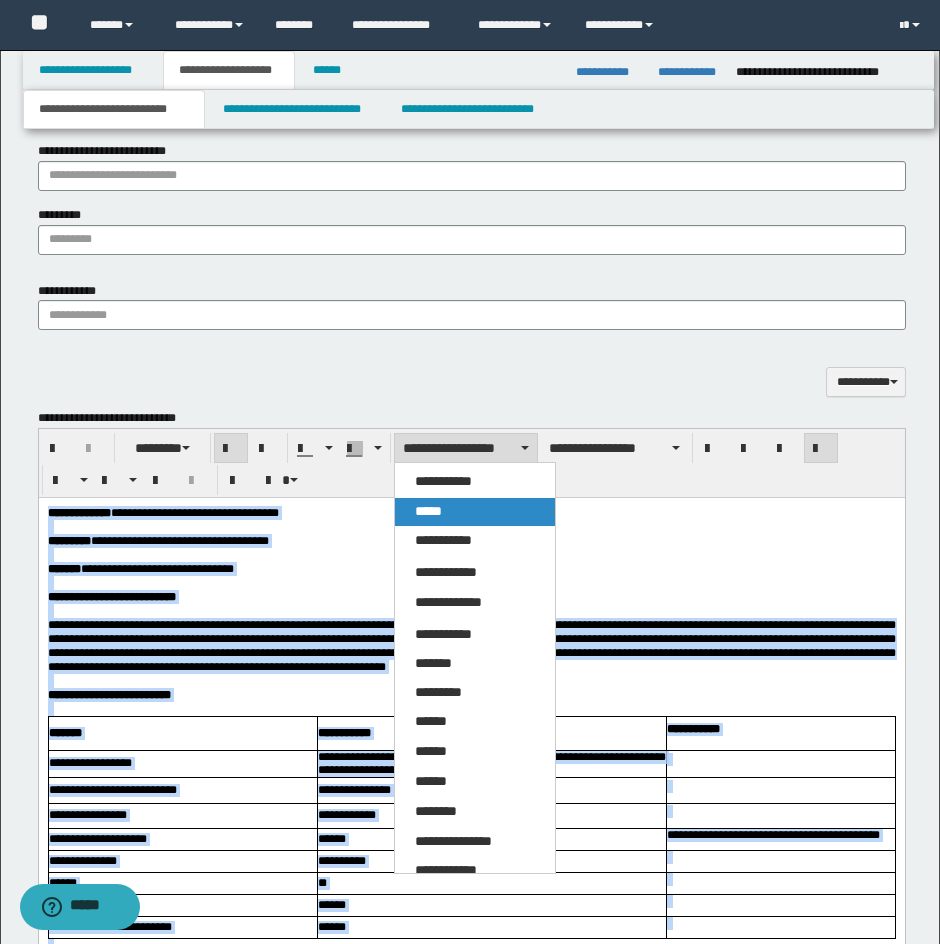 drag, startPoint x: 452, startPoint y: 497, endPoint x: 503, endPoint y: 461, distance: 62.425957 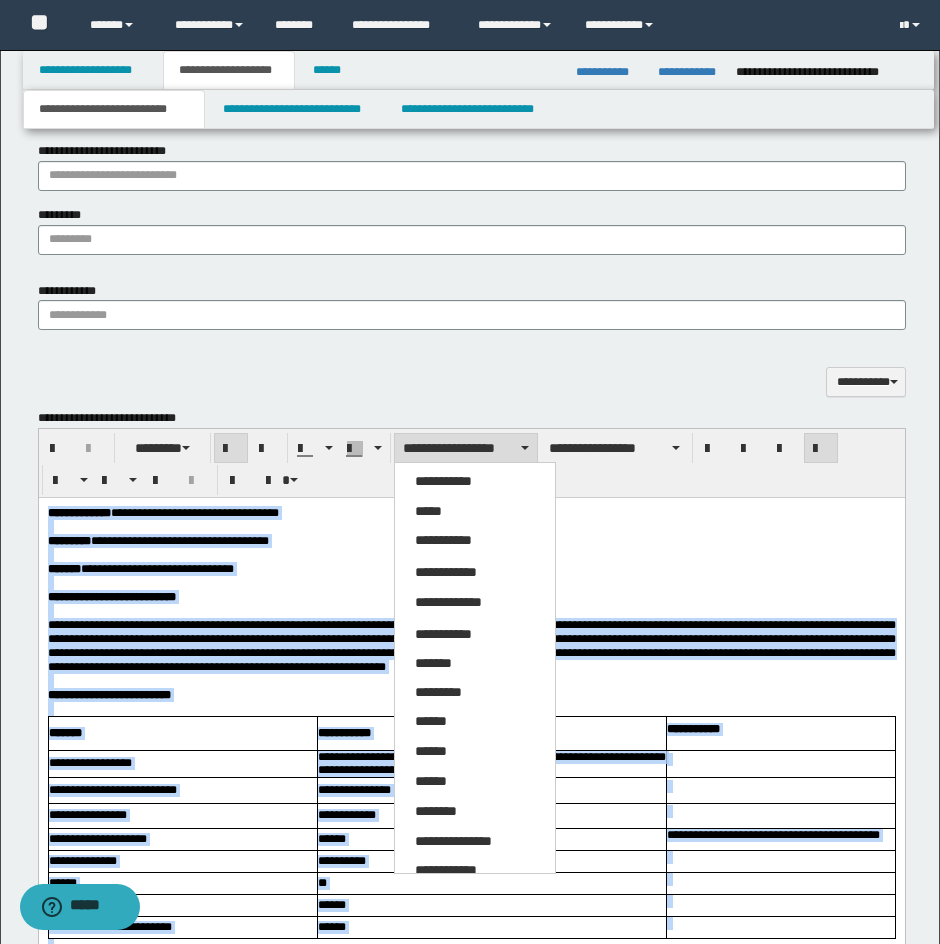 click on "**********" at bounding box center (466, 448) 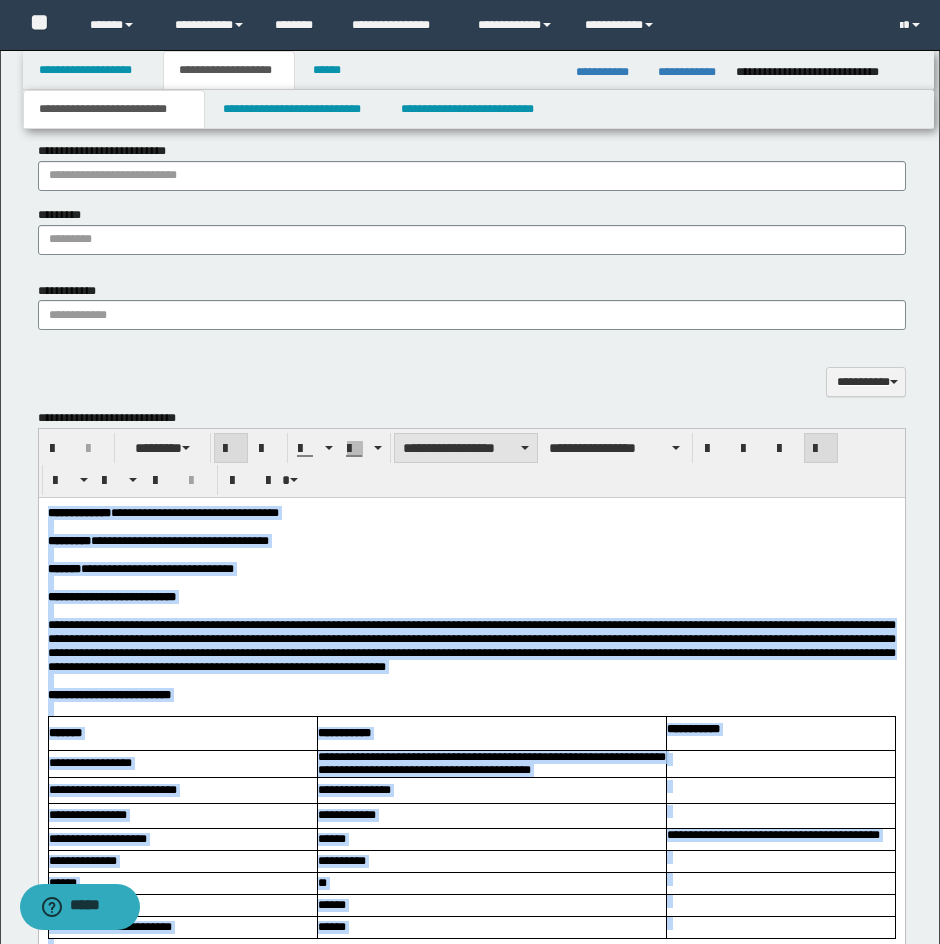 click on "**********" at bounding box center (466, 448) 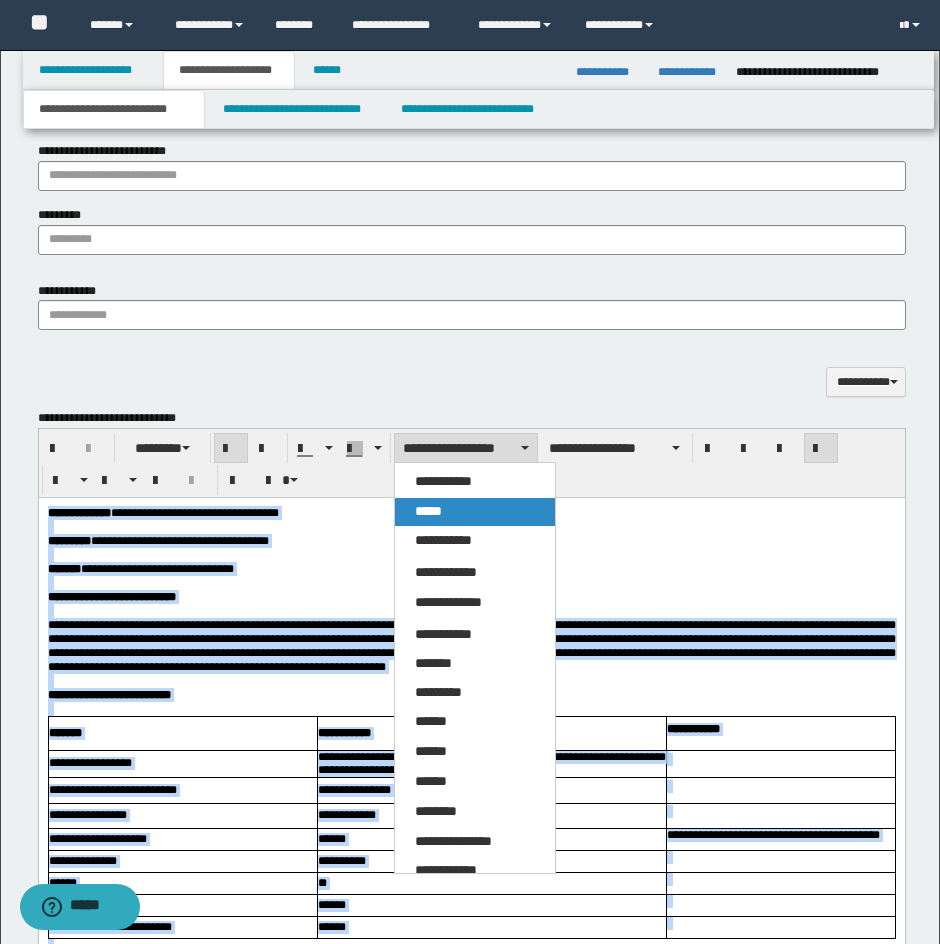 drag, startPoint x: 458, startPoint y: 499, endPoint x: 471, endPoint y: 496, distance: 13.341664 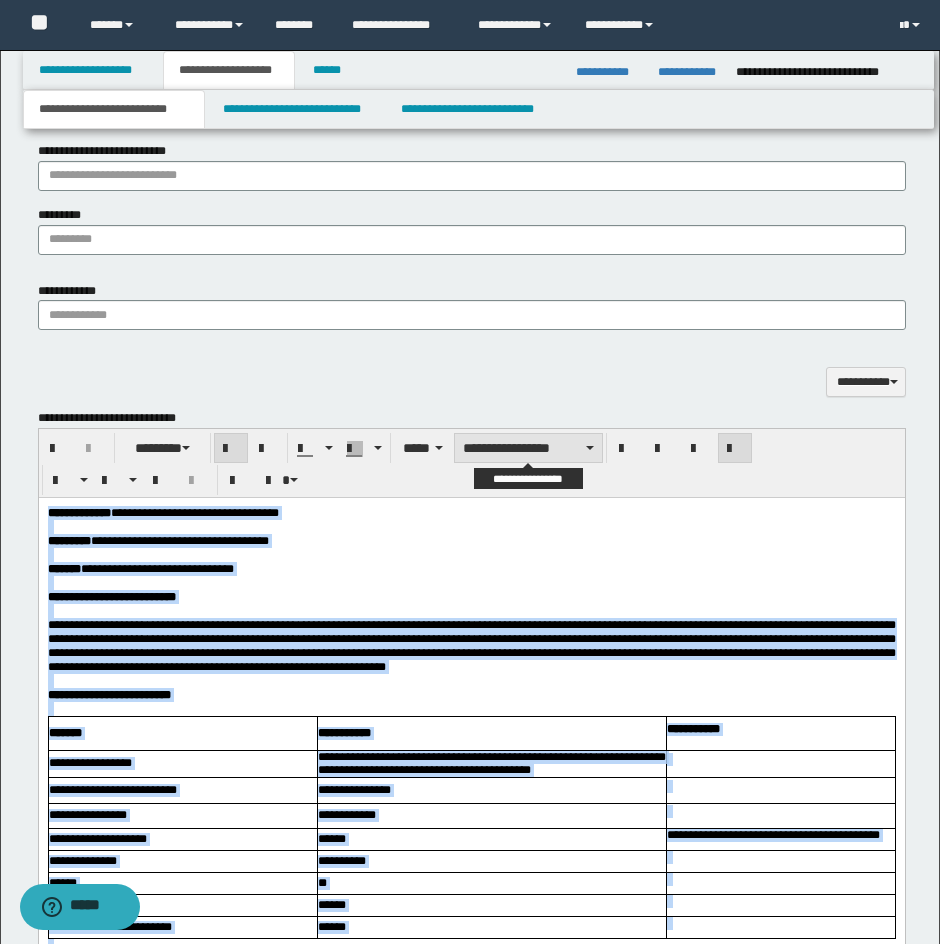 click on "**********" at bounding box center (528, 448) 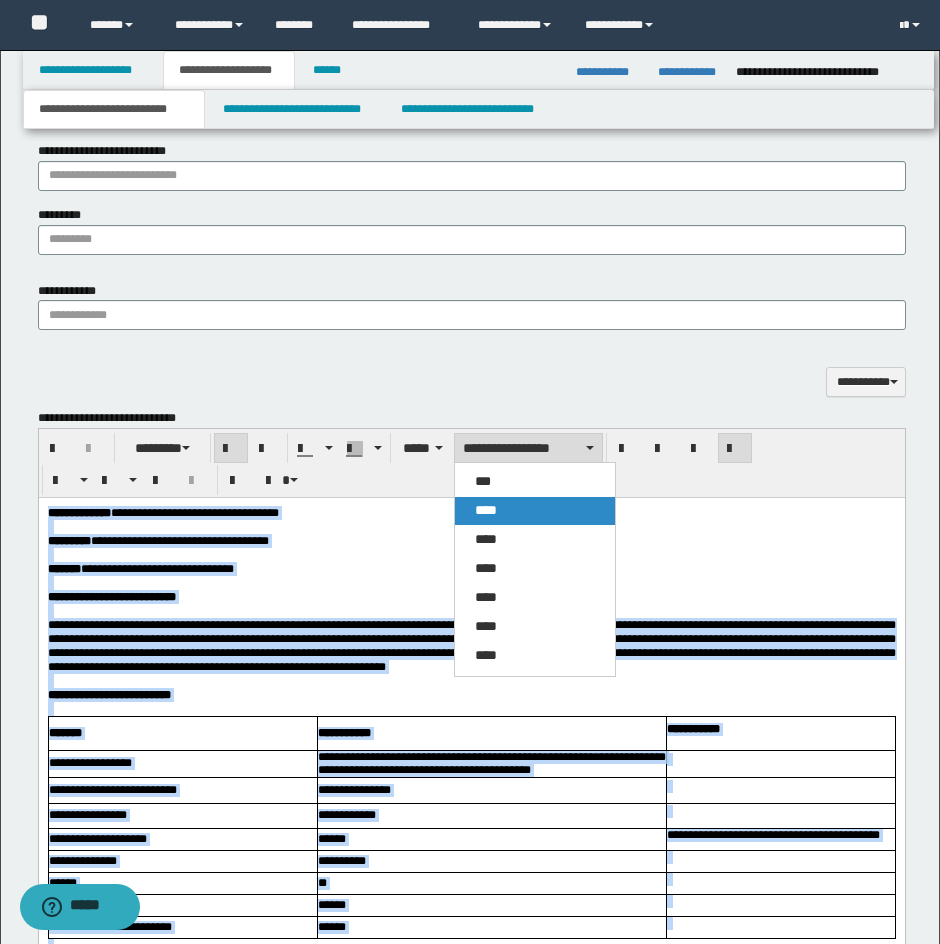 drag, startPoint x: 508, startPoint y: 514, endPoint x: 599, endPoint y: 487, distance: 94.92102 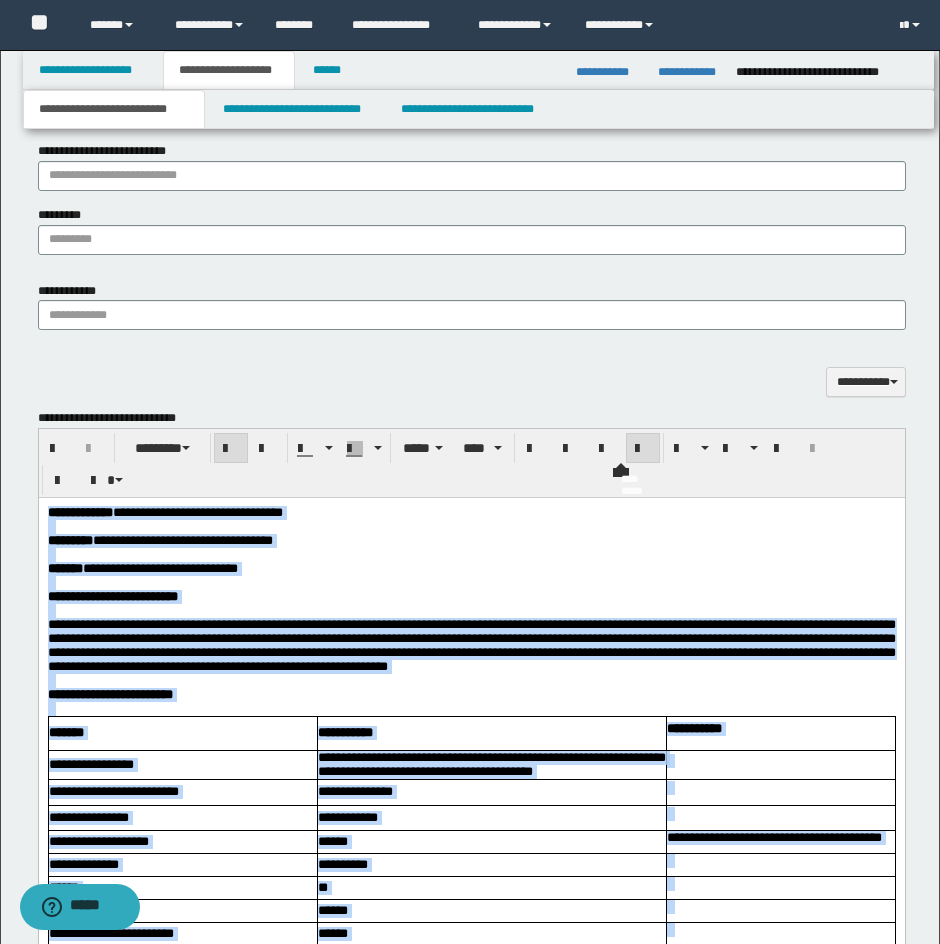 click at bounding box center (643, 448) 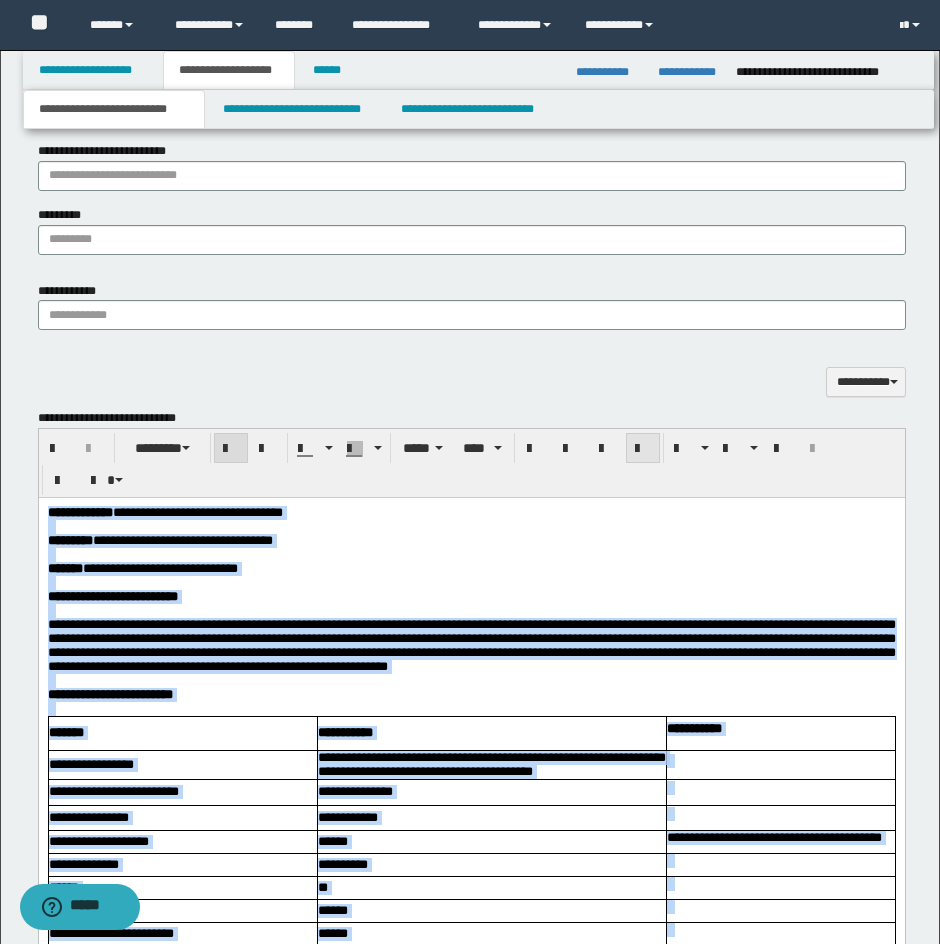 click at bounding box center [643, 448] 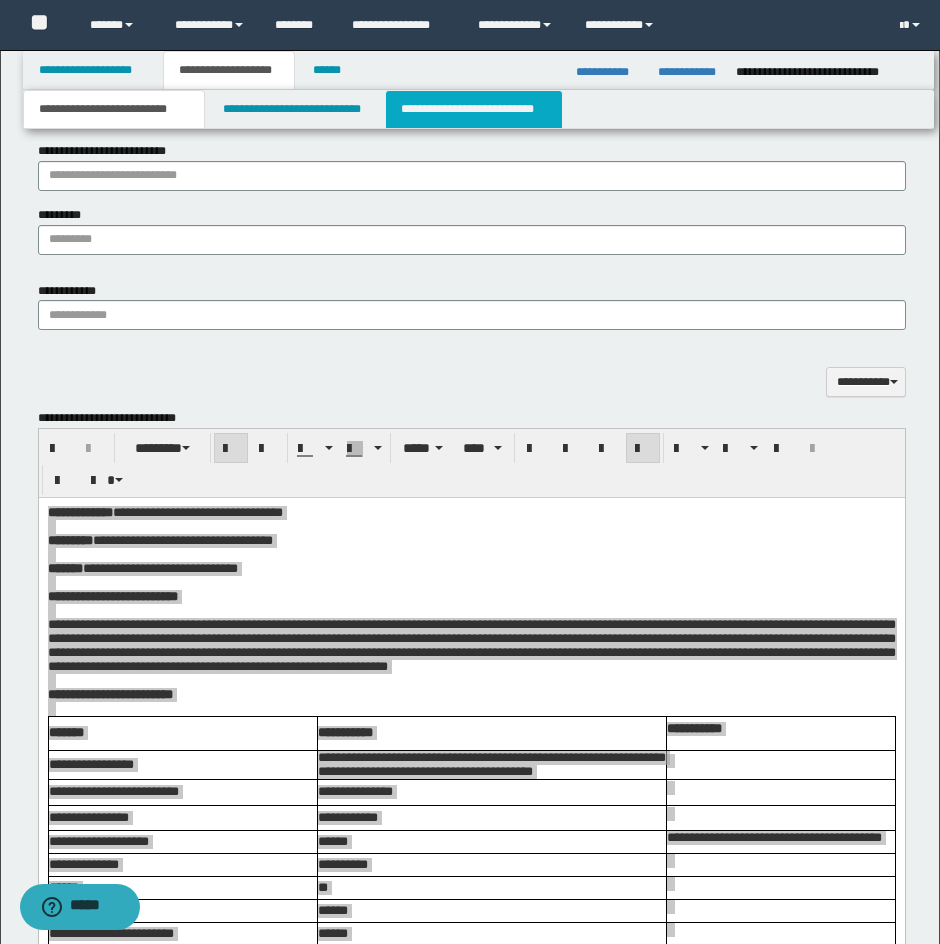 click on "**********" at bounding box center (474, 109) 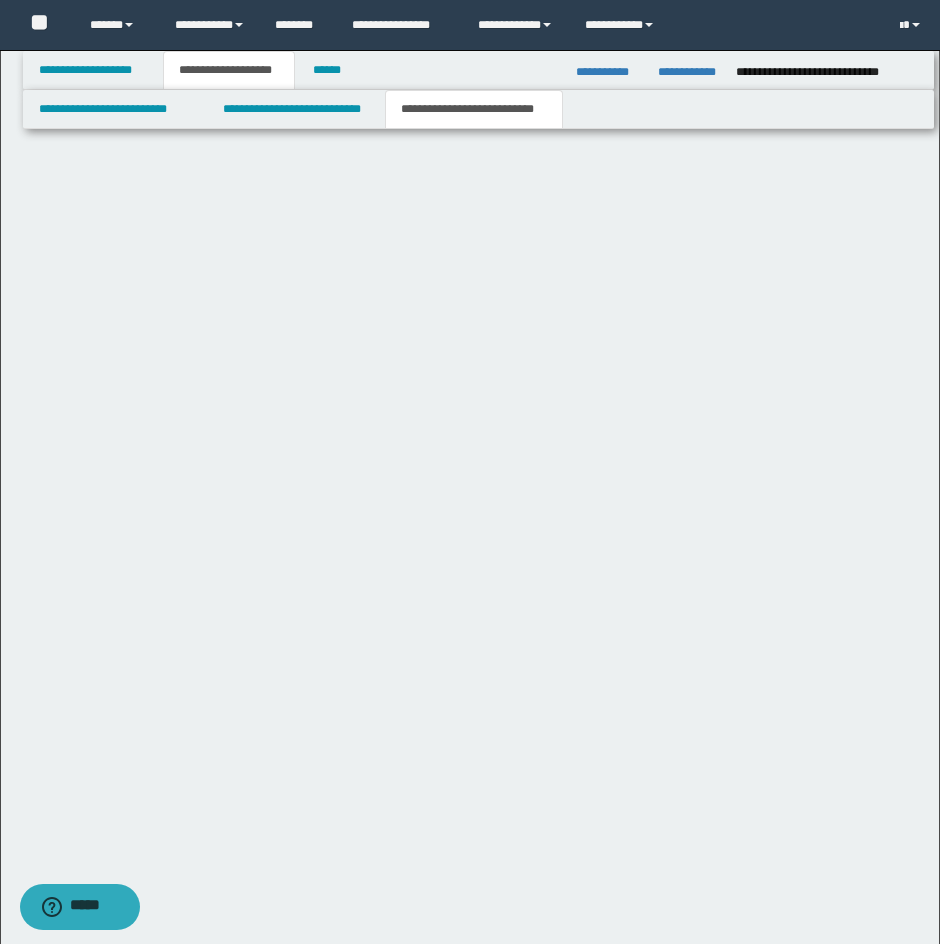 scroll, scrollTop: 561, scrollLeft: 0, axis: vertical 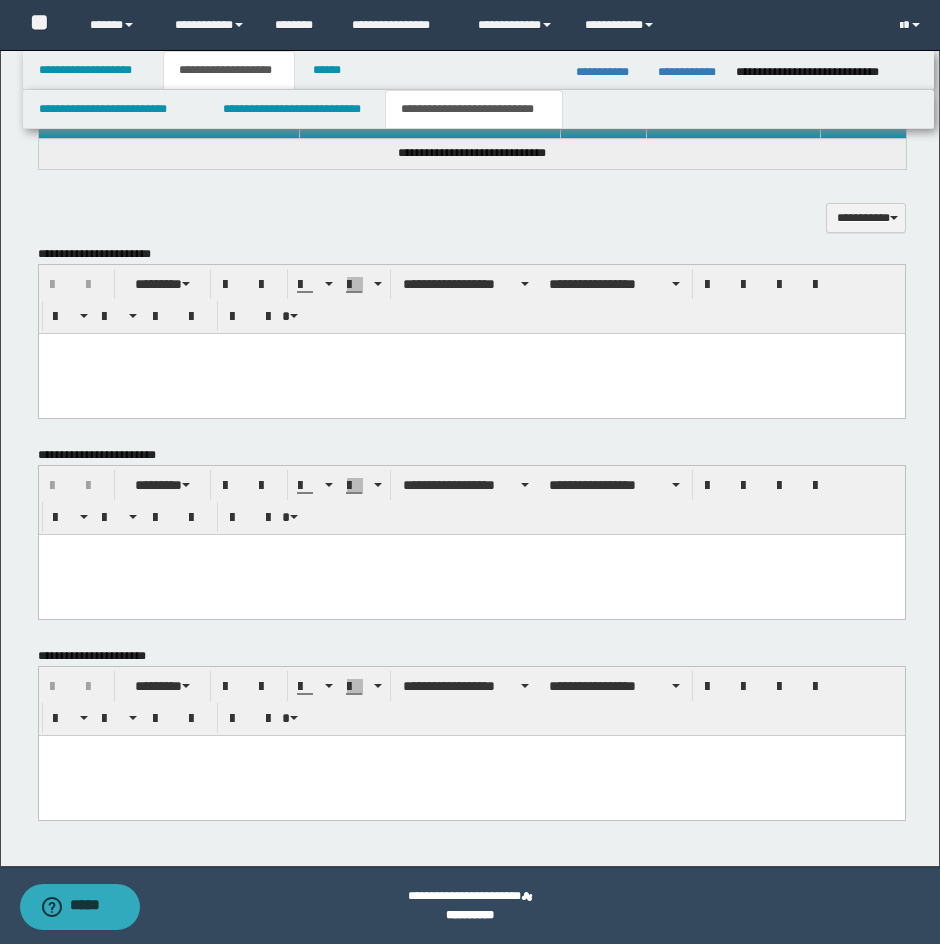 click at bounding box center [471, 373] 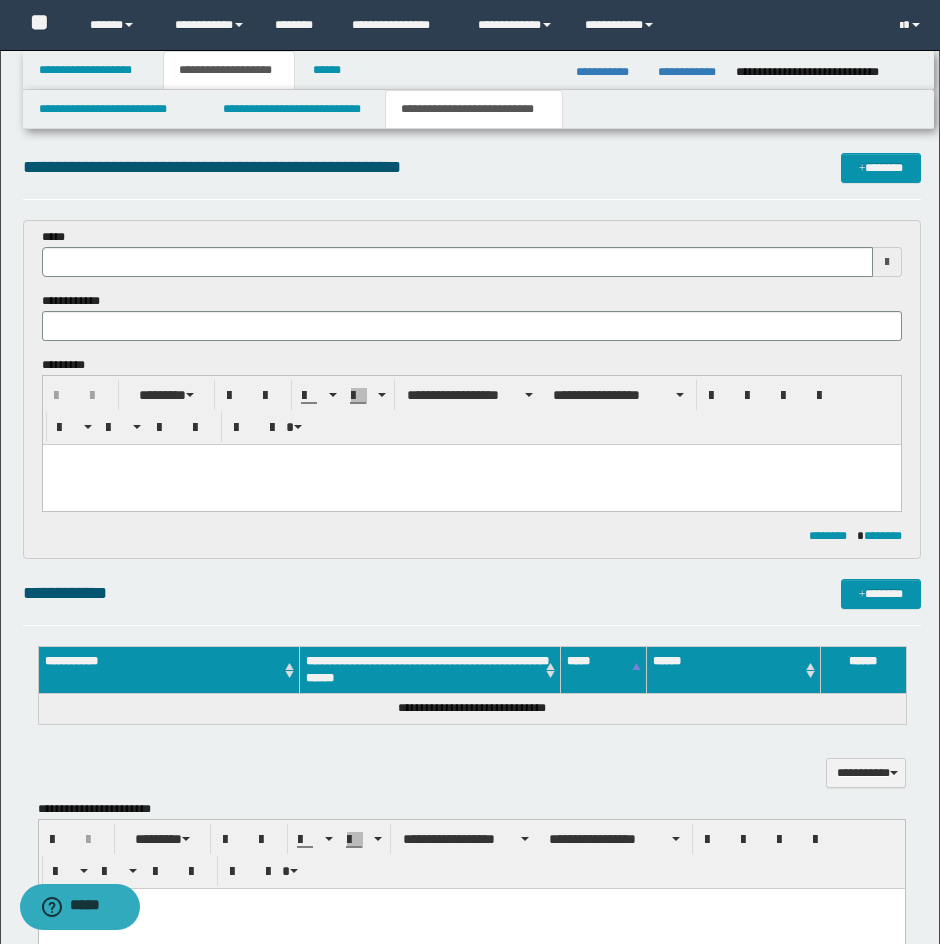 scroll, scrollTop: 0, scrollLeft: 0, axis: both 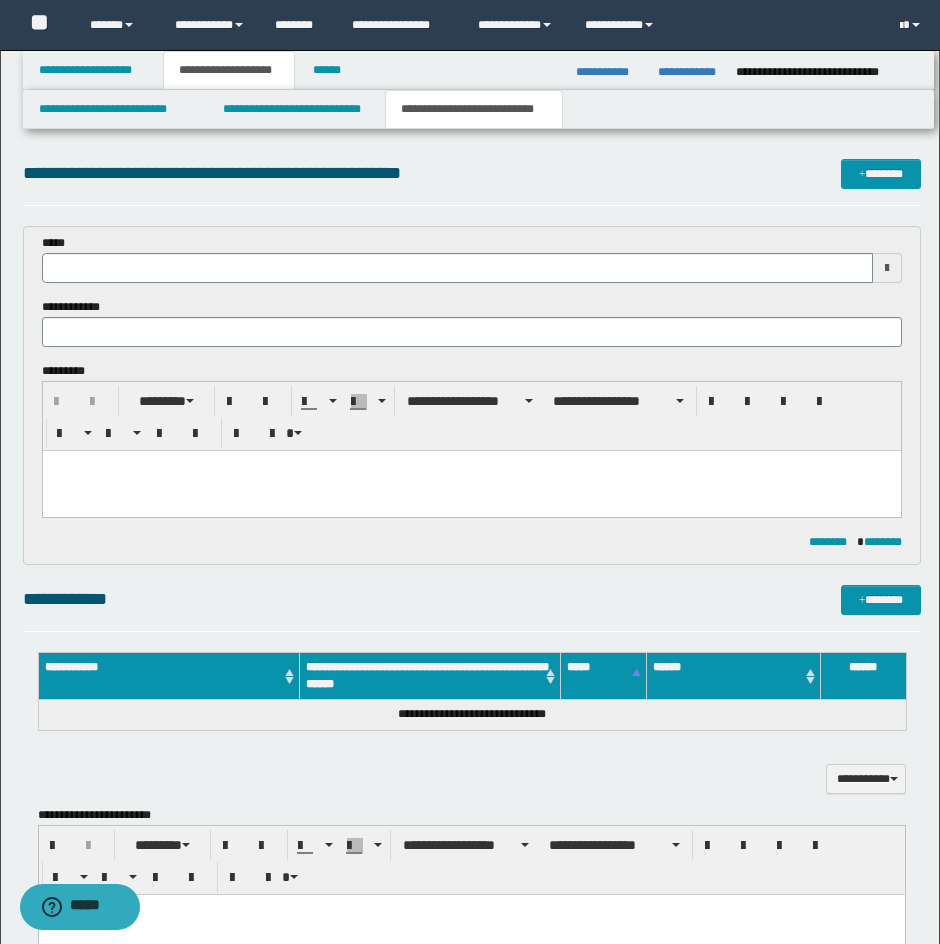 click at bounding box center (471, 466) 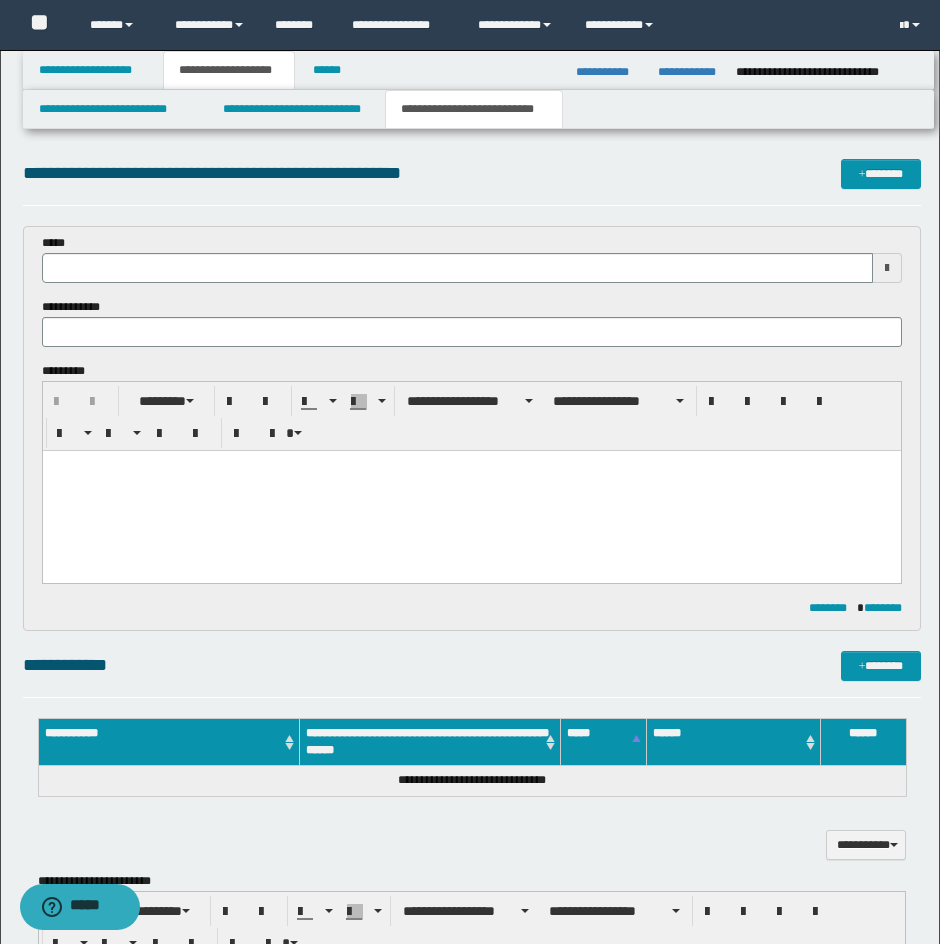 type 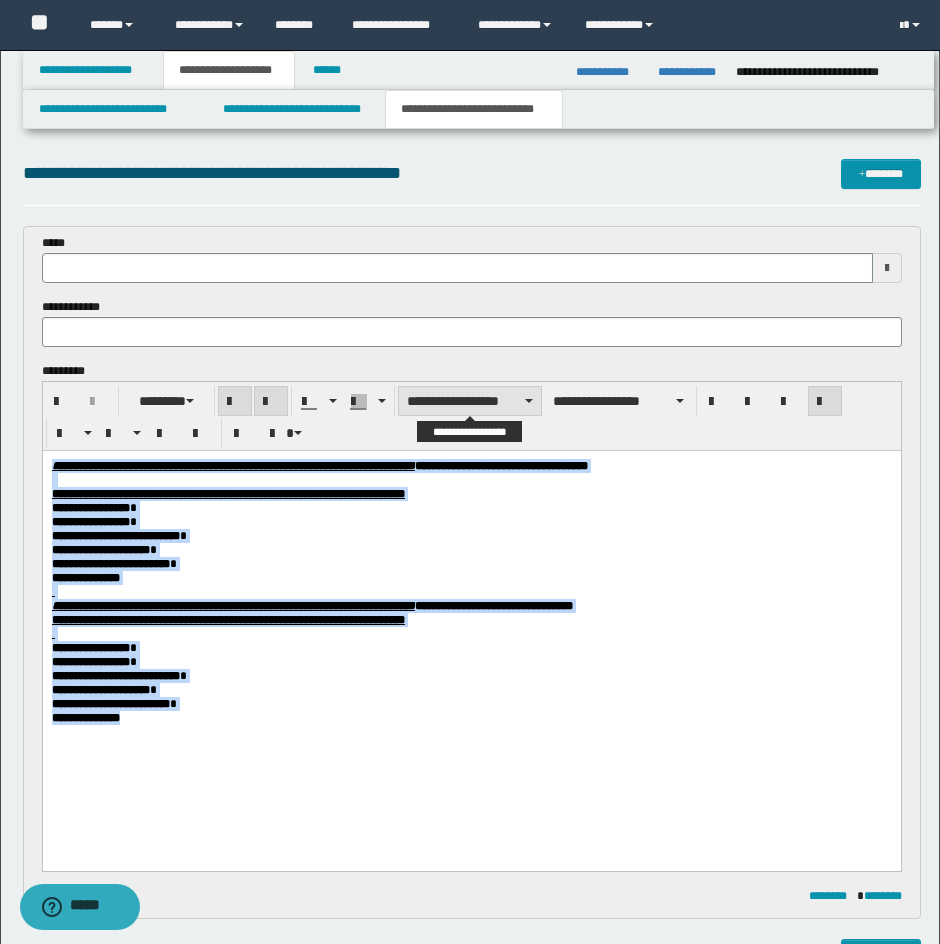 click on "**********" at bounding box center (470, 401) 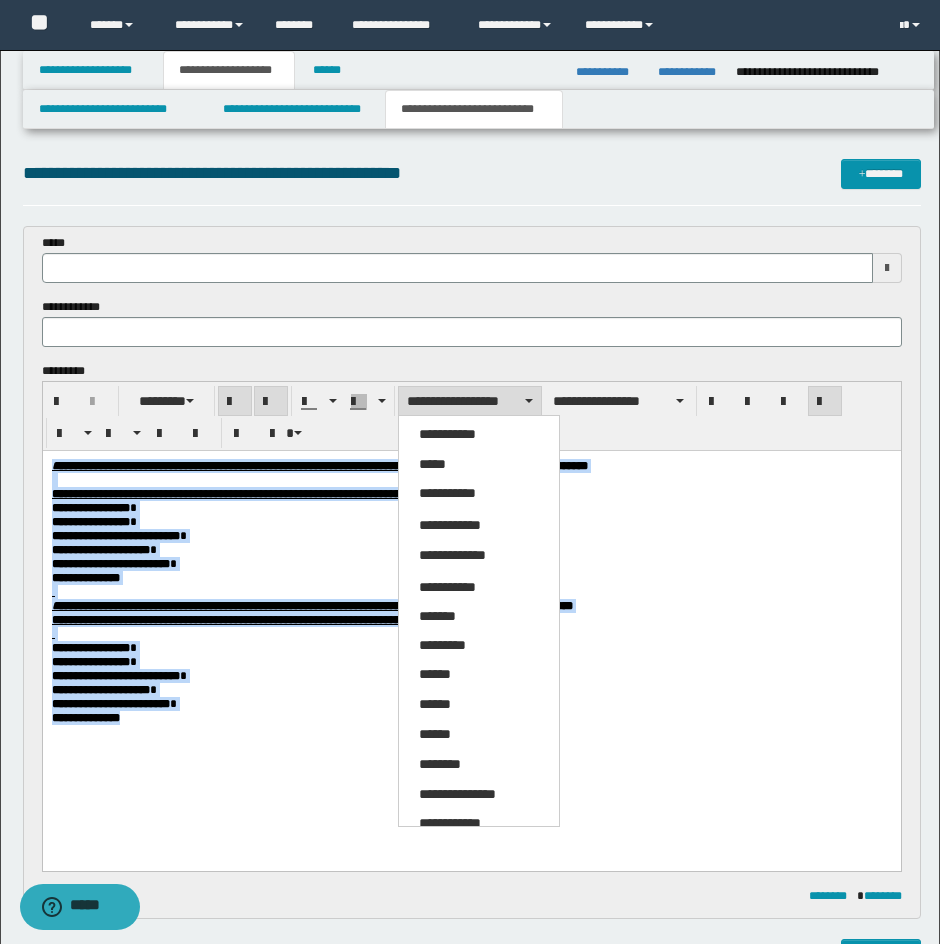 click on "*****" at bounding box center [479, 465] 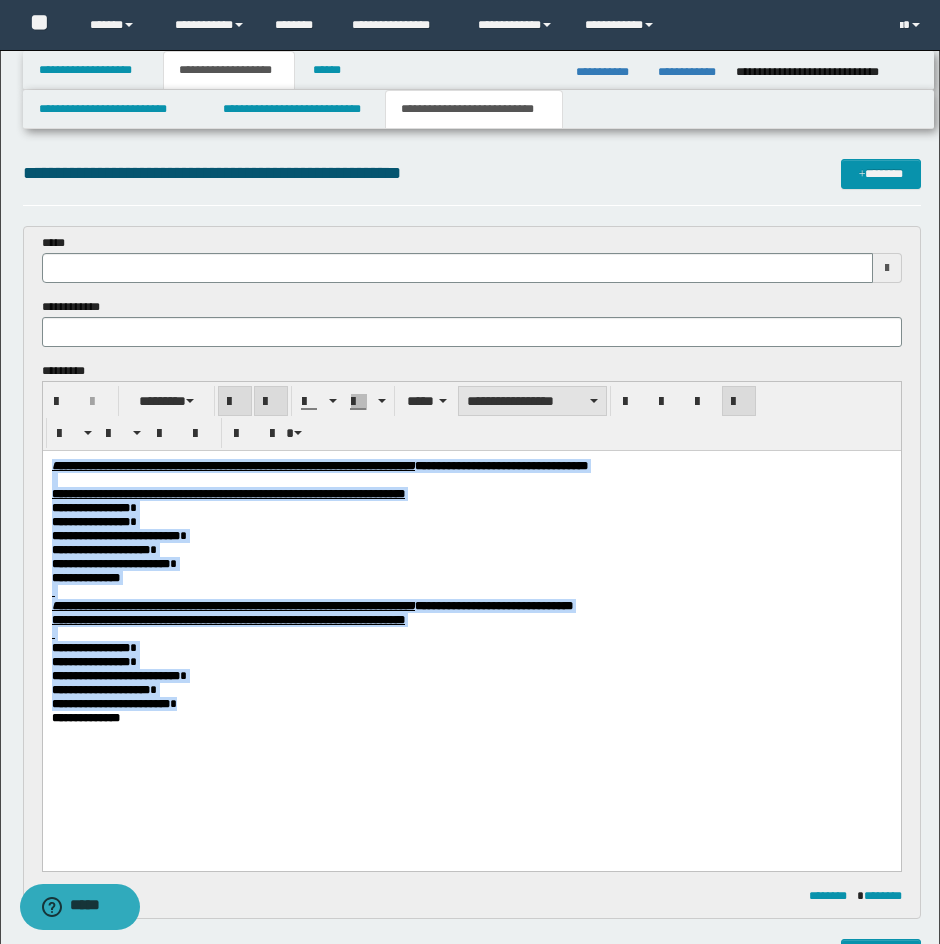 click on "**********" at bounding box center [532, 401] 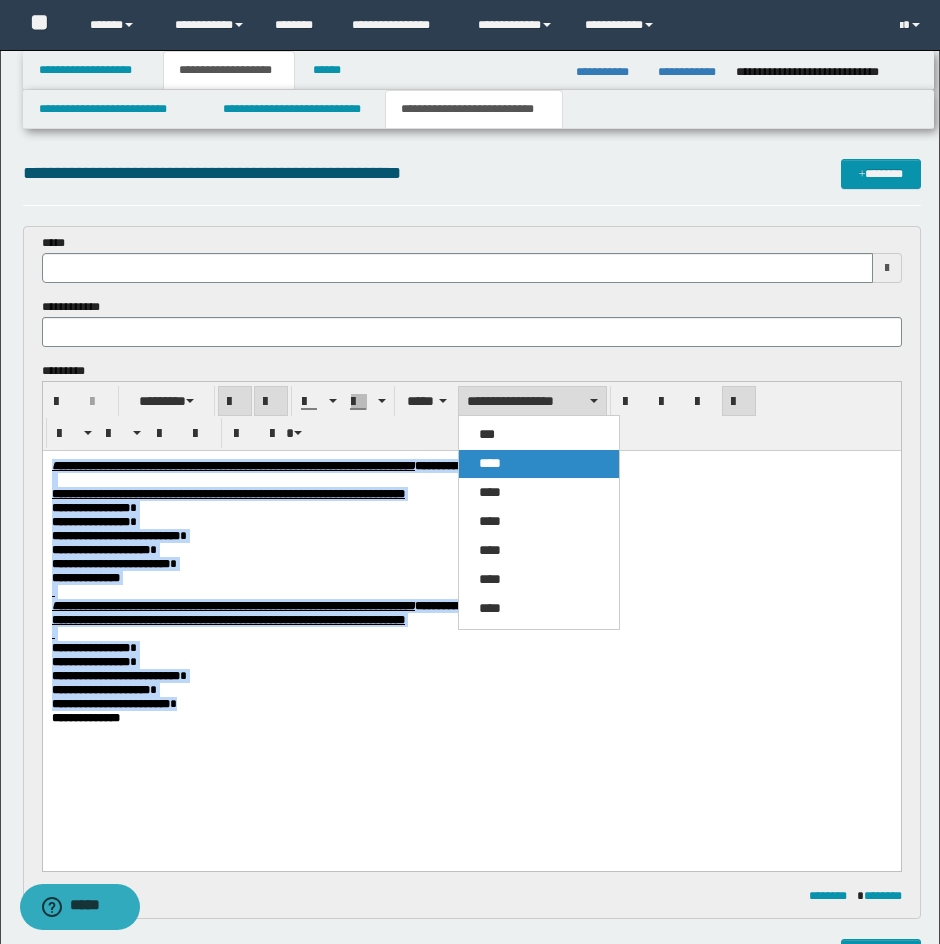 click on "****" at bounding box center (539, 464) 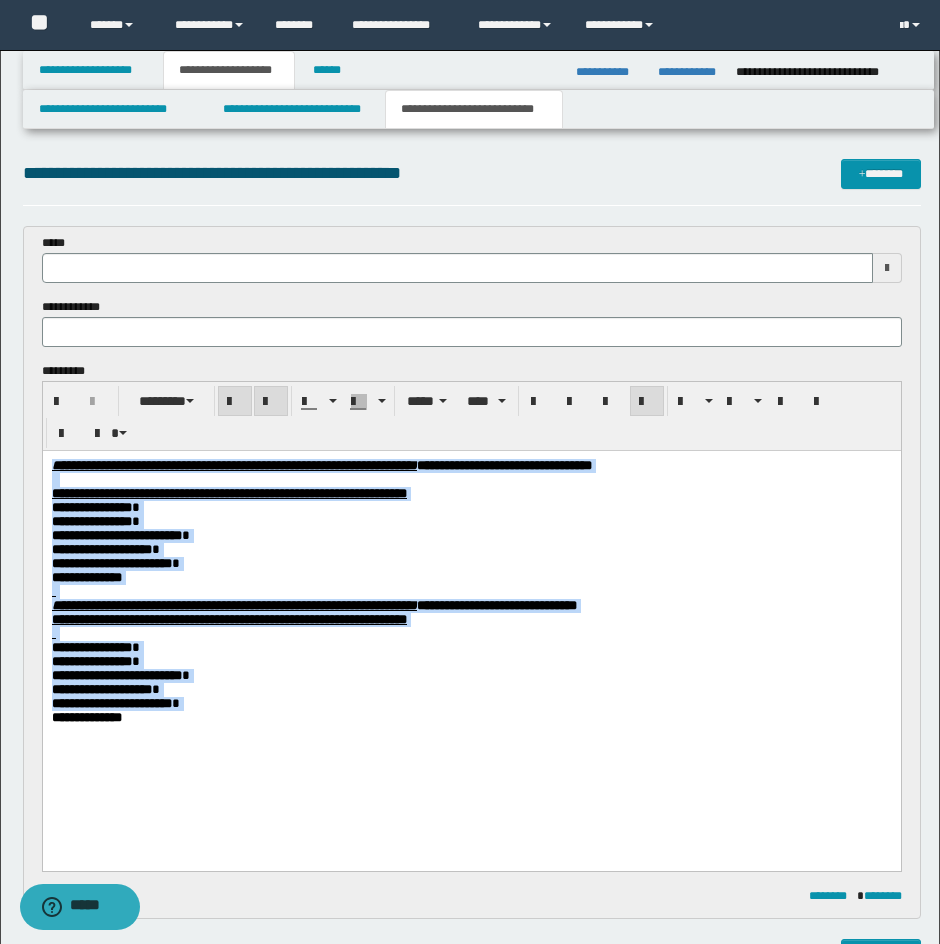 click at bounding box center (471, 480) 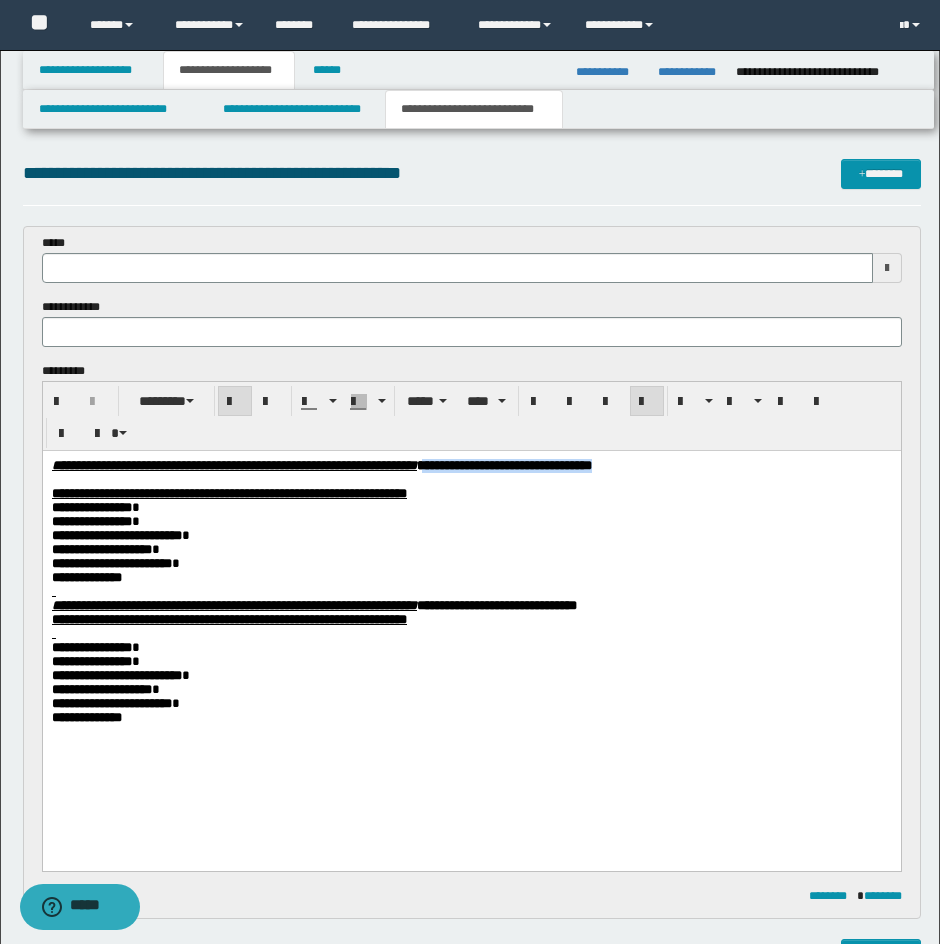 drag, startPoint x: 861, startPoint y: 461, endPoint x: 623, endPoint y: 460, distance: 238.0021 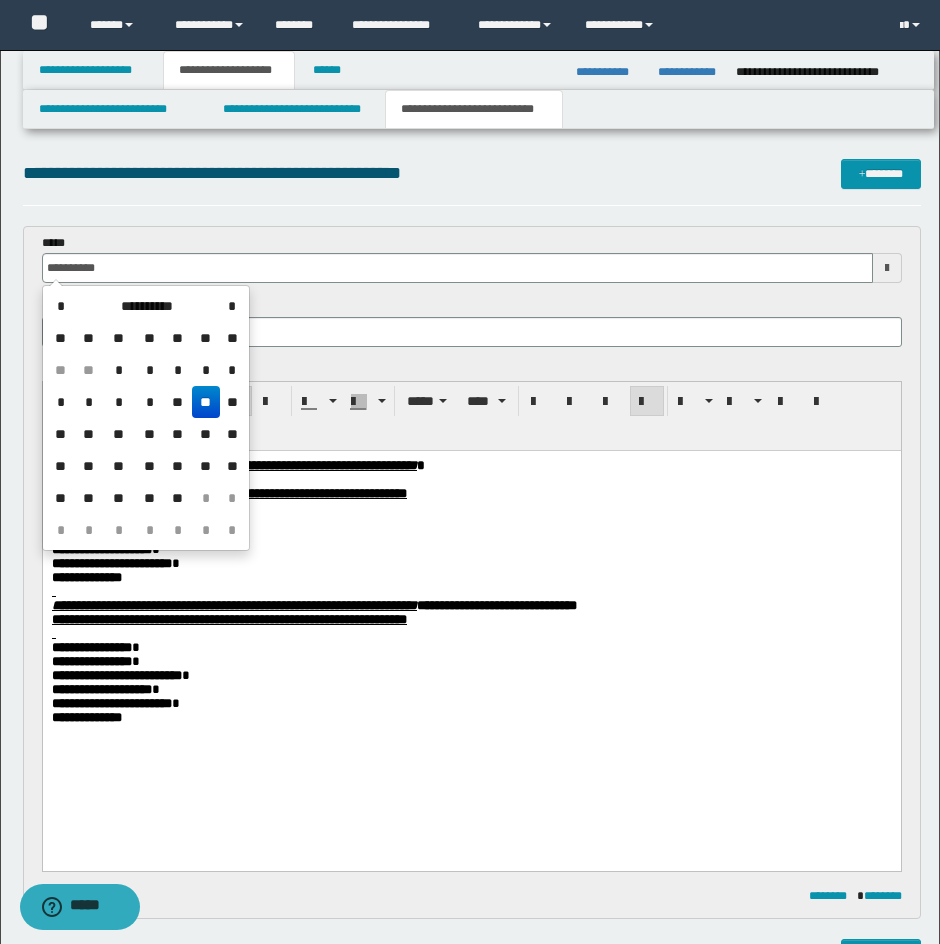 drag, startPoint x: 159, startPoint y: 270, endPoint x: 186, endPoint y: 286, distance: 31.38471 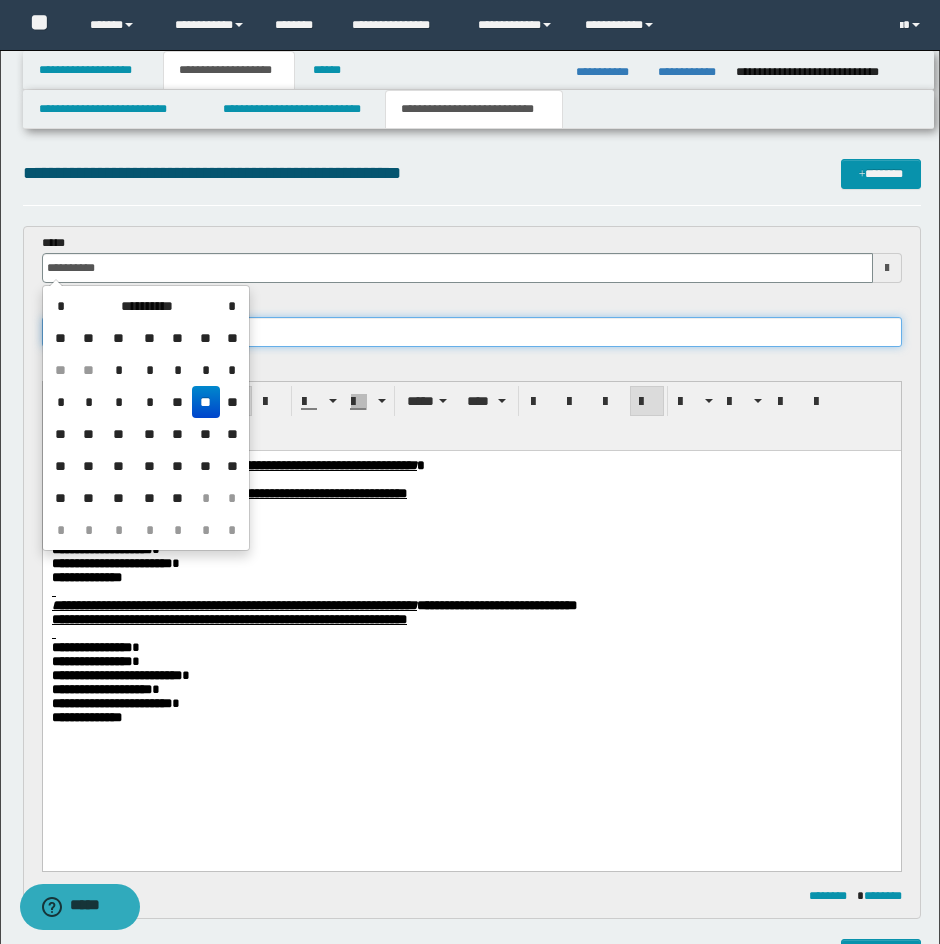 type on "**********" 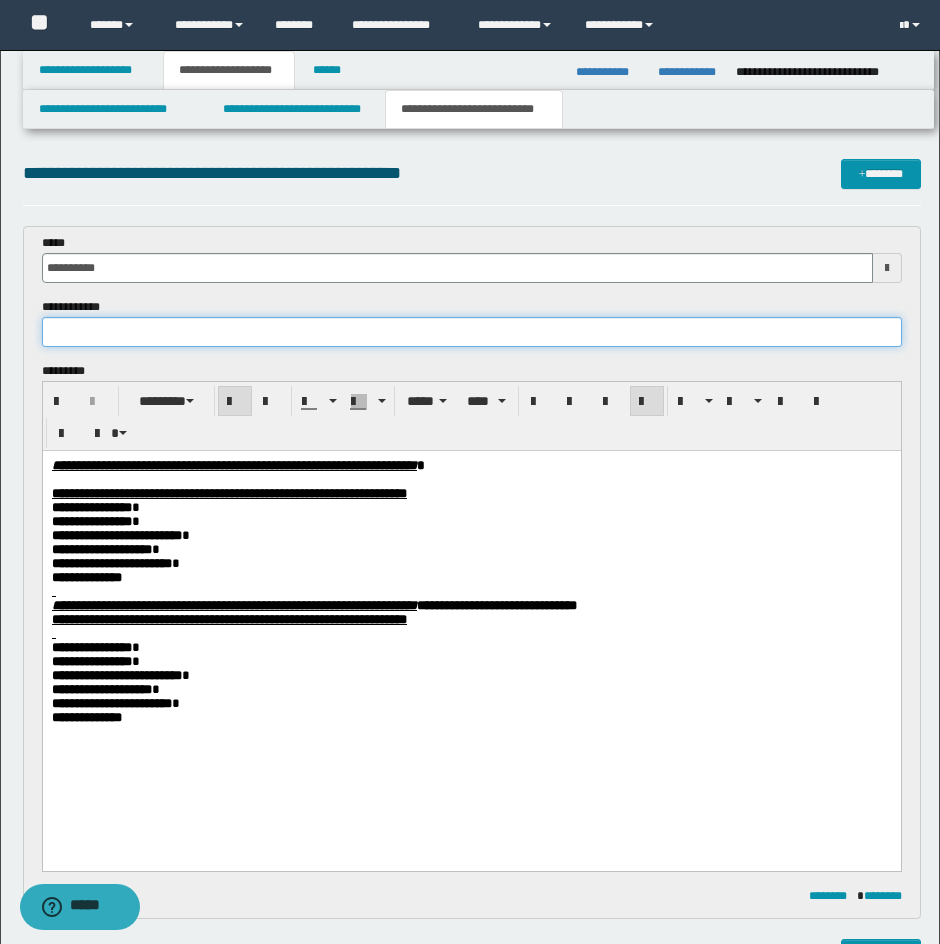 paste on "**********" 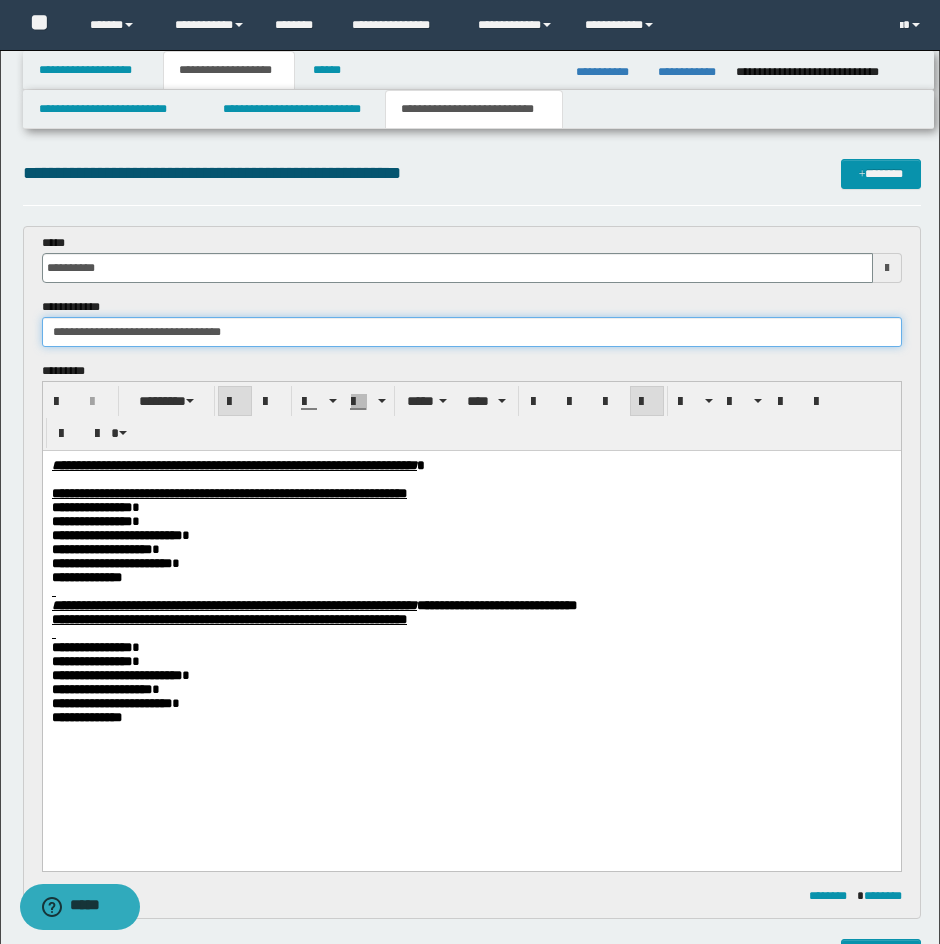 drag, startPoint x: 306, startPoint y: 342, endPoint x: 263, endPoint y: 325, distance: 46.238514 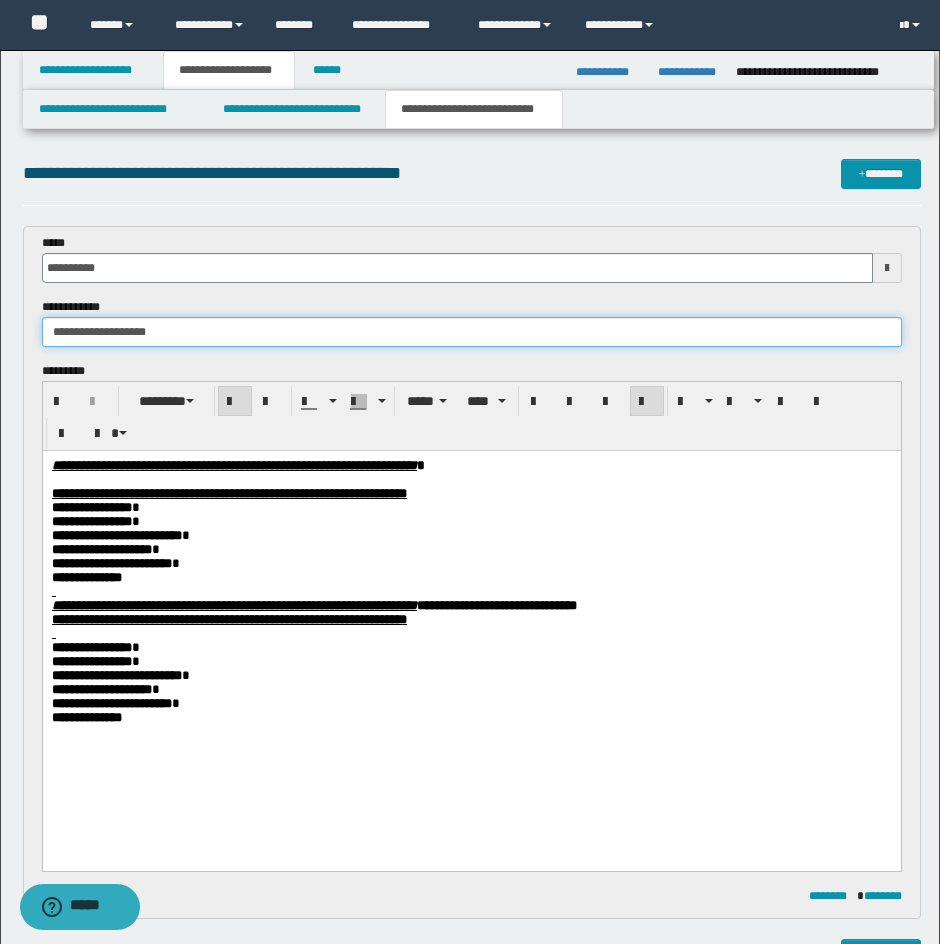 drag, startPoint x: 263, startPoint y: 325, endPoint x: 161, endPoint y: 334, distance: 102.396286 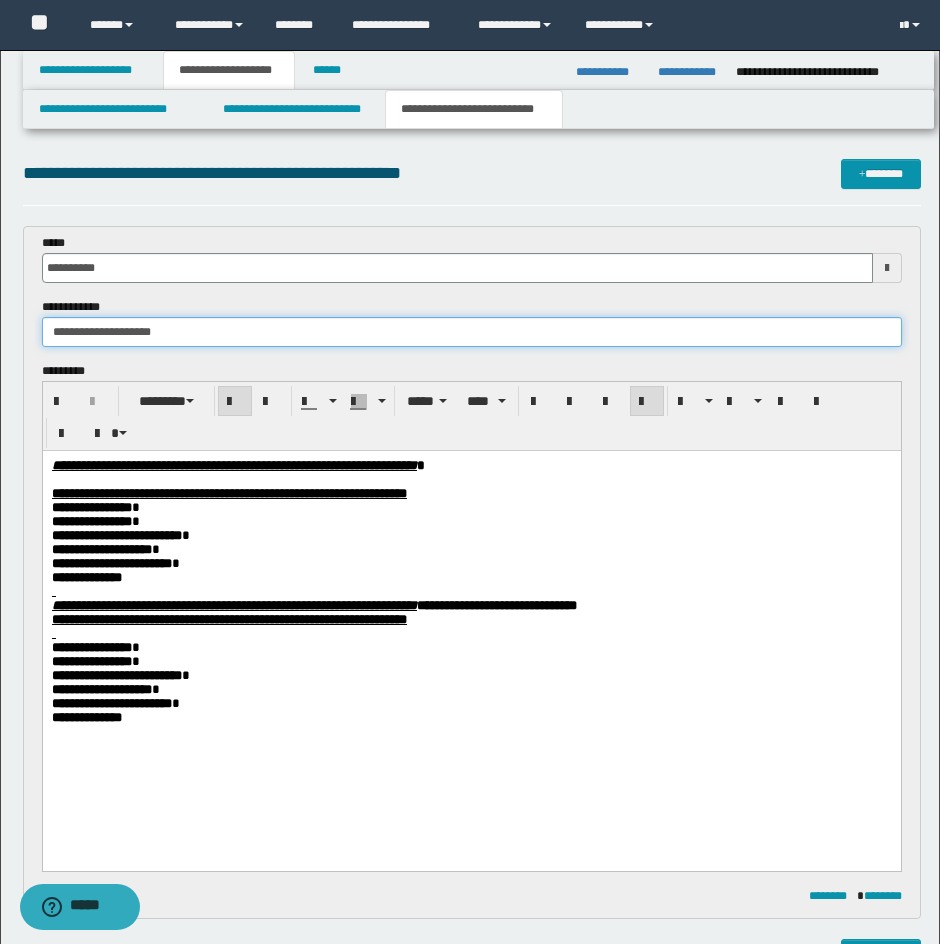 type on "**********" 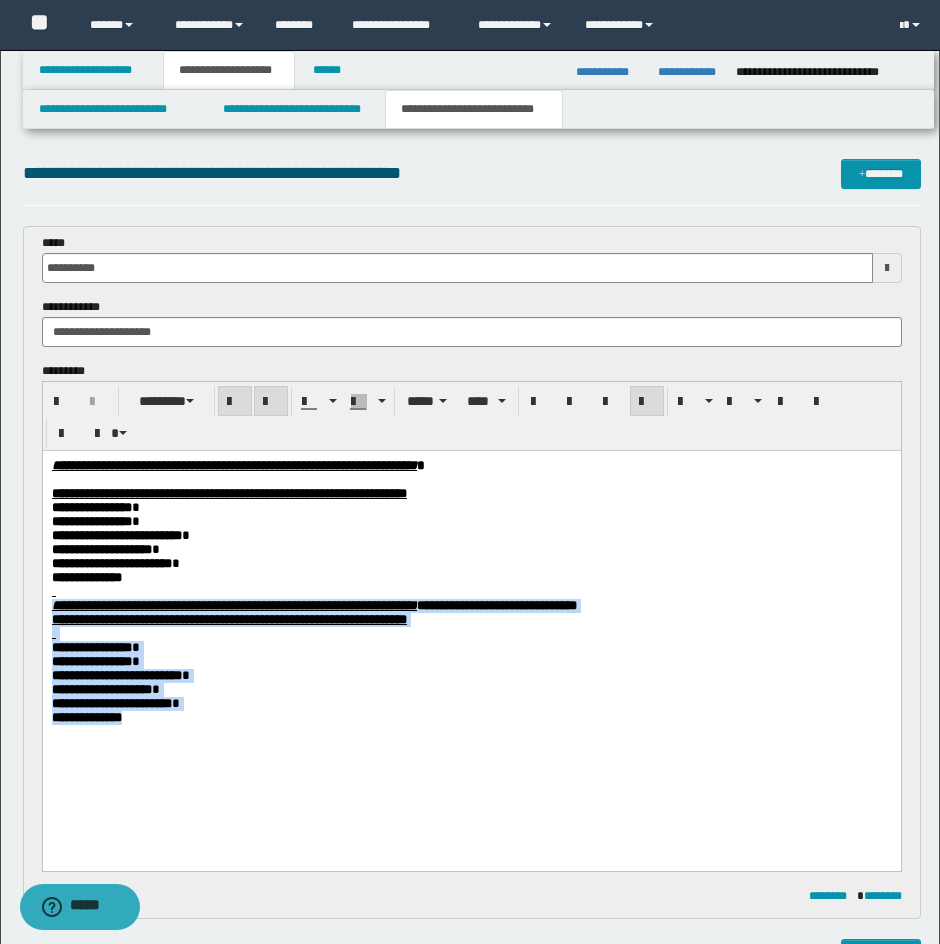 drag, startPoint x: 140, startPoint y: 746, endPoint x: 75, endPoint y: 1081, distance: 341.2477 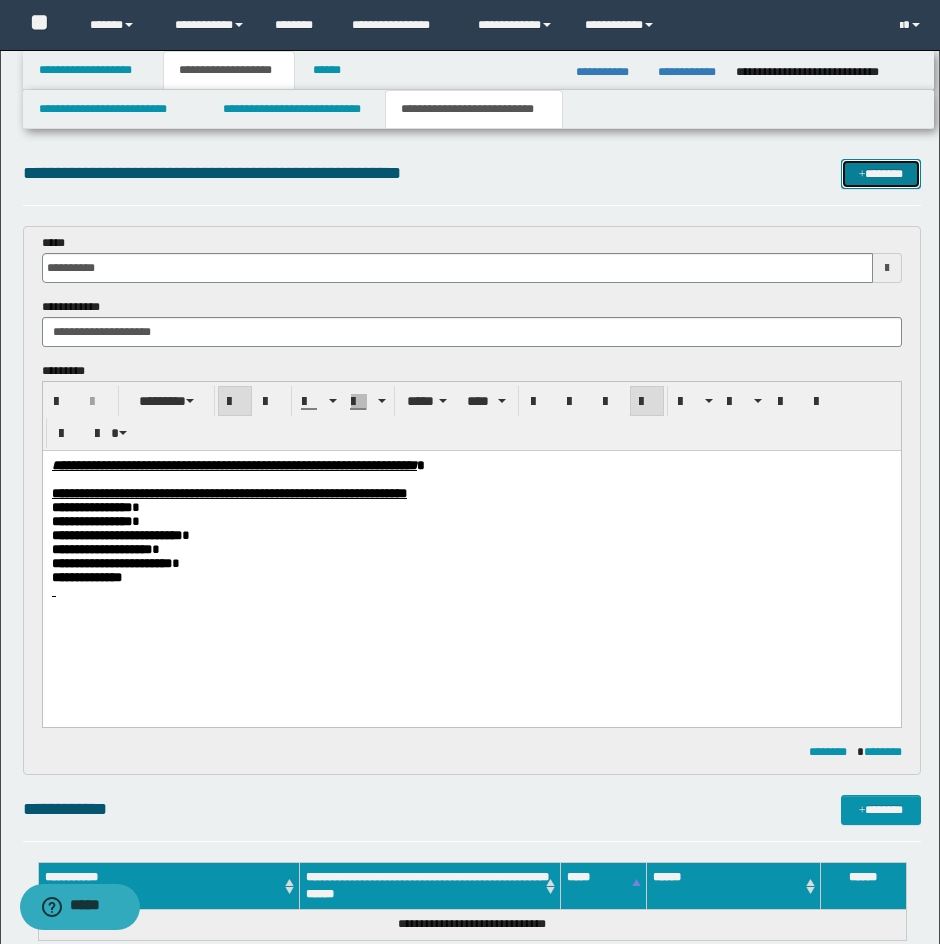 click on "*******" at bounding box center [881, 174] 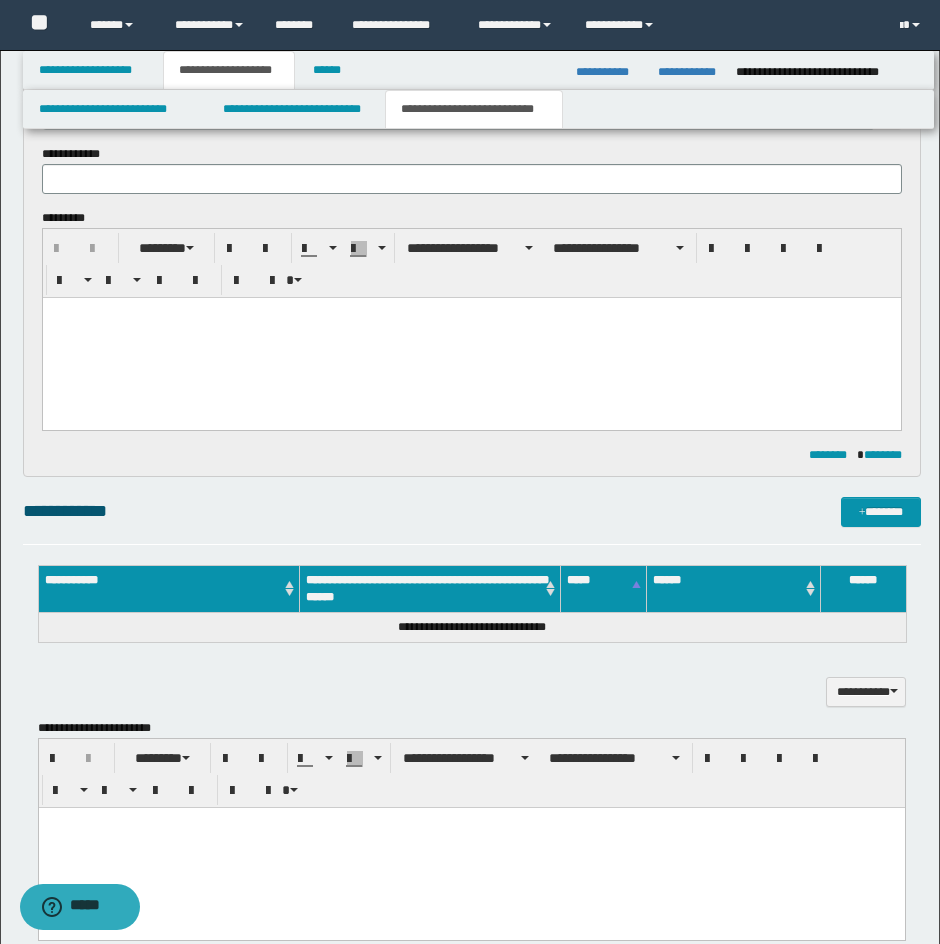 scroll, scrollTop: 0, scrollLeft: 0, axis: both 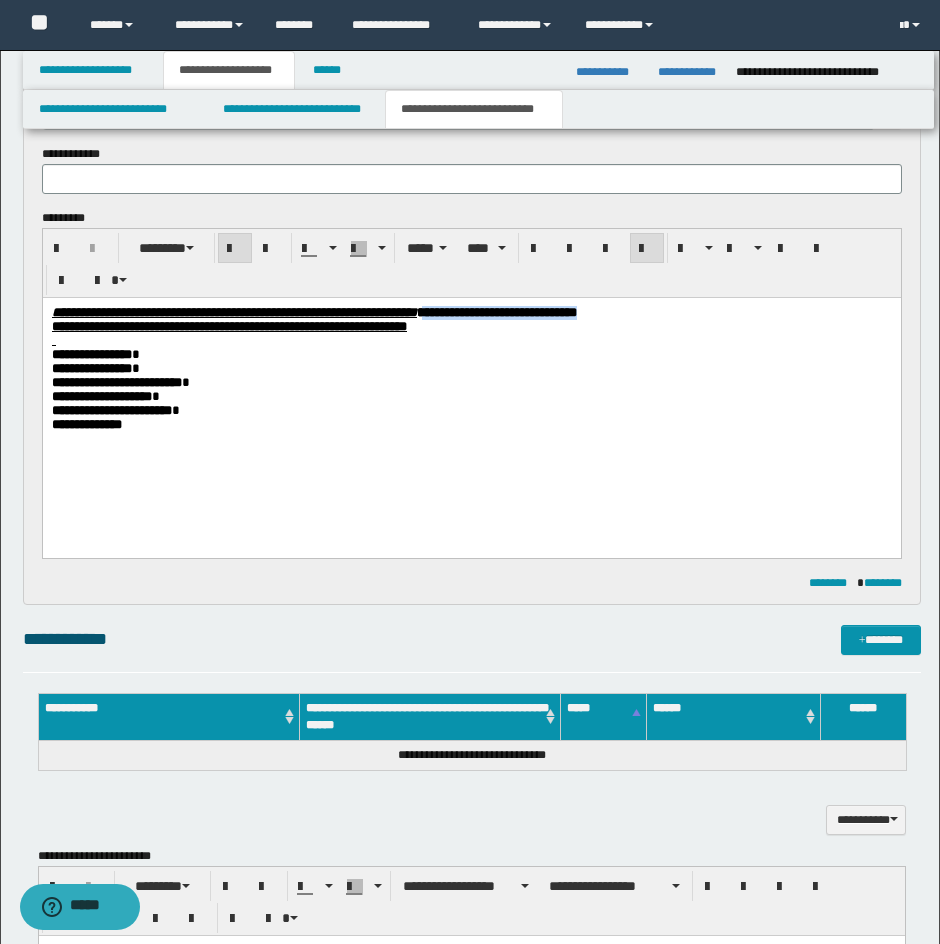 drag, startPoint x: 839, startPoint y: 307, endPoint x: 622, endPoint y: 304, distance: 217.02074 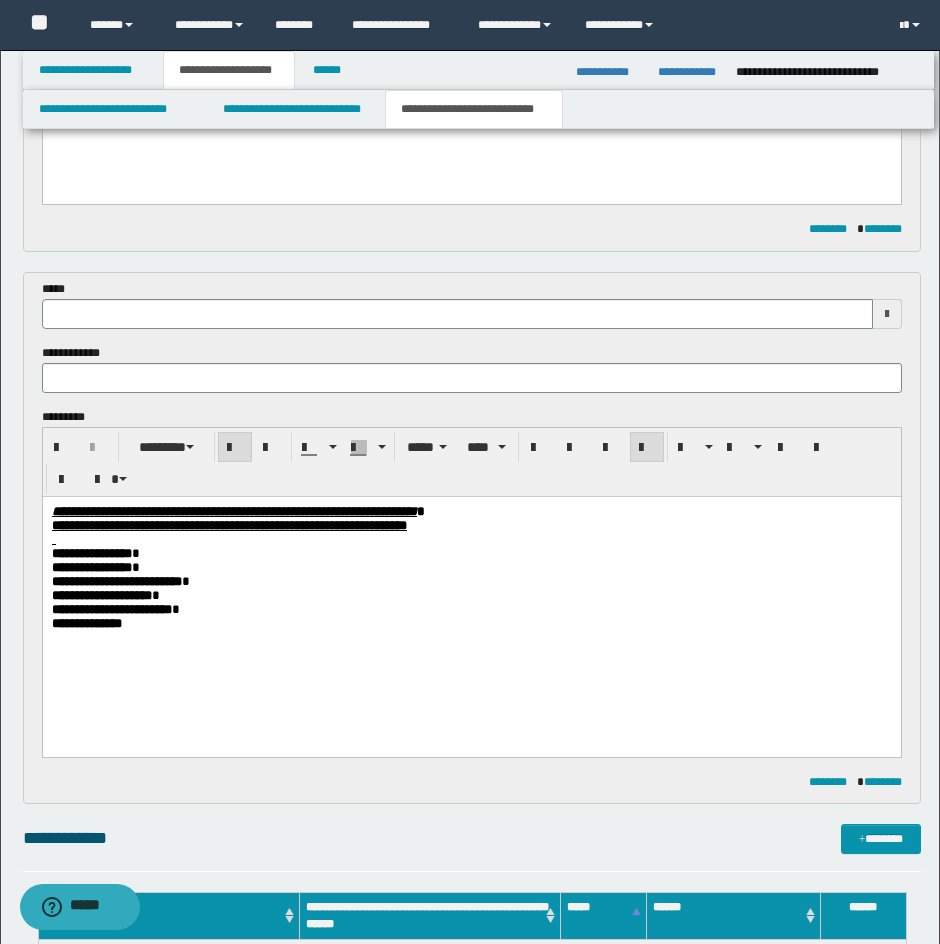 scroll, scrollTop: 522, scrollLeft: 0, axis: vertical 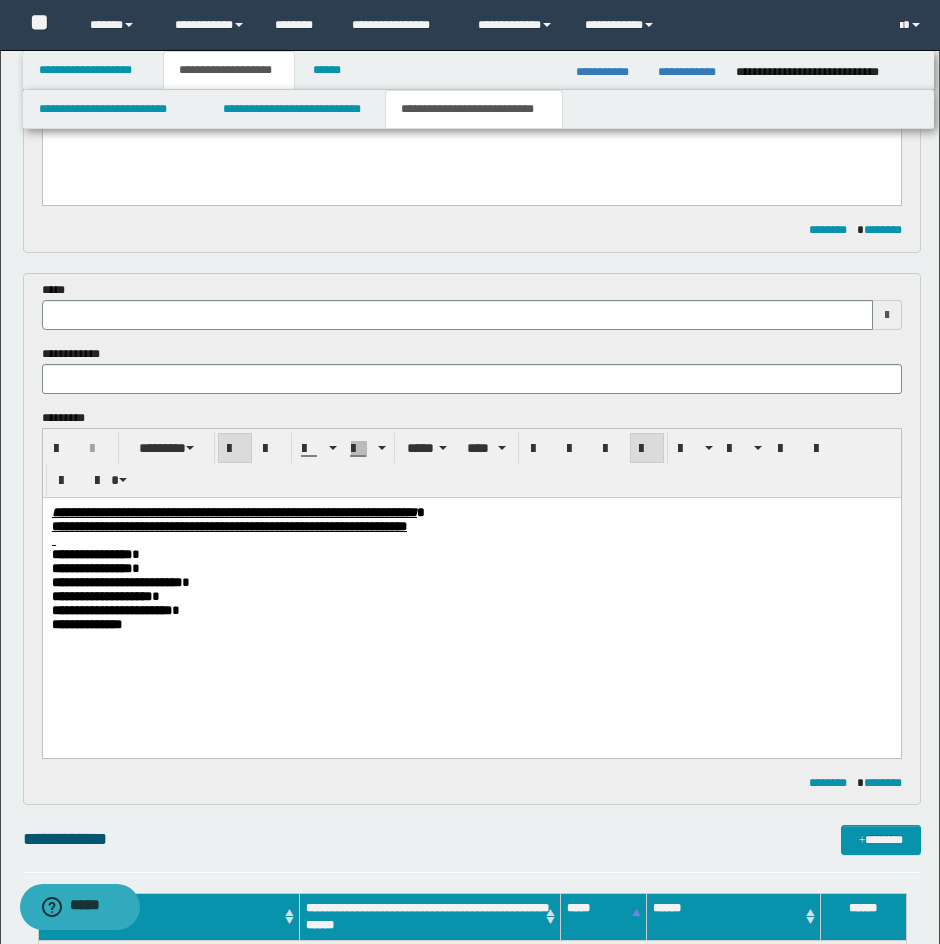 drag, startPoint x: 140, startPoint y: 336, endPoint x: 138, endPoint y: 324, distance: 12.165525 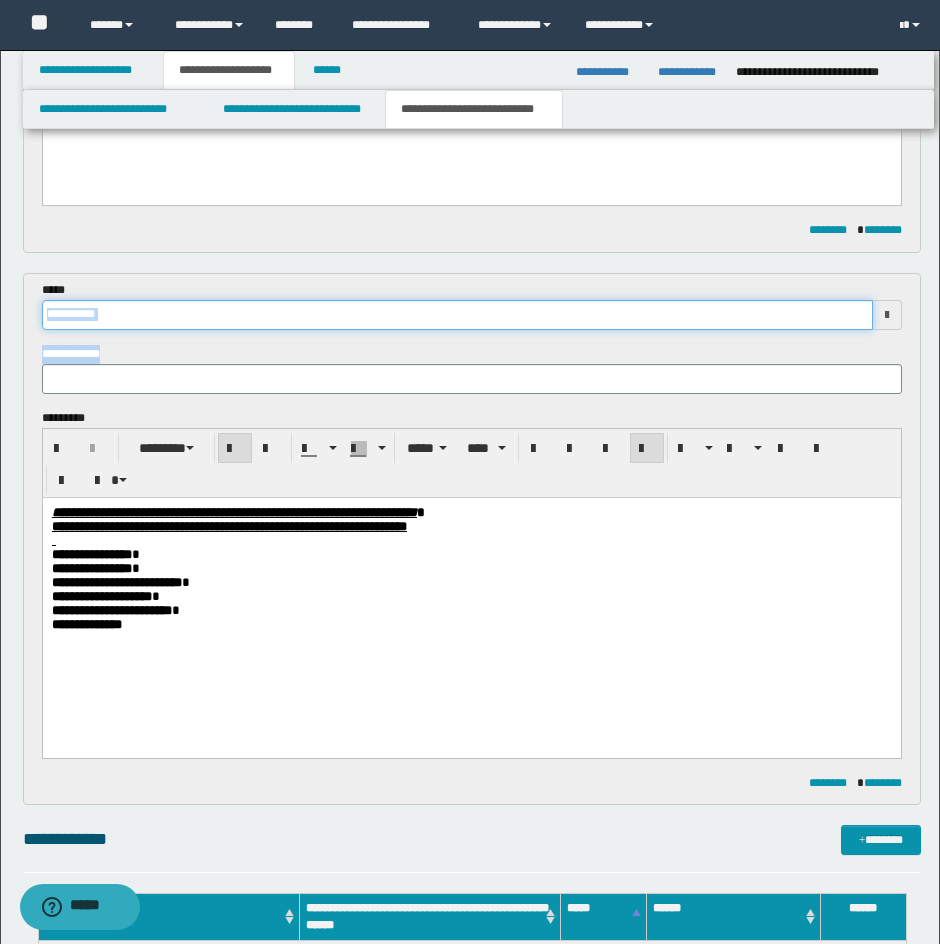 click on "**********" at bounding box center [457, 315] 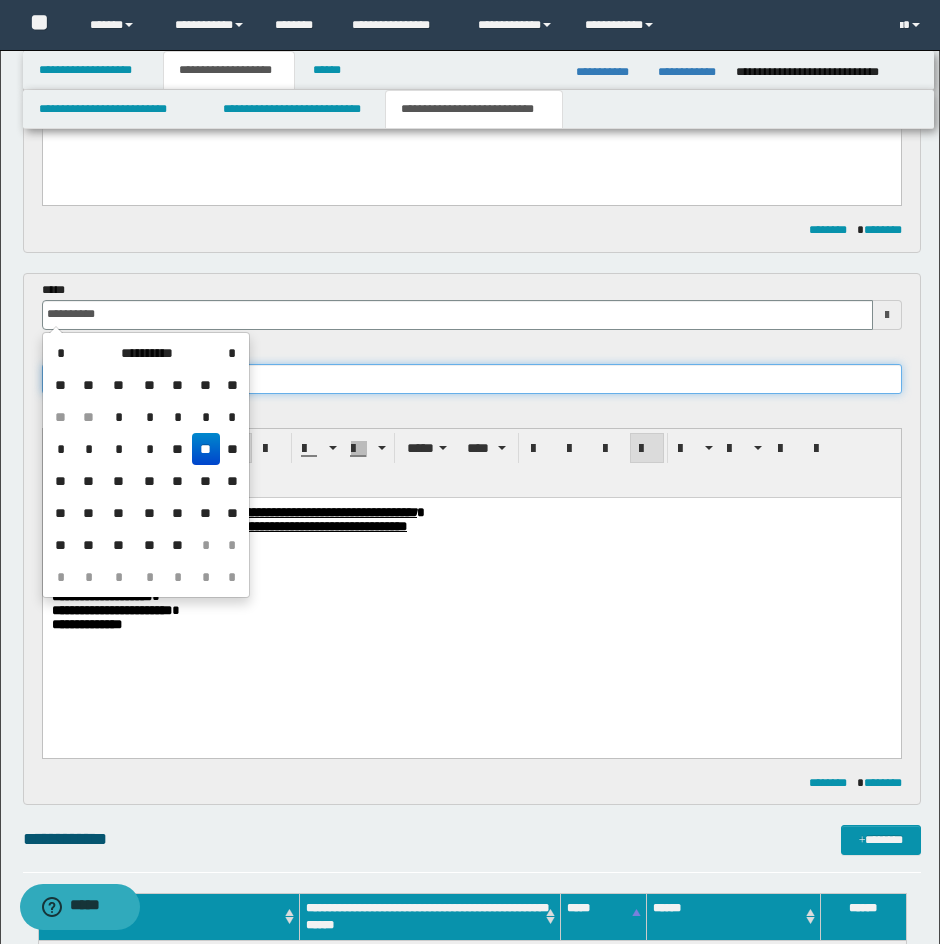type on "**********" 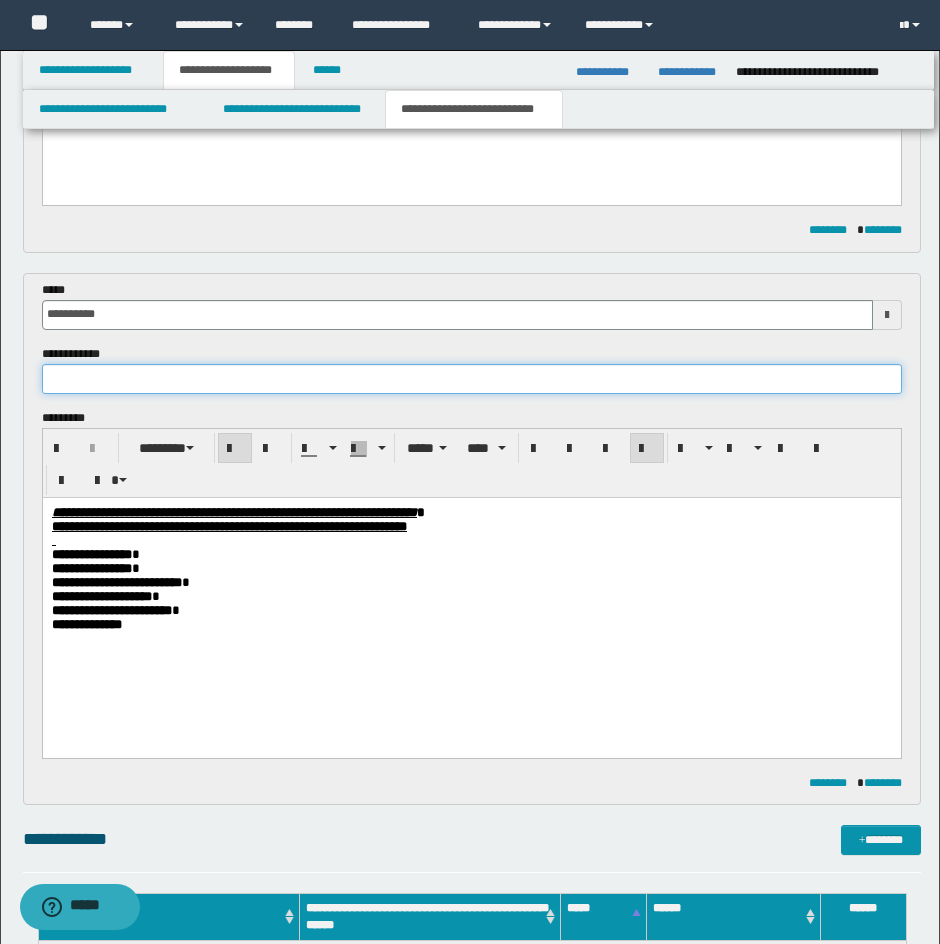 paste on "**********" 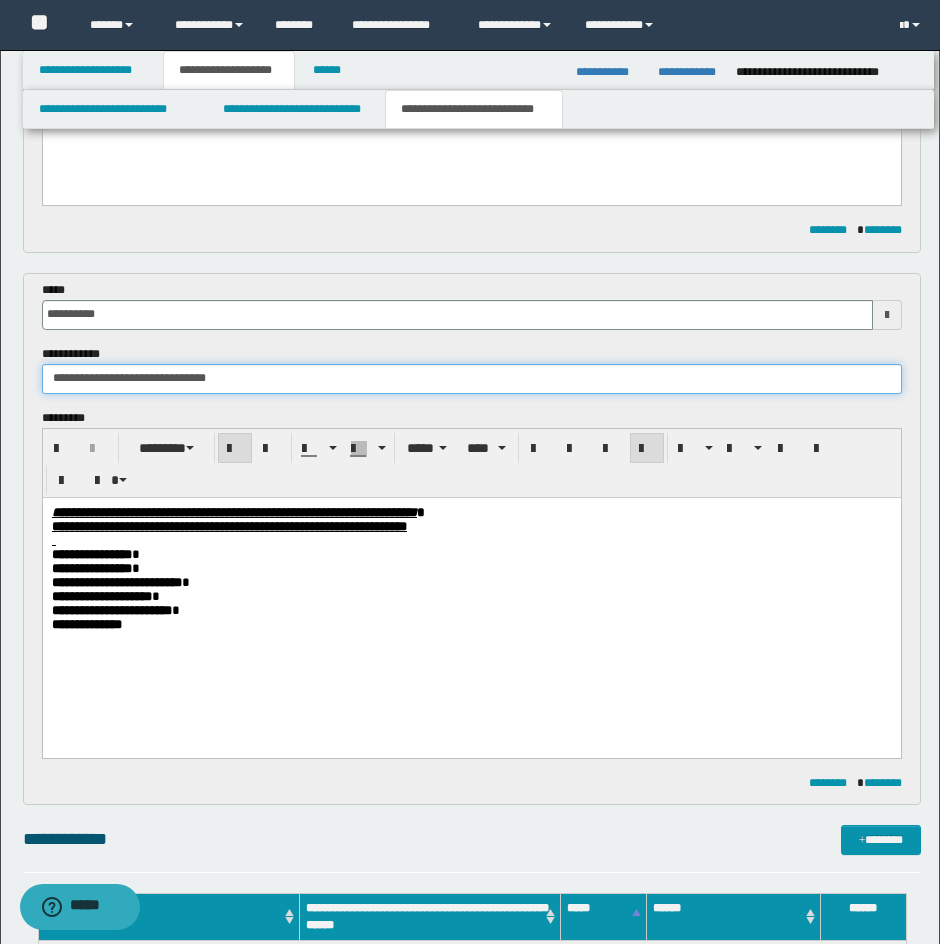 drag, startPoint x: 231, startPoint y: 377, endPoint x: 152, endPoint y: 379, distance: 79.025314 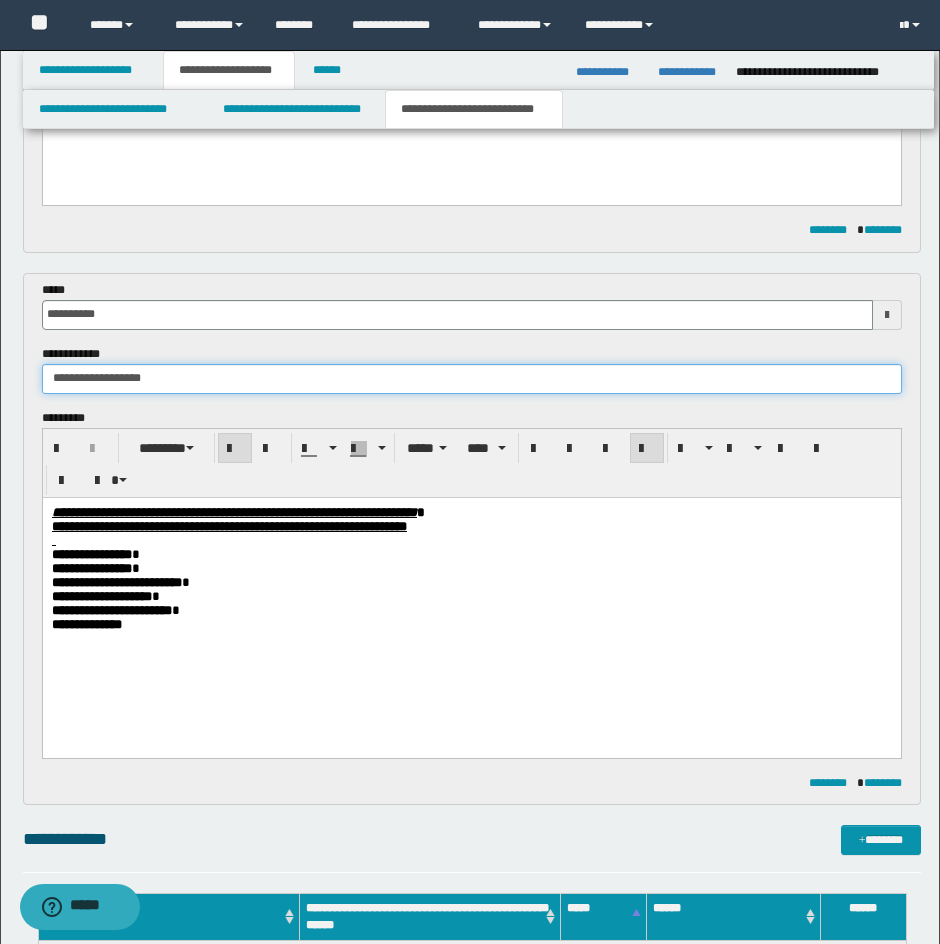 type on "**********" 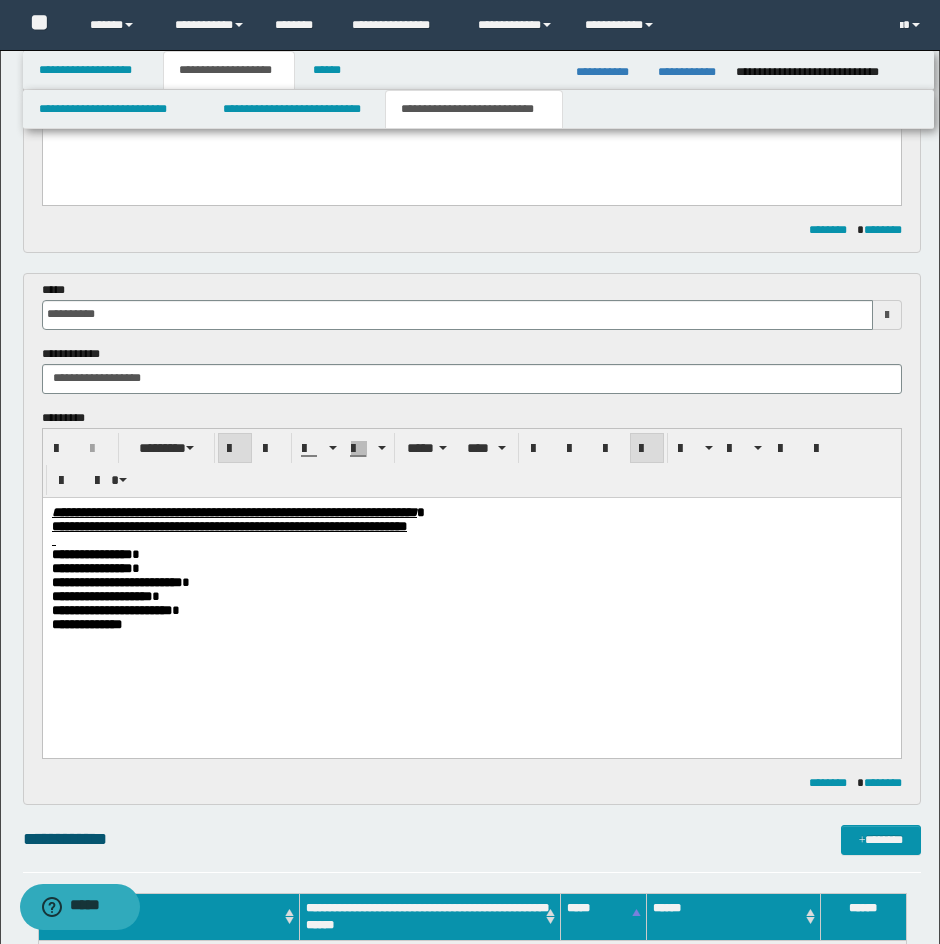 click on "**********" at bounding box center [471, 593] 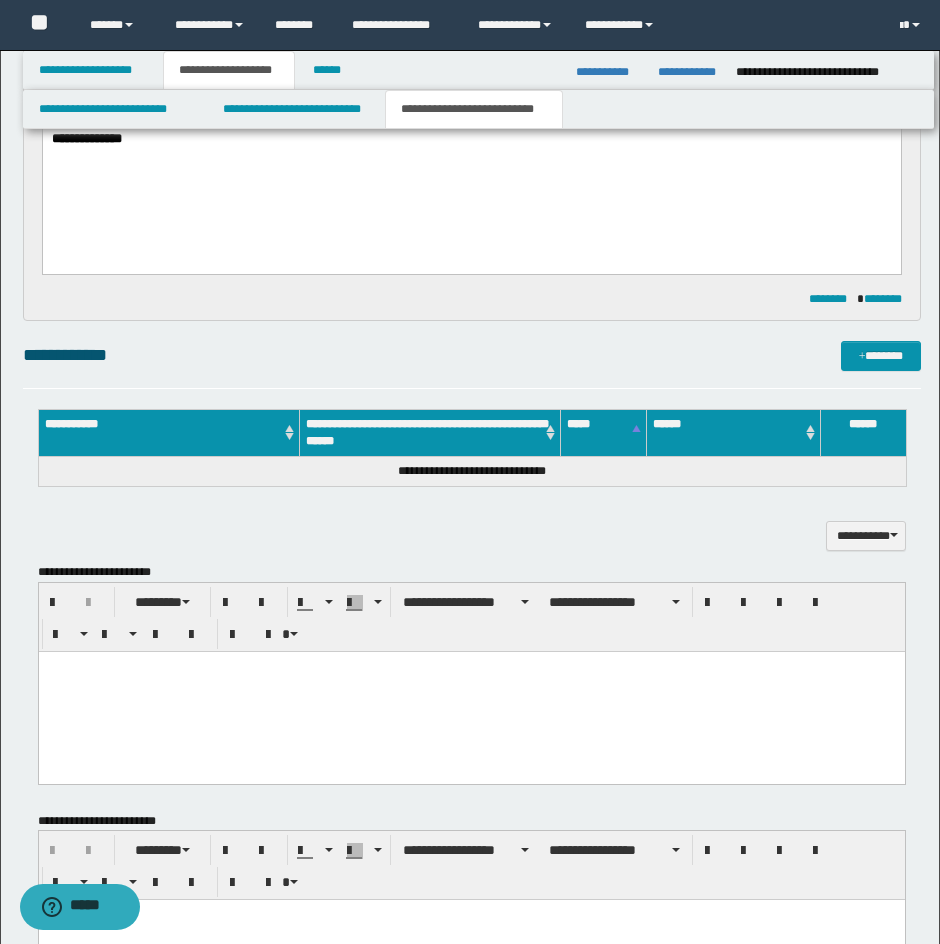 scroll, scrollTop: 1388, scrollLeft: 0, axis: vertical 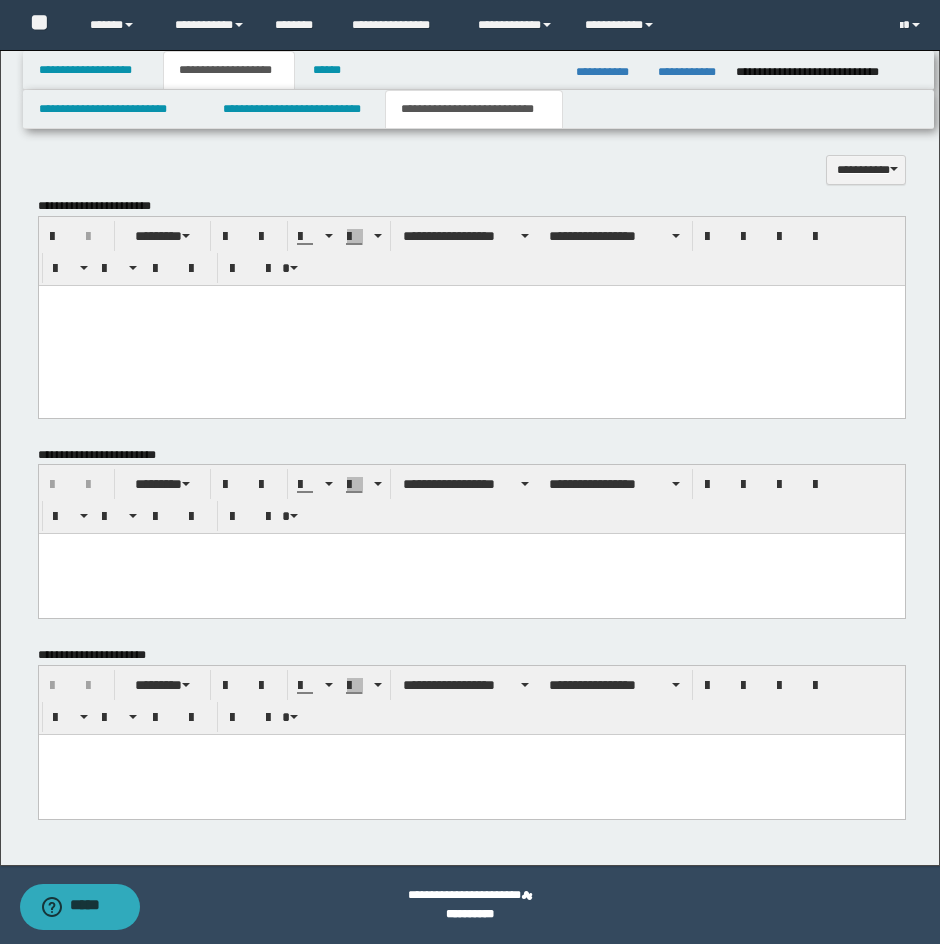 click at bounding box center (471, 775) 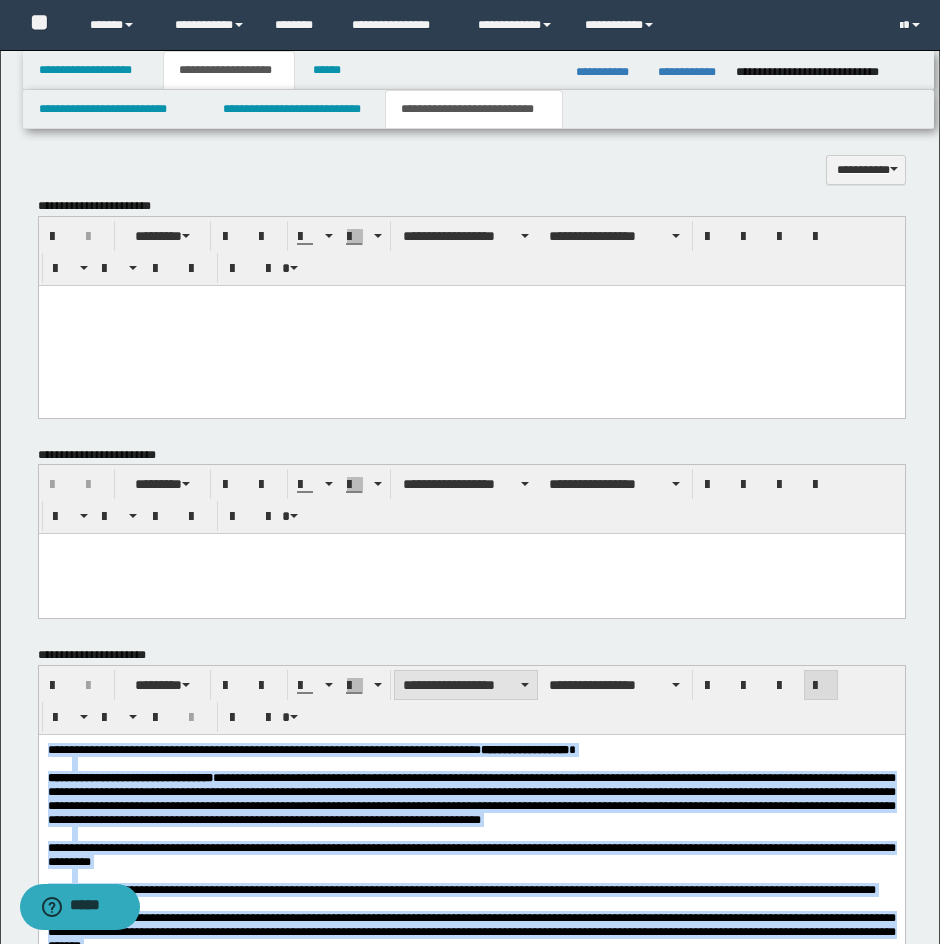 click on "**********" at bounding box center (466, 685) 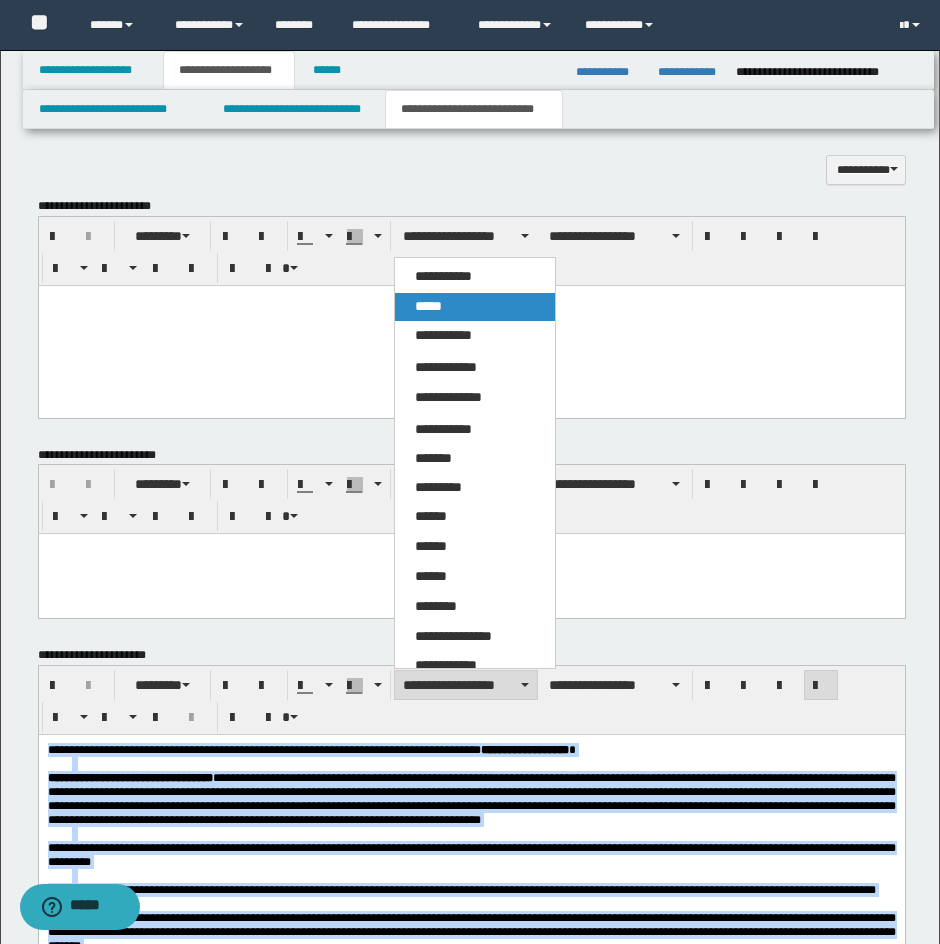 drag, startPoint x: 441, startPoint y: 295, endPoint x: 447, endPoint y: 128, distance: 167.10774 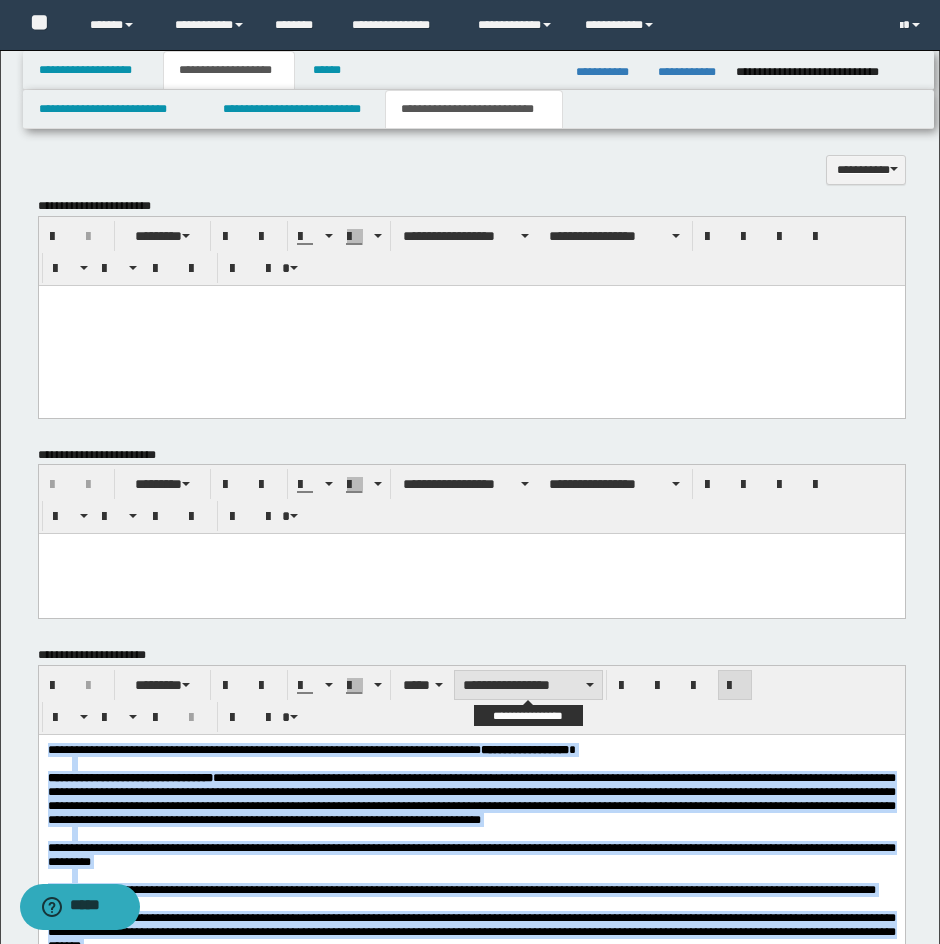 drag, startPoint x: 543, startPoint y: 677, endPoint x: 542, endPoint y: 698, distance: 21.023796 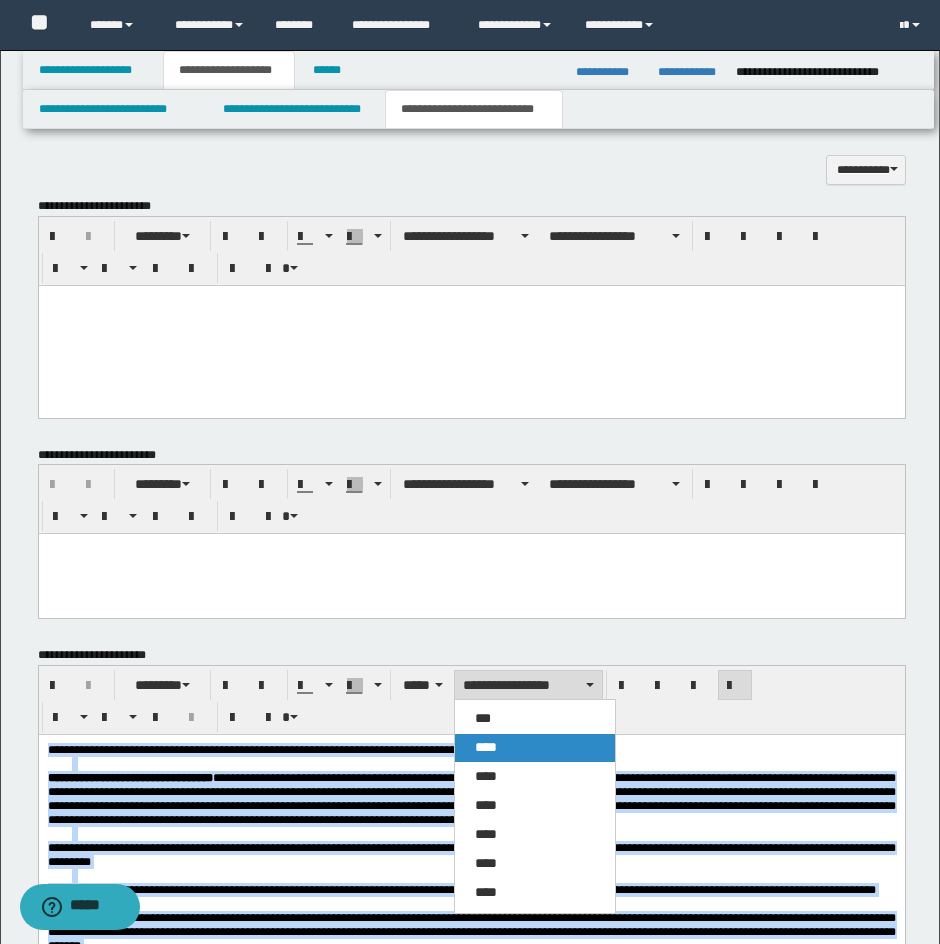 click on "****" at bounding box center (535, 748) 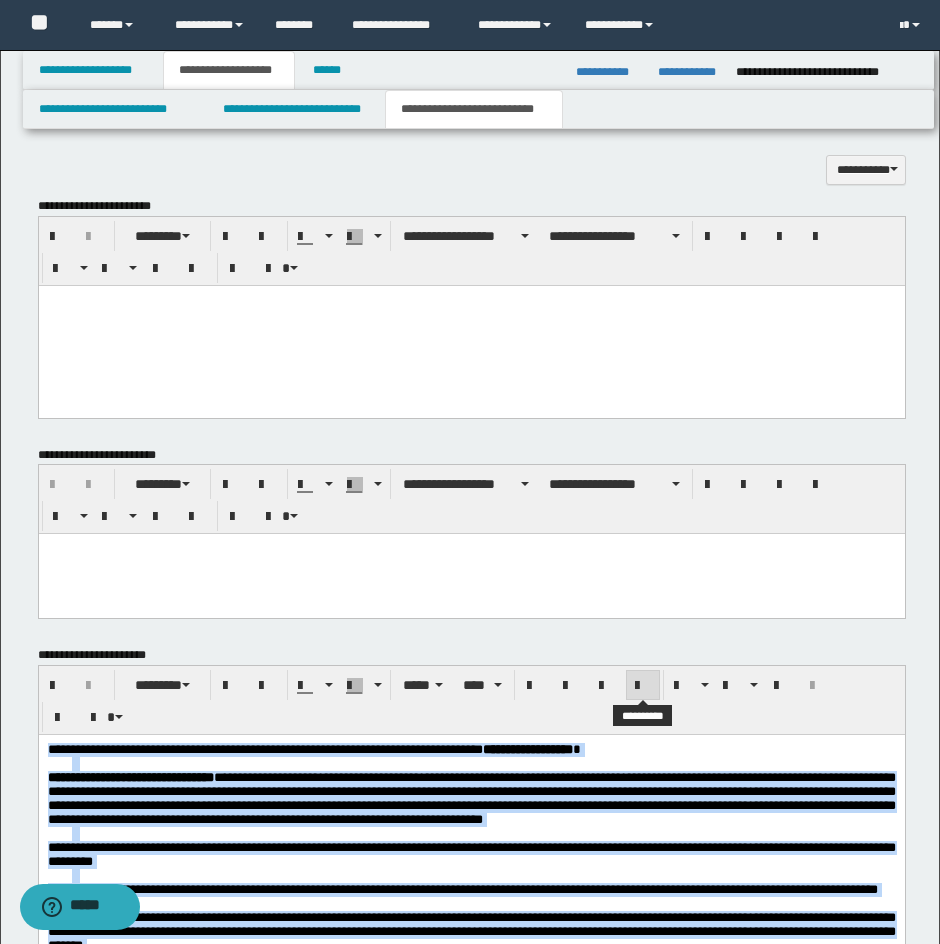 click at bounding box center [643, 685] 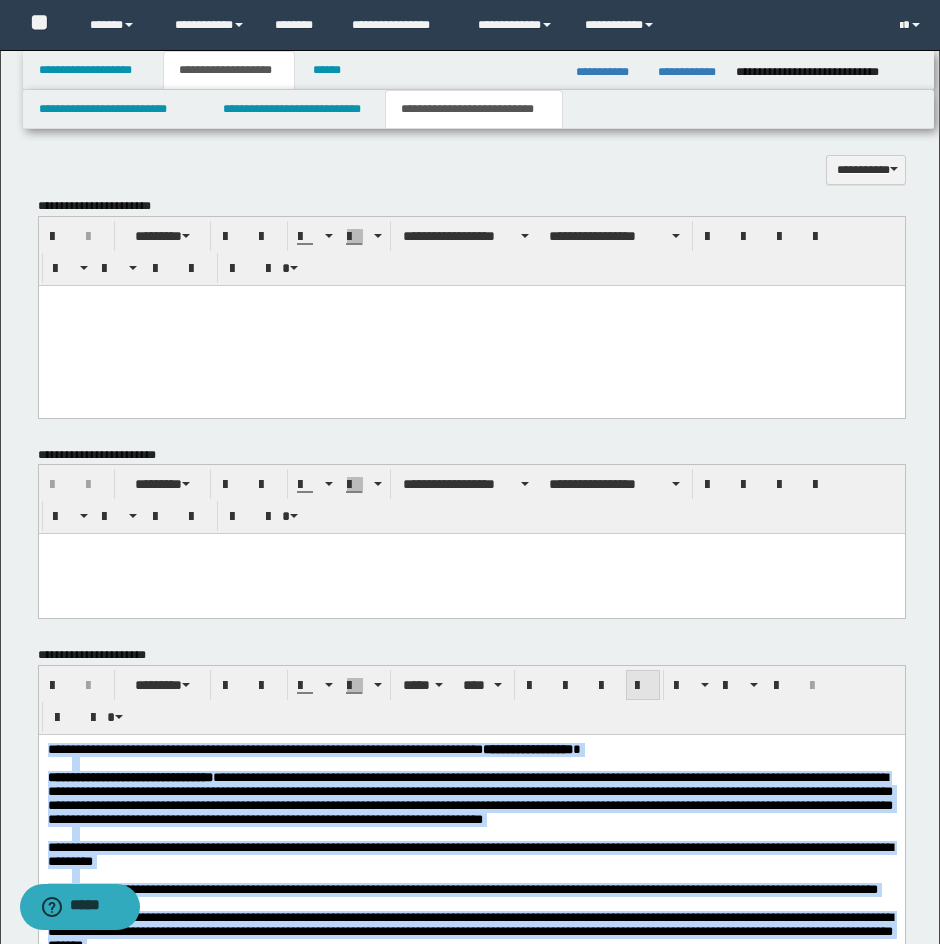 click at bounding box center [643, 685] 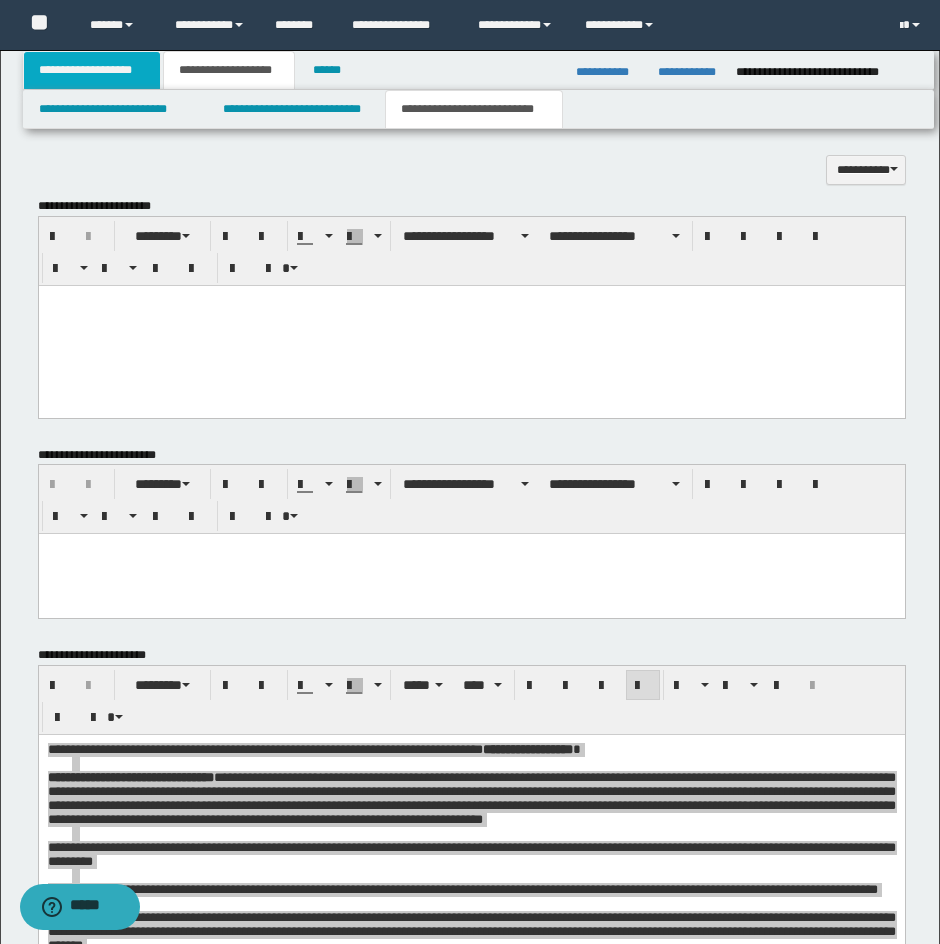 click on "**********" at bounding box center [92, 70] 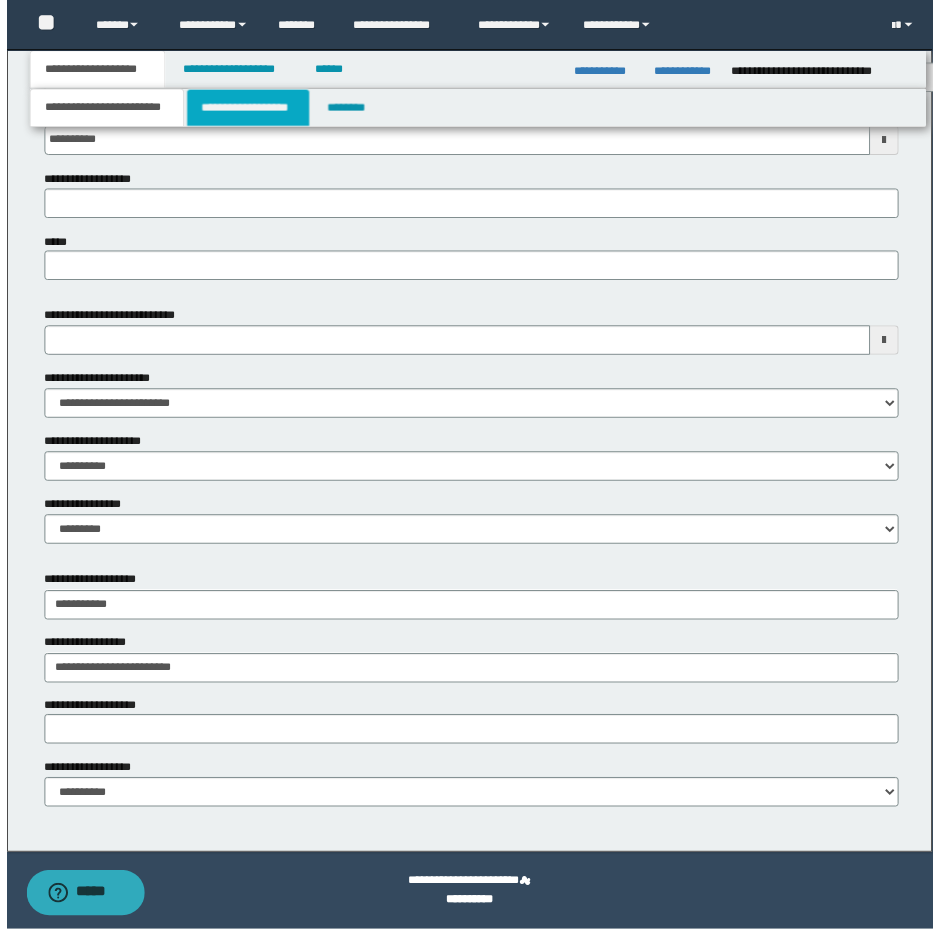scroll, scrollTop: 863, scrollLeft: 0, axis: vertical 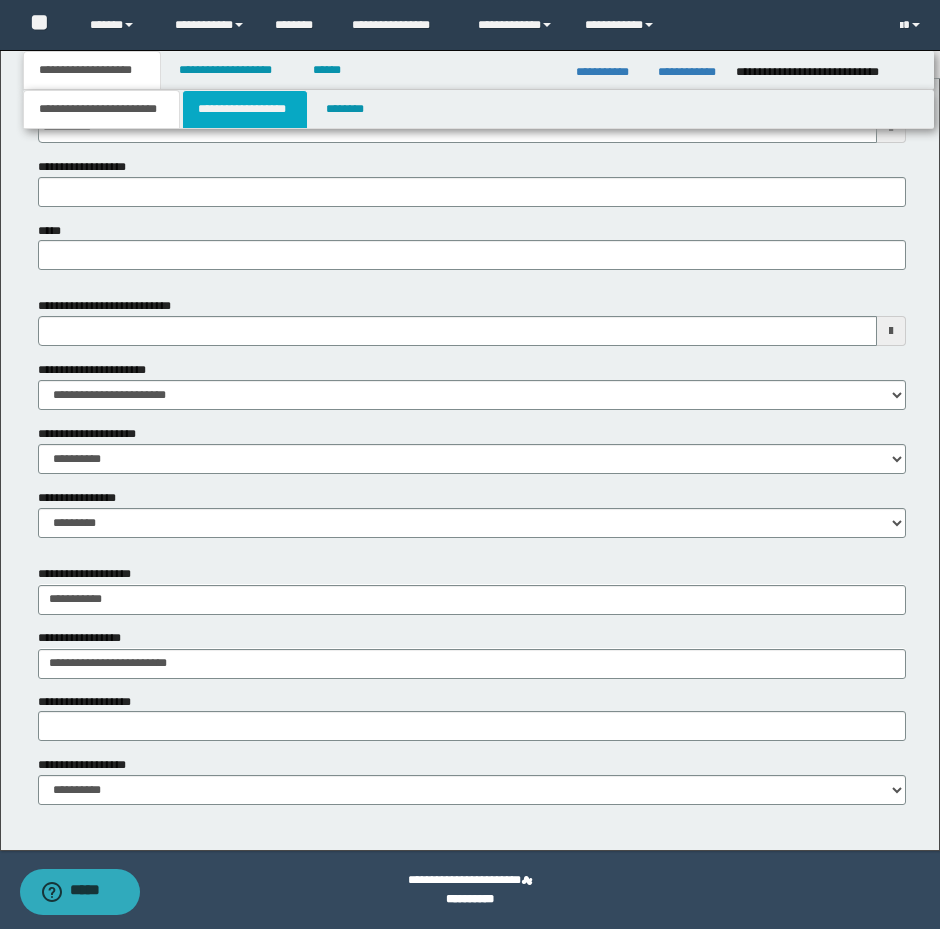 click on "**********" at bounding box center (245, 109) 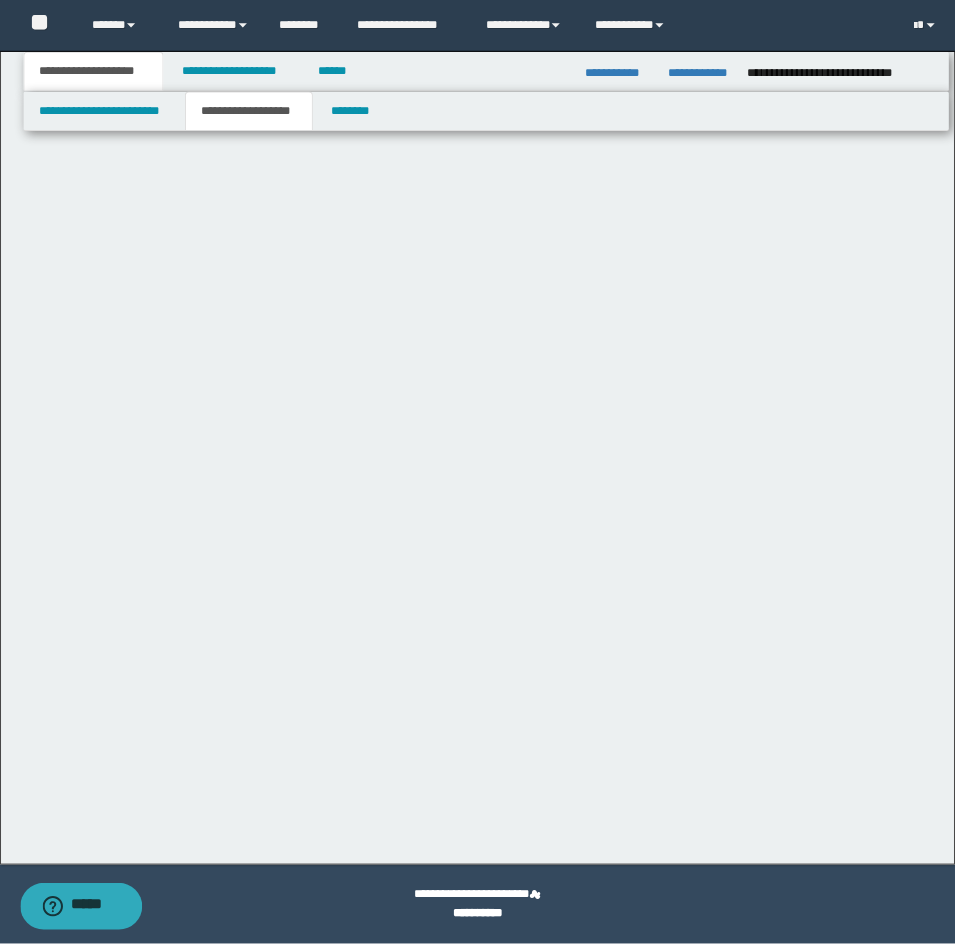 scroll, scrollTop: 0, scrollLeft: 0, axis: both 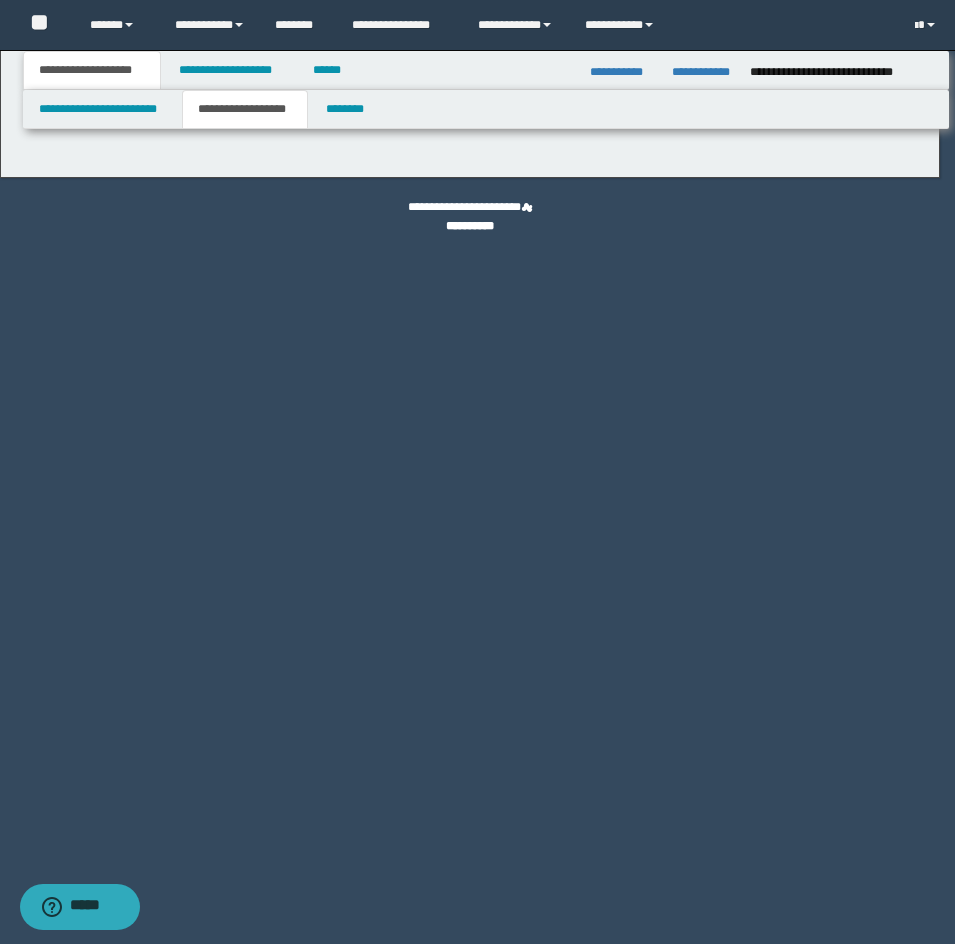 type on "********" 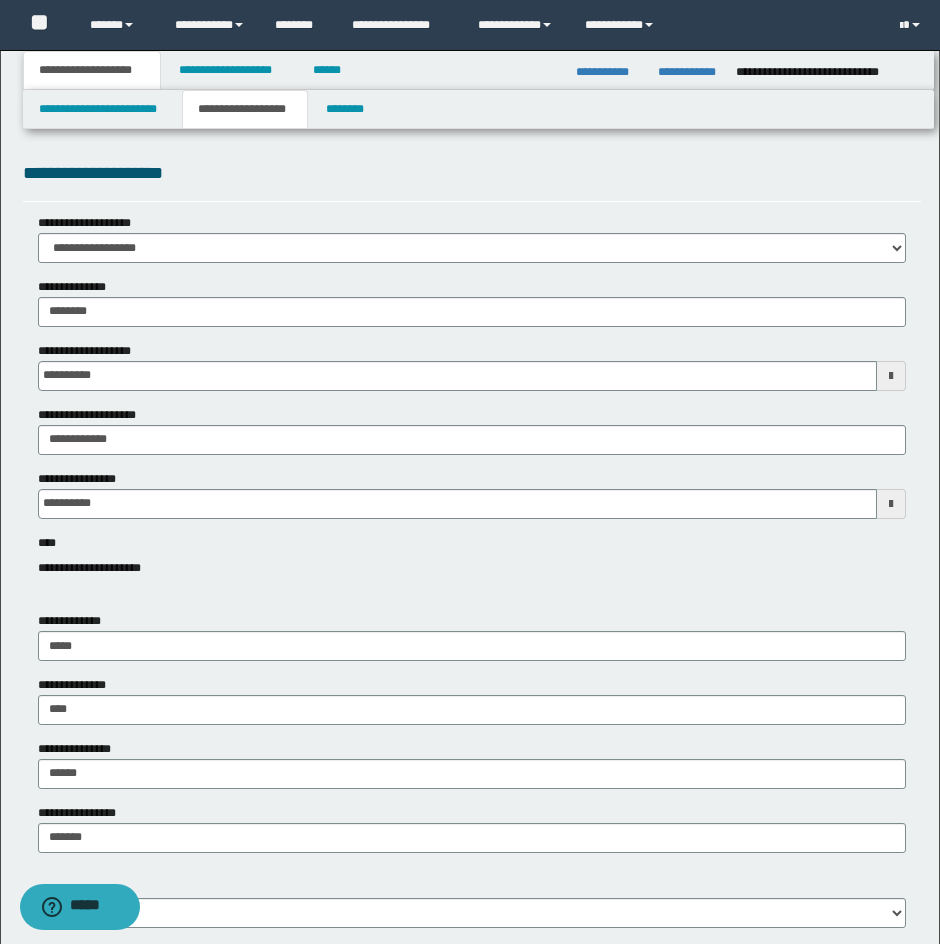 click on "**********" at bounding box center [470, 25] 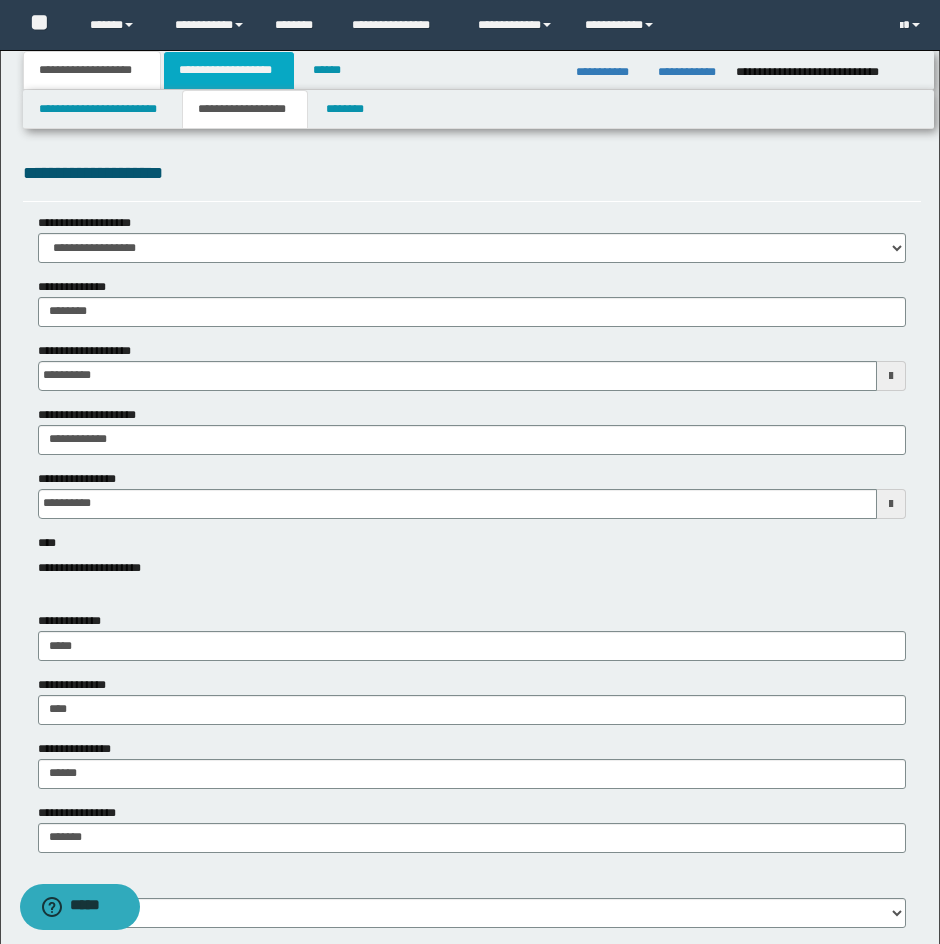 click on "**********" at bounding box center (229, 70) 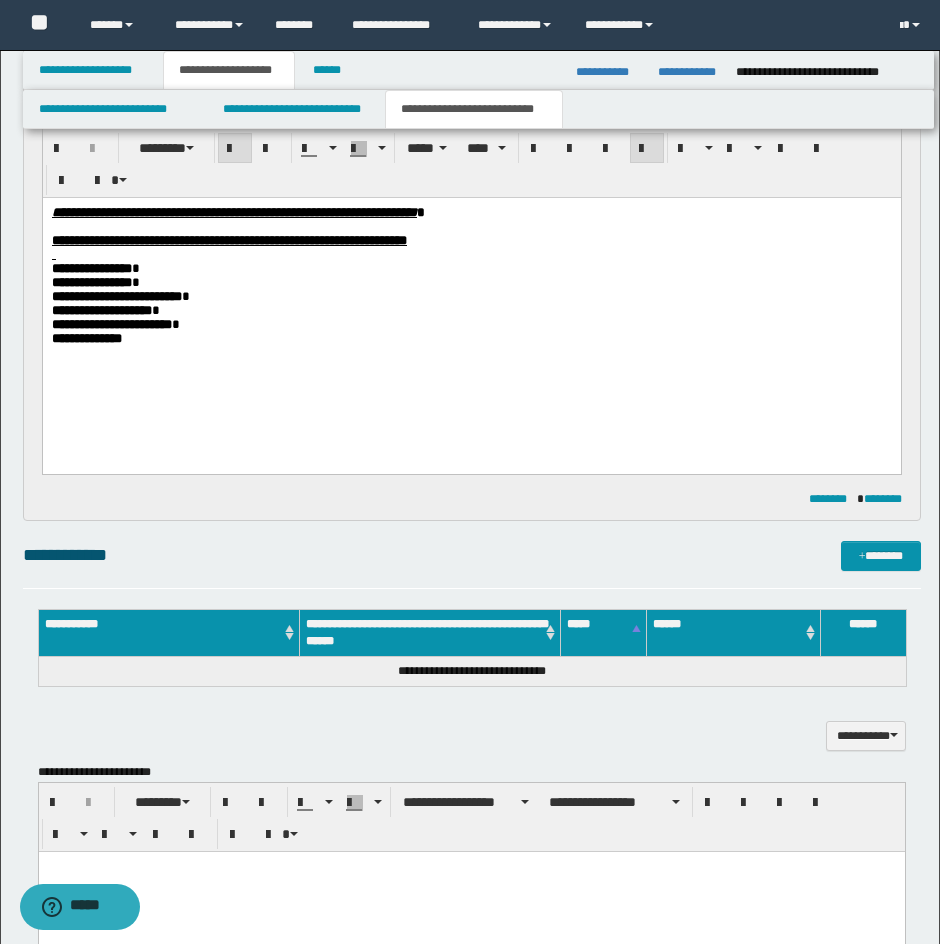 scroll, scrollTop: 900, scrollLeft: 0, axis: vertical 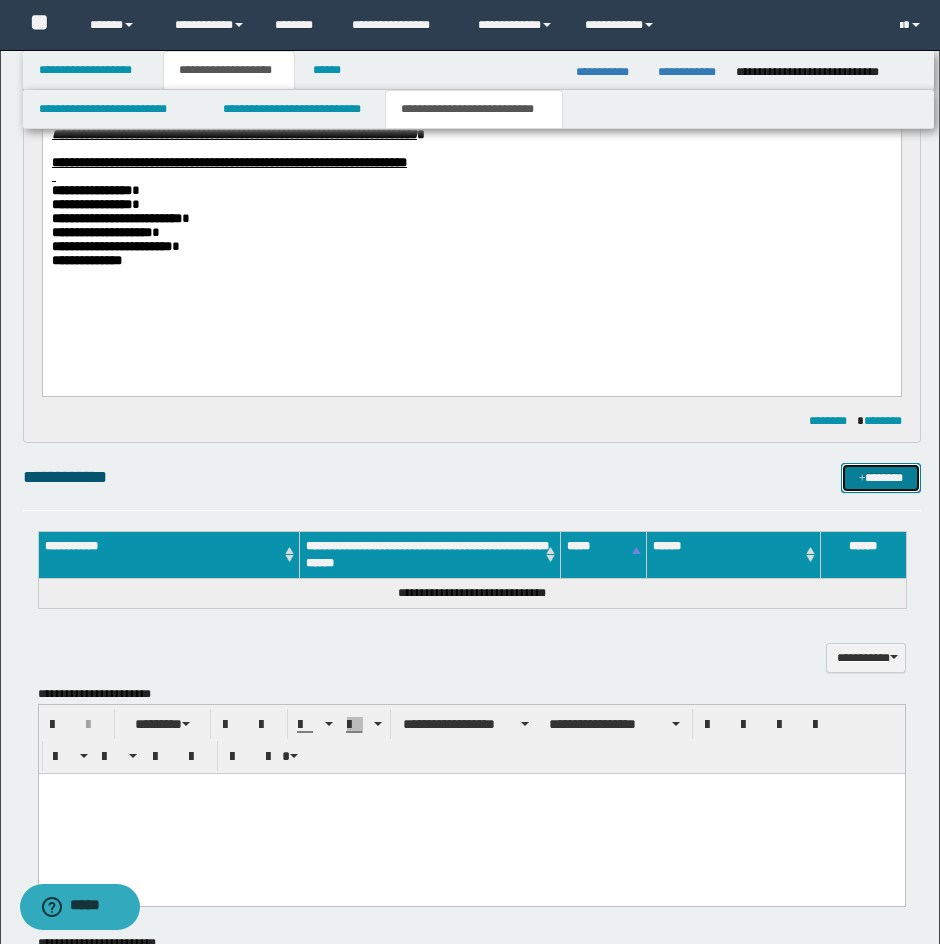 click on "*******" at bounding box center (881, 478) 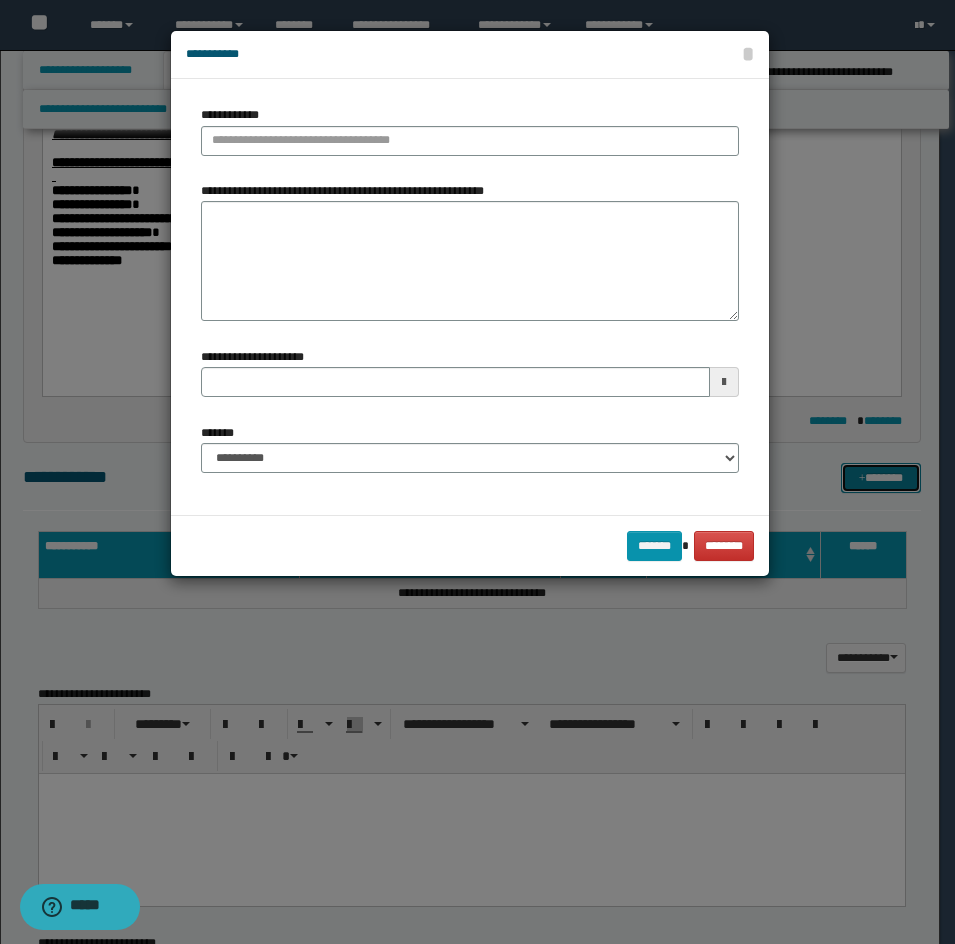type 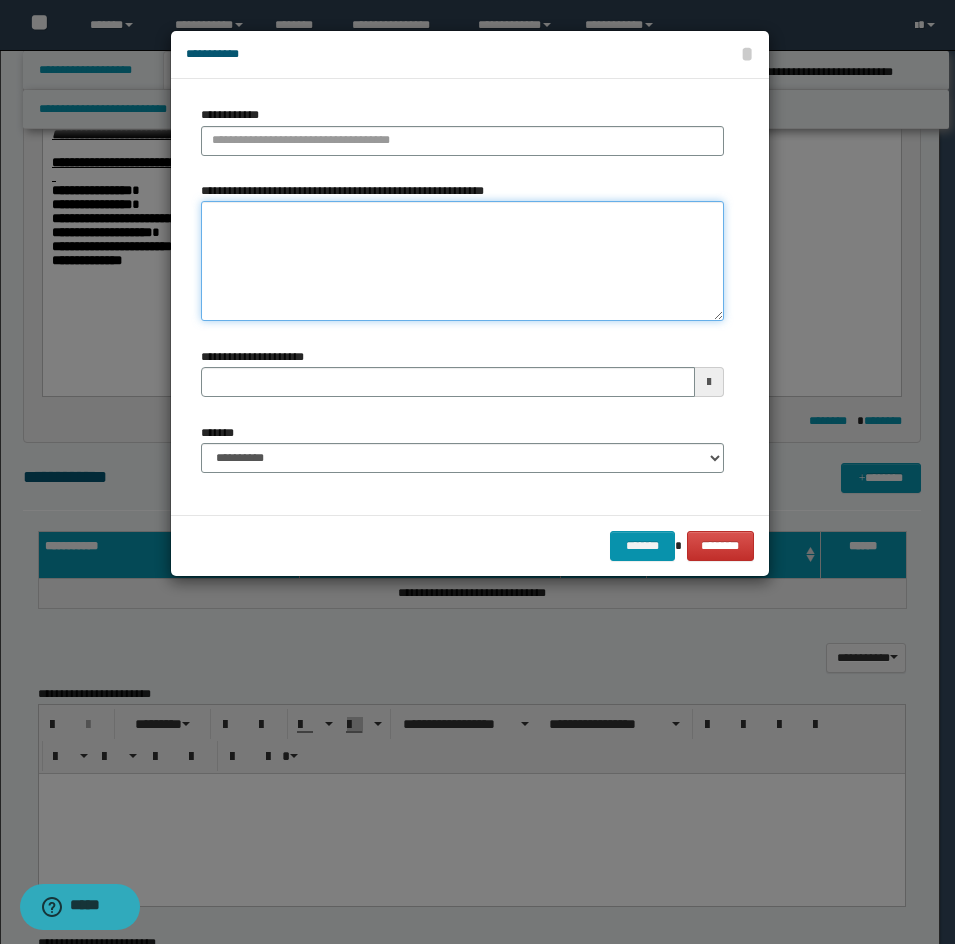 click on "**********" at bounding box center (462, 261) 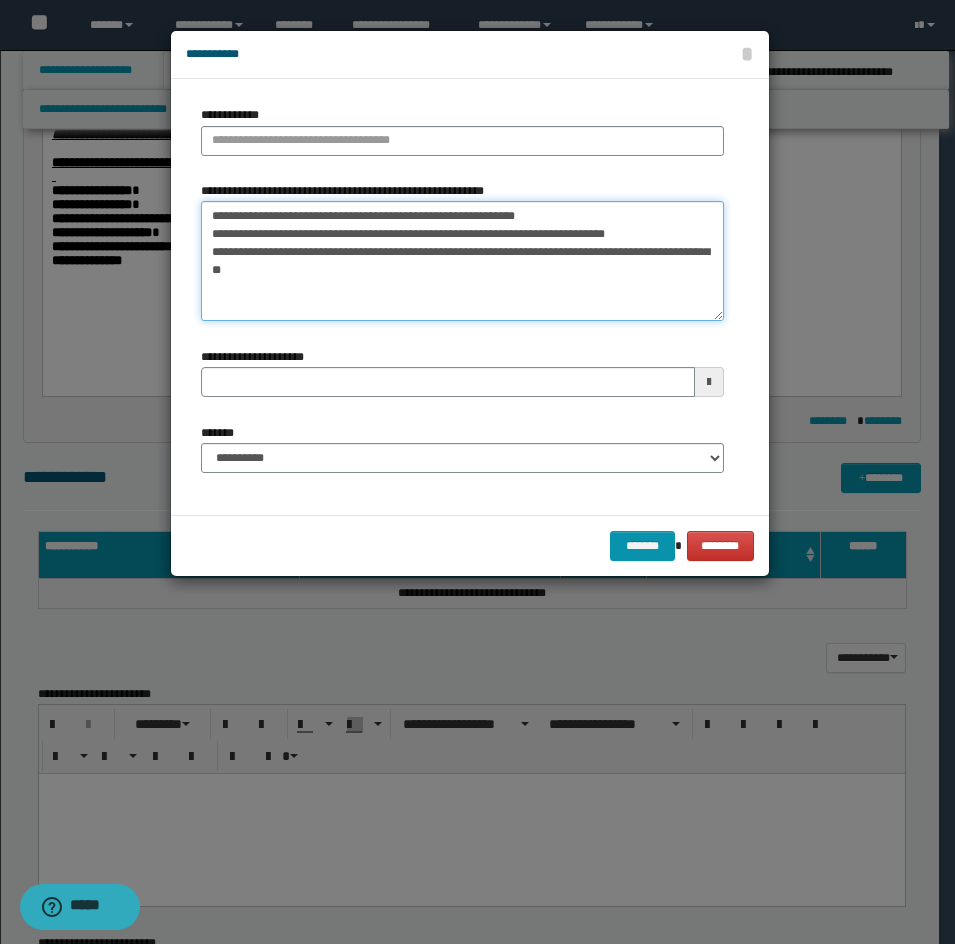 drag, startPoint x: 226, startPoint y: 210, endPoint x: 337, endPoint y: 207, distance: 111.040535 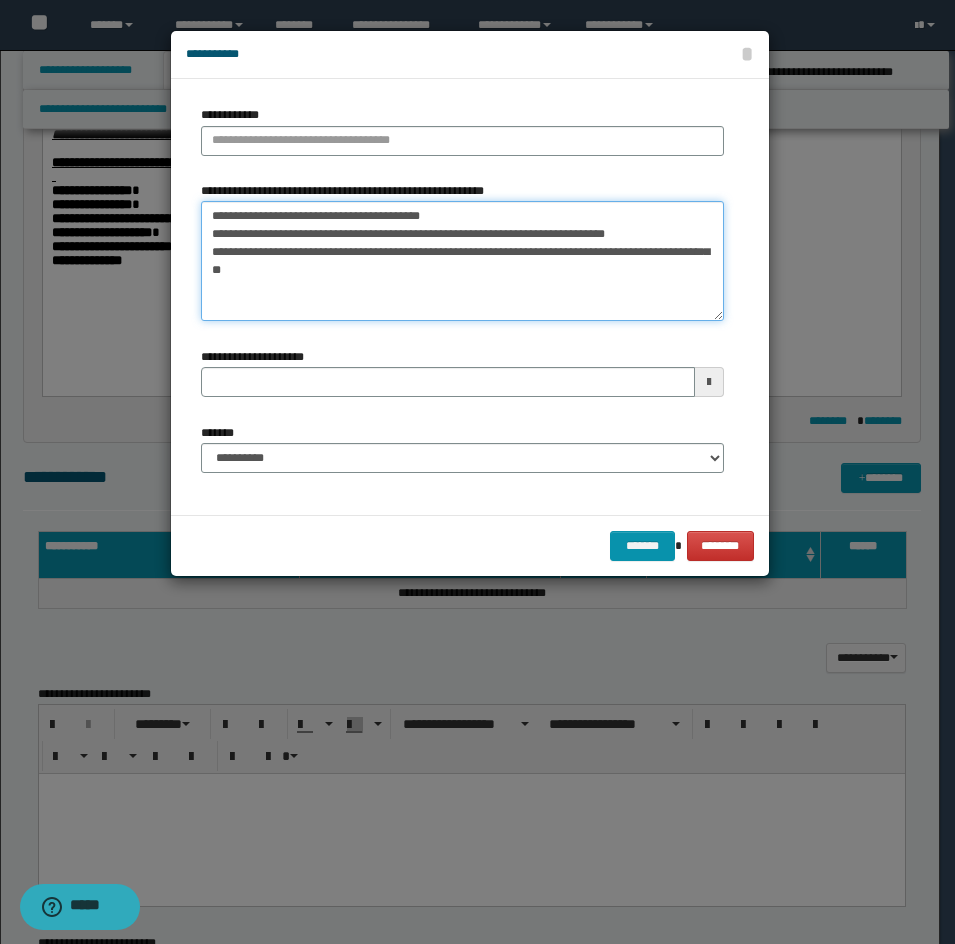 type on "**********" 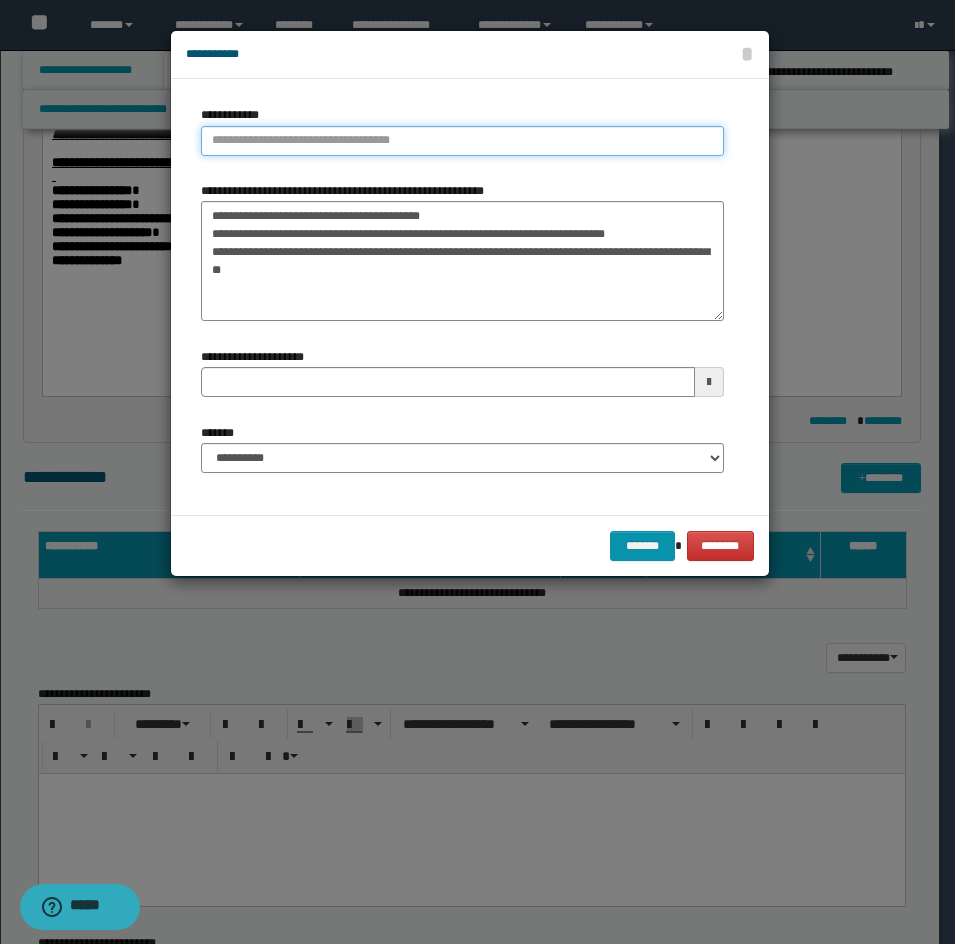 click on "**********" at bounding box center [462, 141] 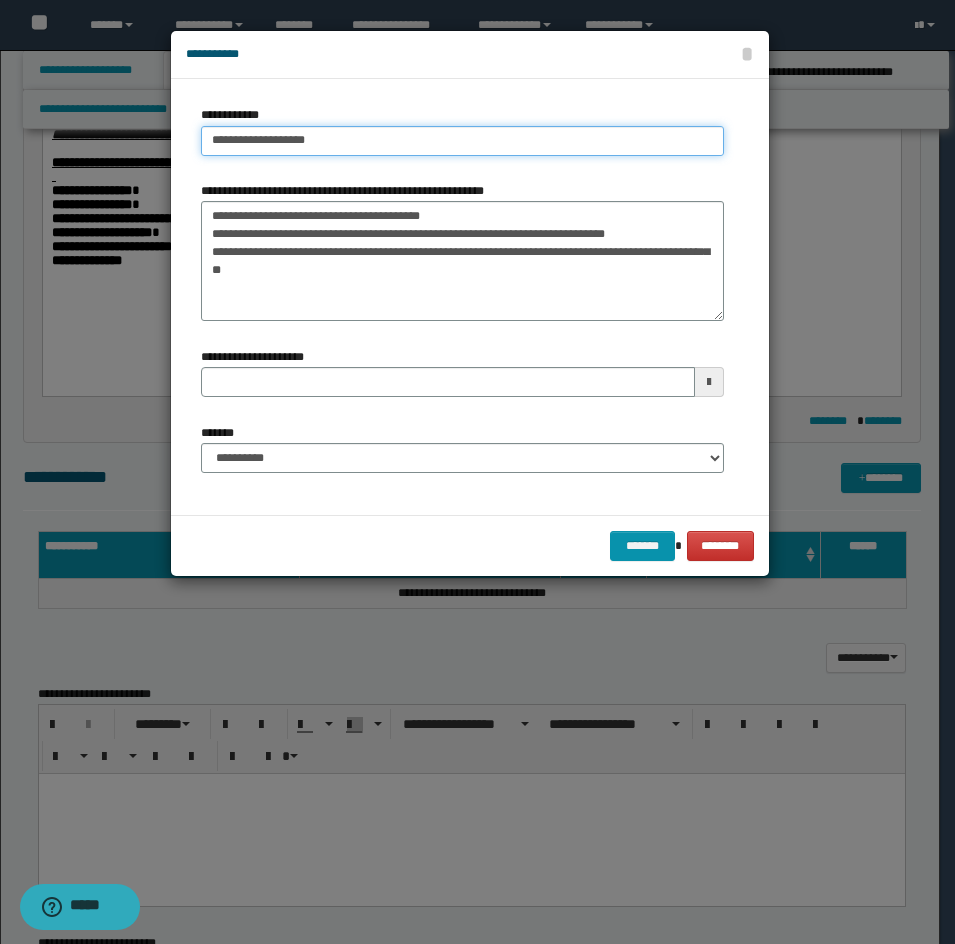 type on "**********" 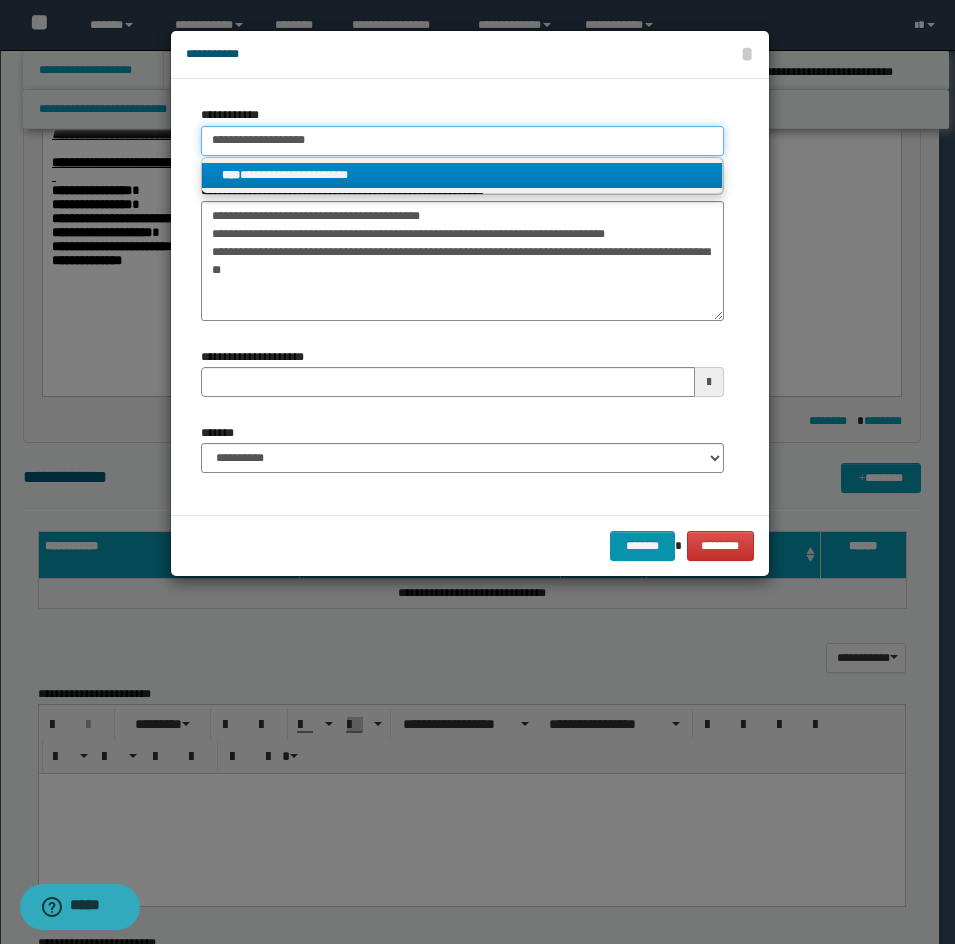 type on "**********" 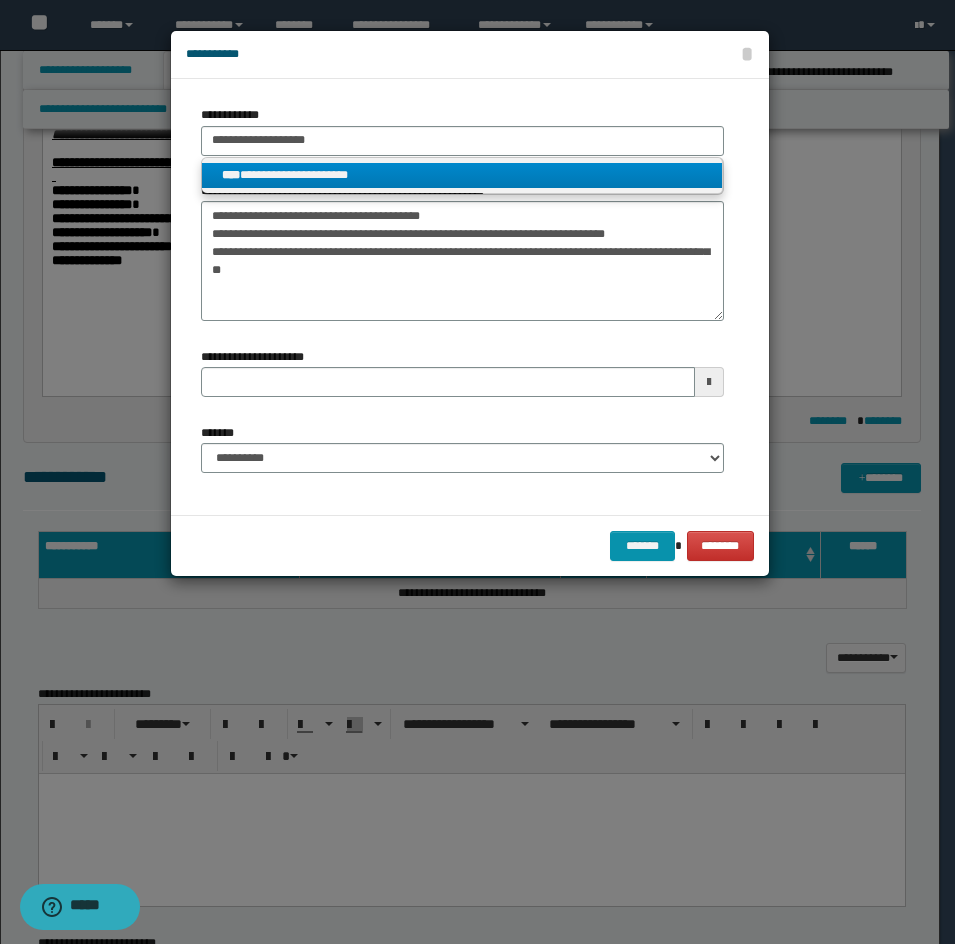 click on "**********" at bounding box center [462, 175] 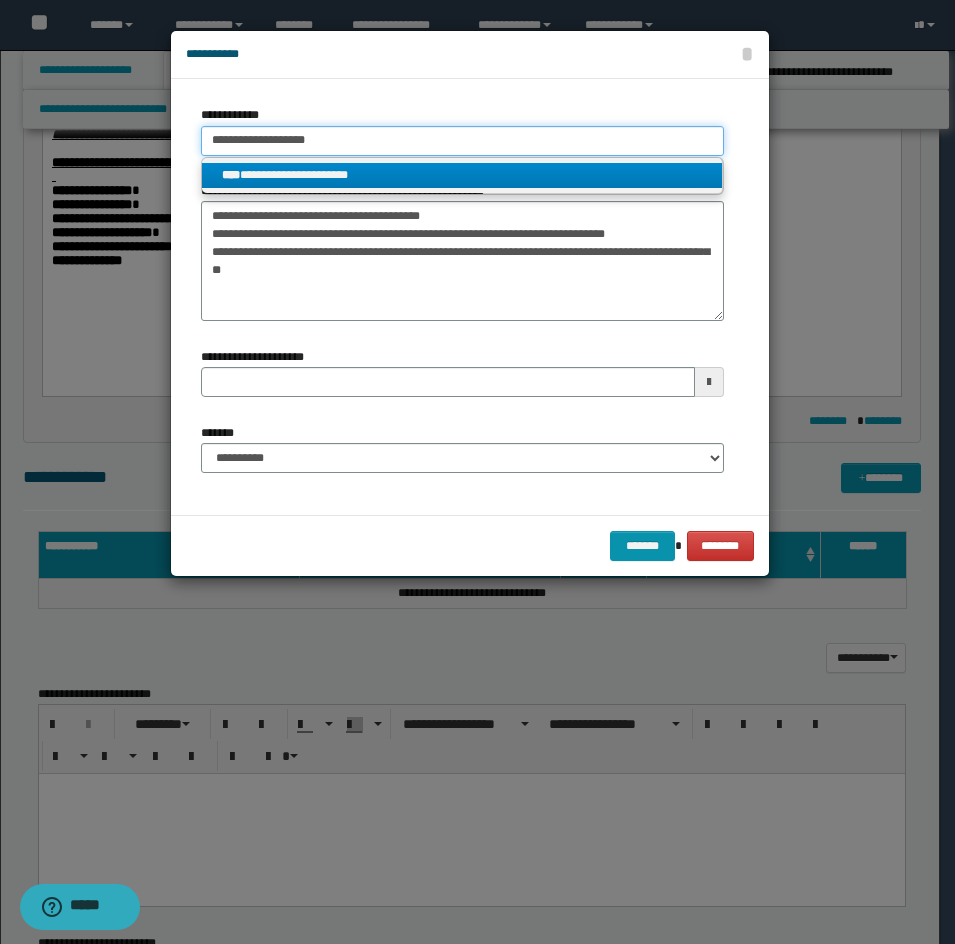 type 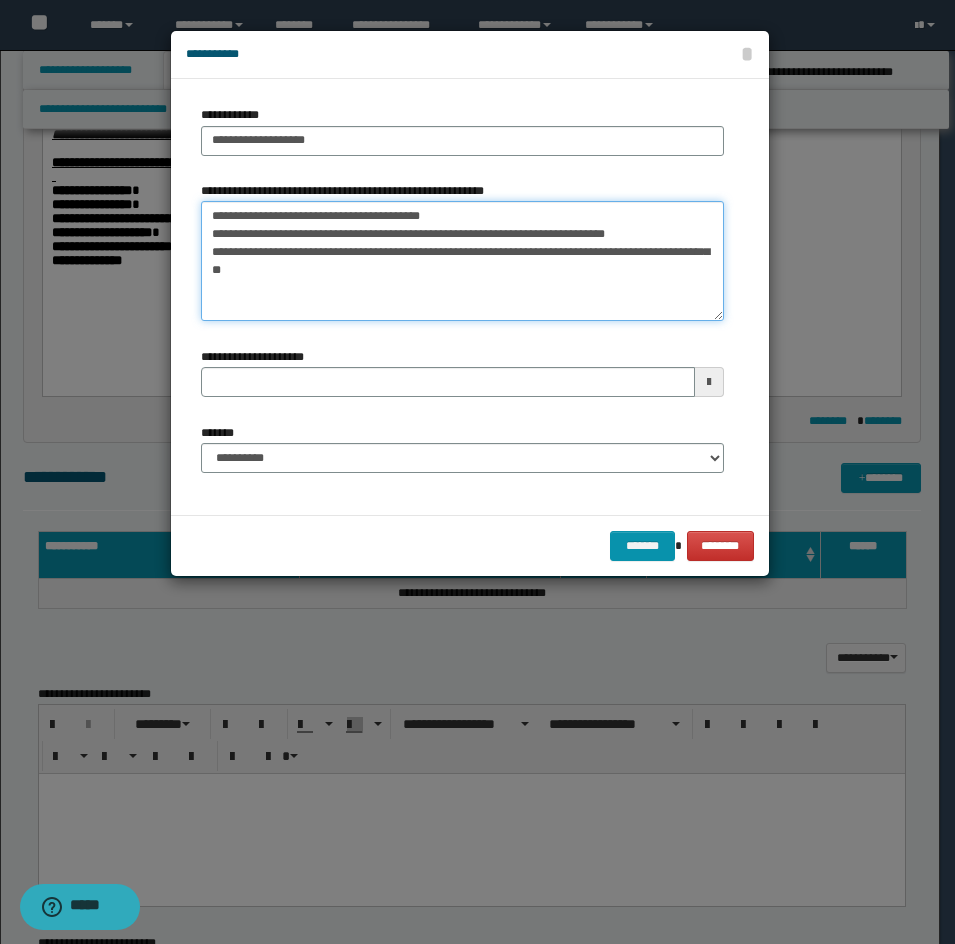 drag, startPoint x: 245, startPoint y: 206, endPoint x: 176, endPoint y: 211, distance: 69.18092 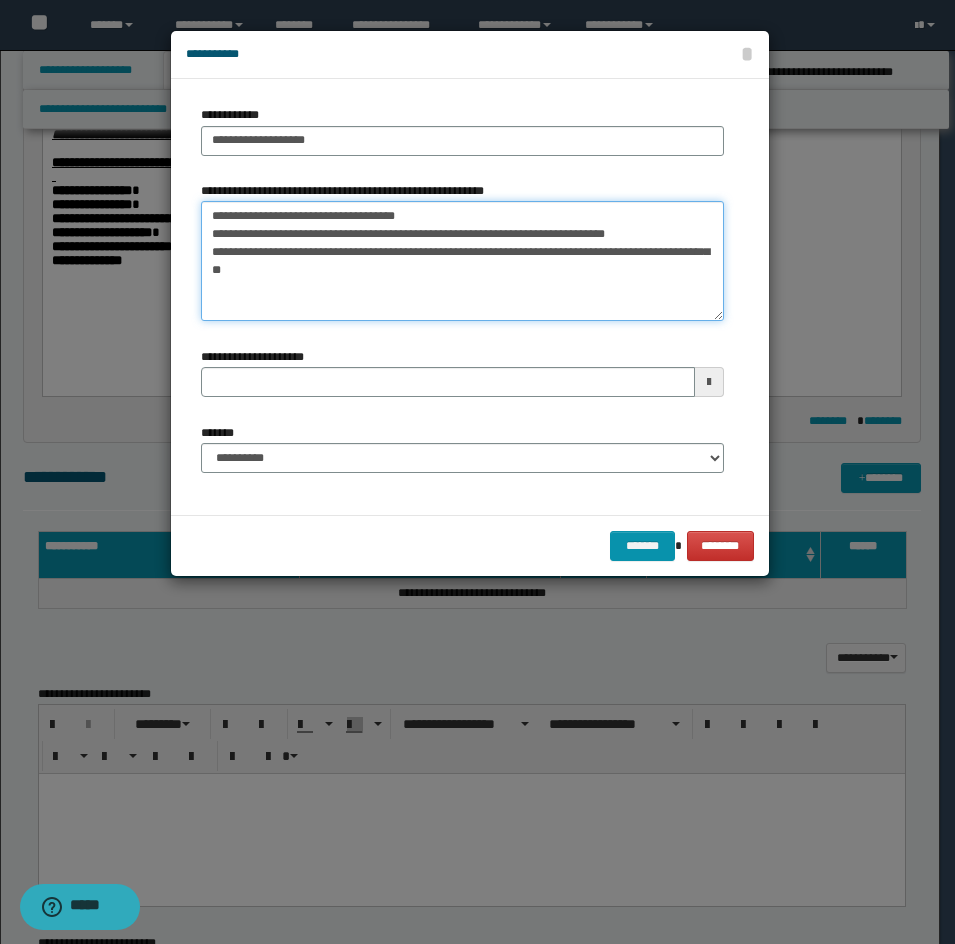 drag, startPoint x: 205, startPoint y: 232, endPoint x: 393, endPoint y: 238, distance: 188.09572 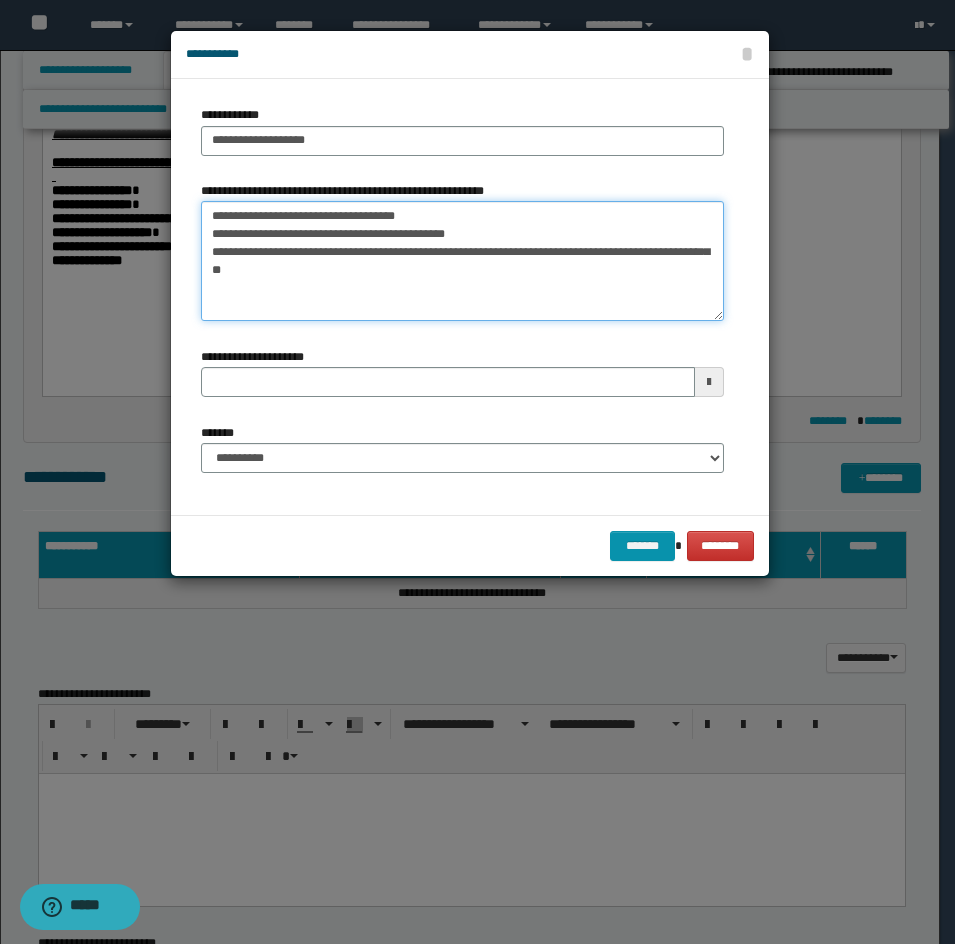 type 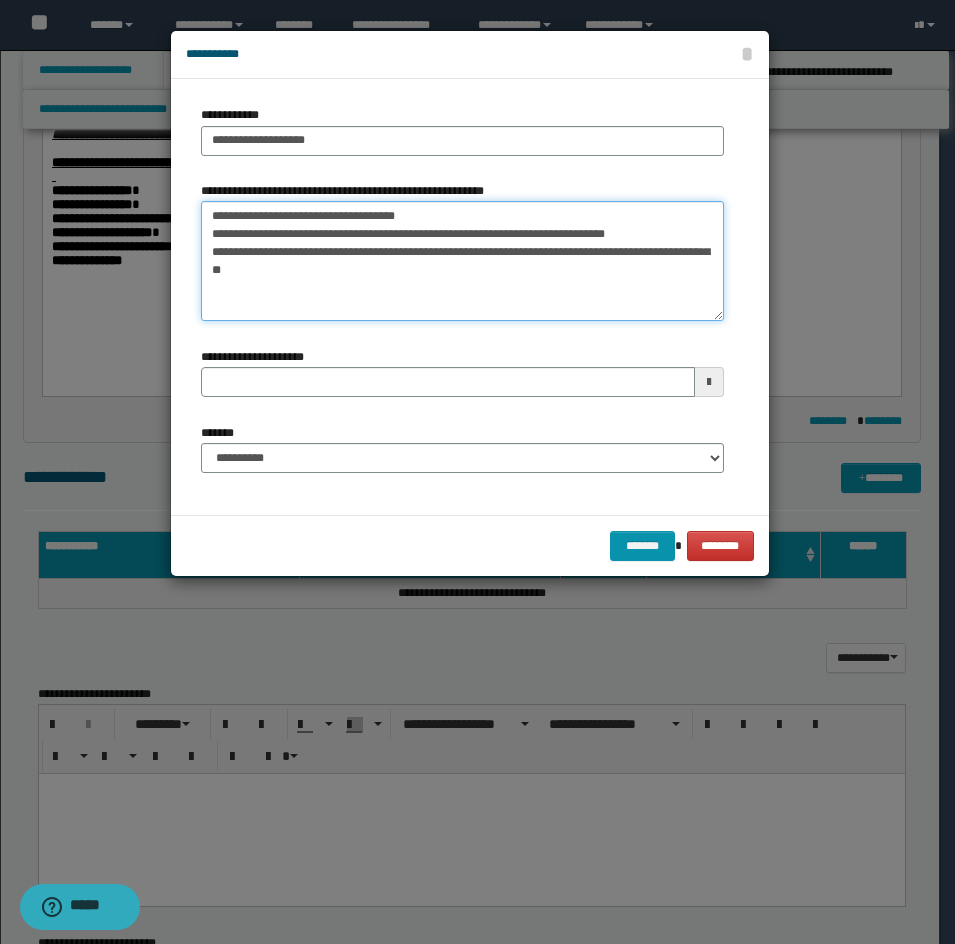 drag, startPoint x: 284, startPoint y: 283, endPoint x: 191, endPoint y: 232, distance: 106.06602 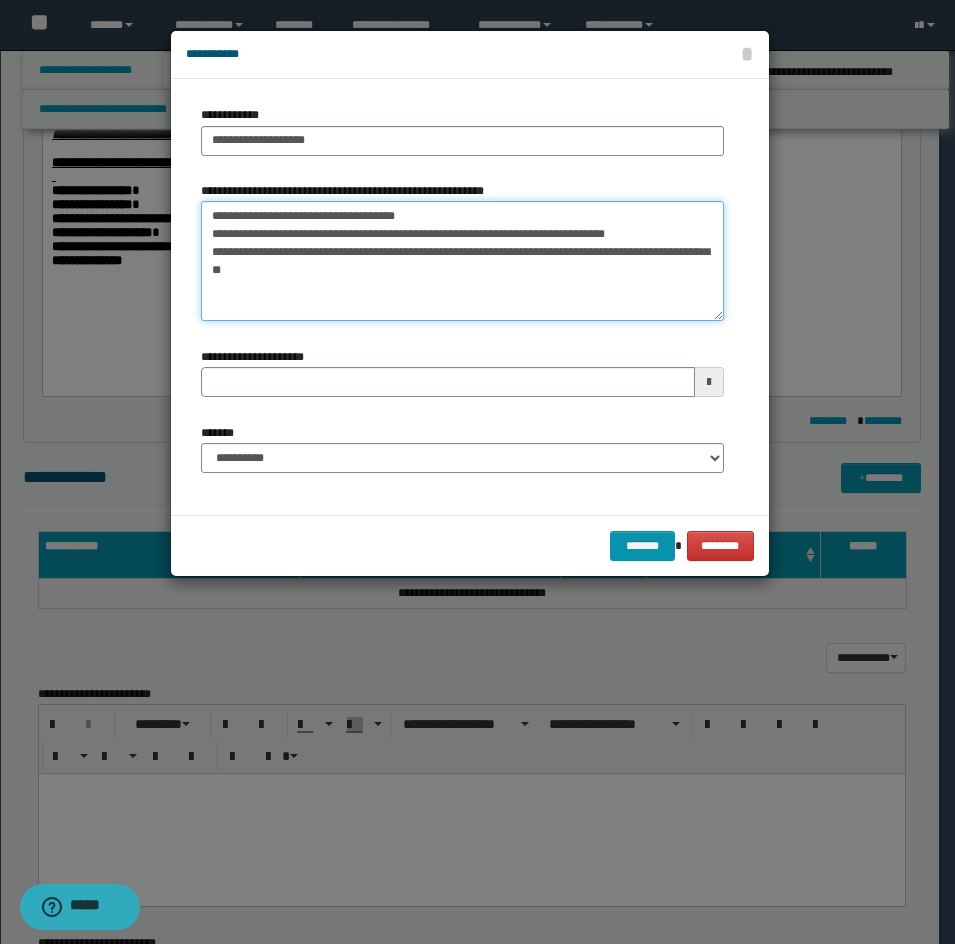 type on "**********" 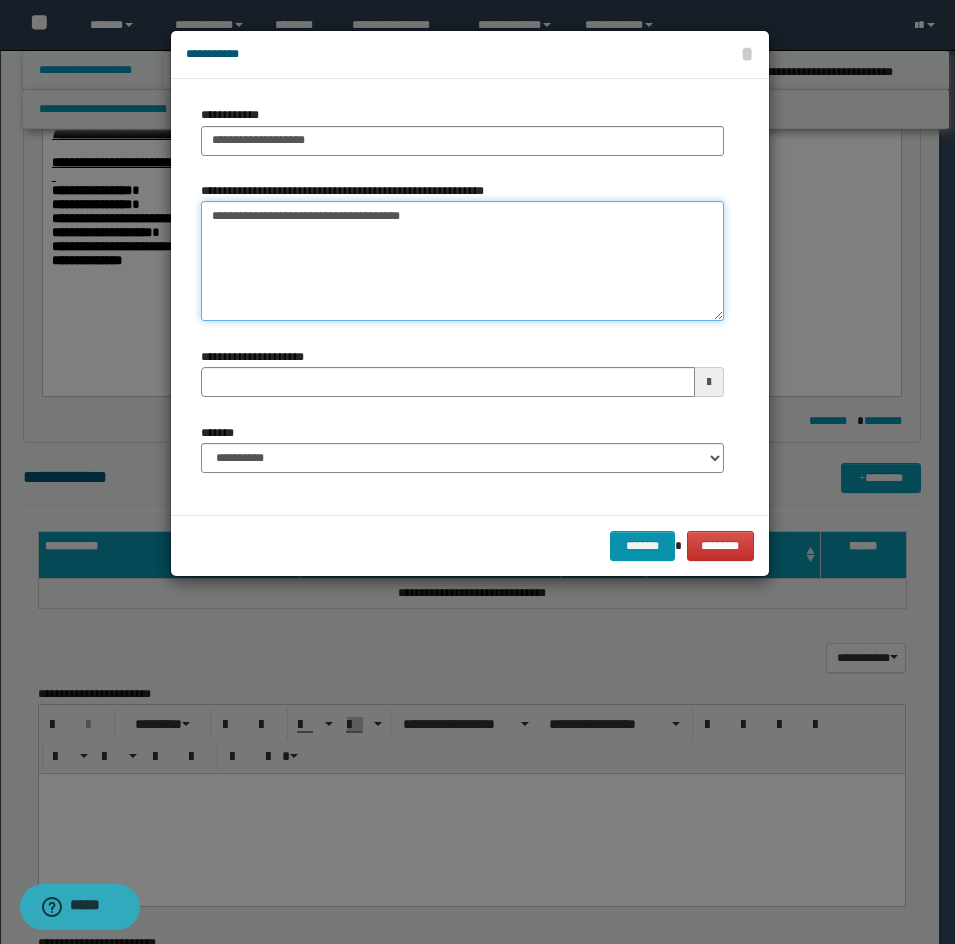 type 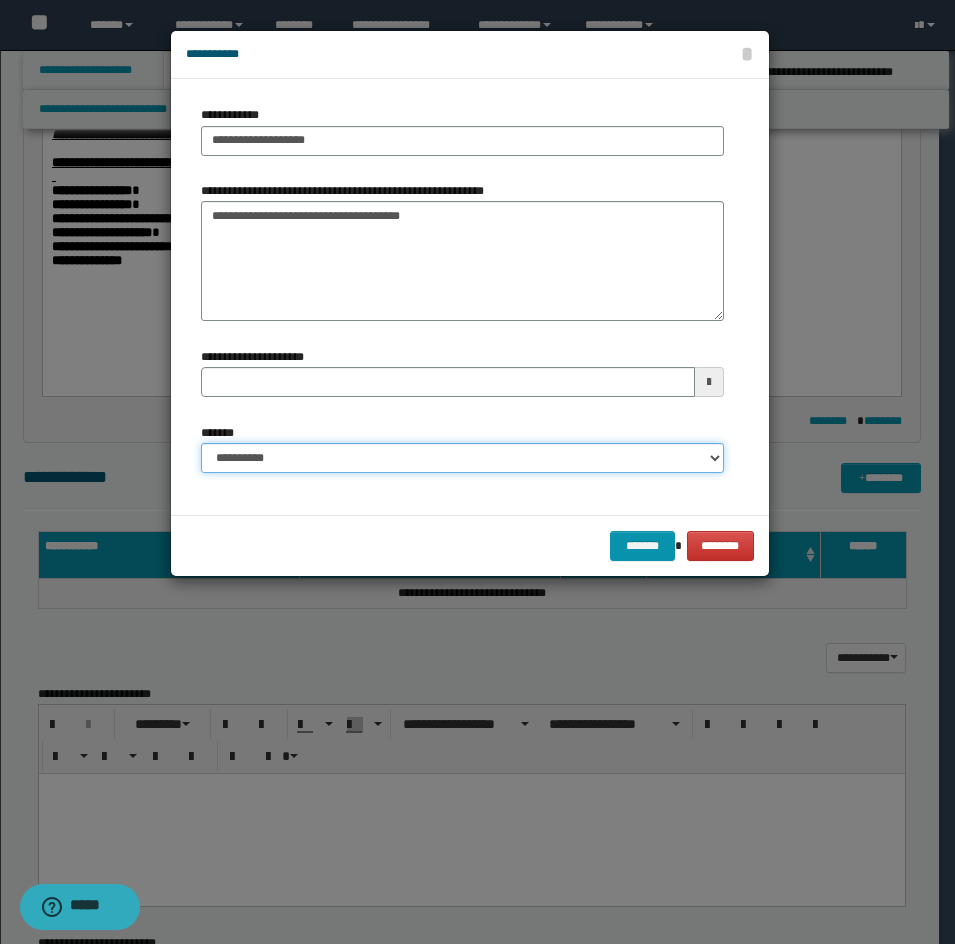 drag, startPoint x: 281, startPoint y: 449, endPoint x: 286, endPoint y: 471, distance: 22.561028 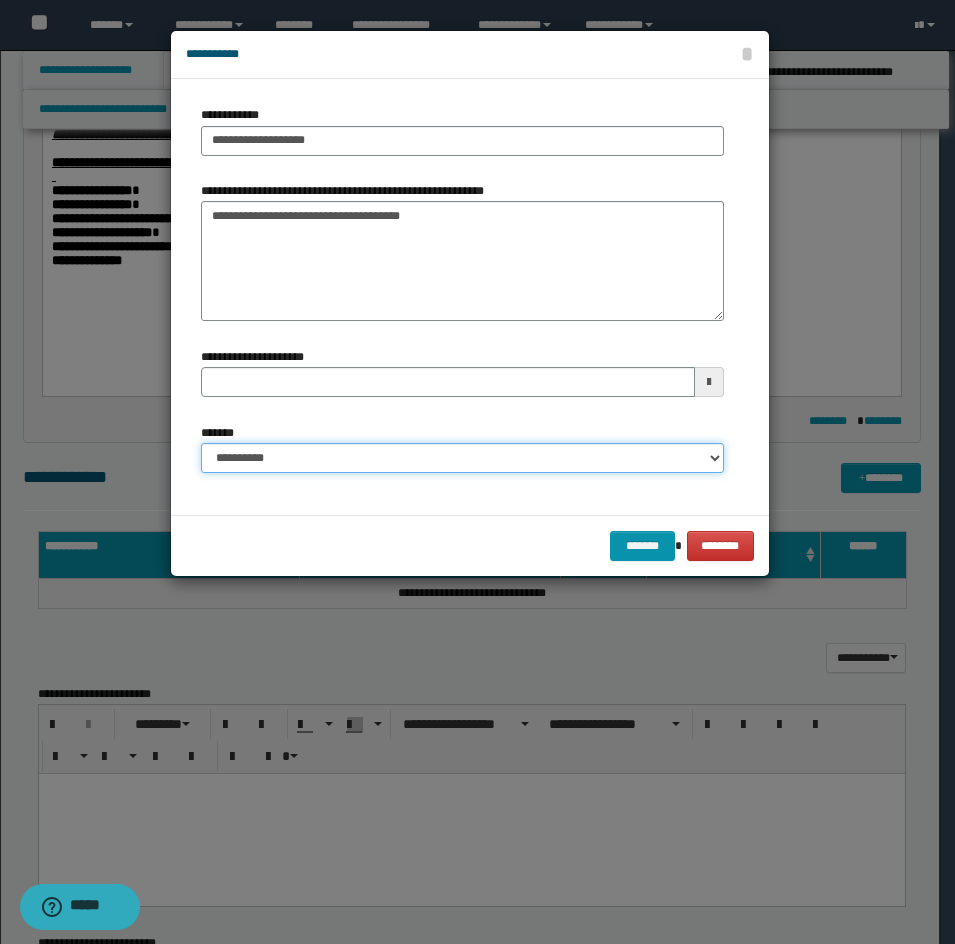 select on "*" 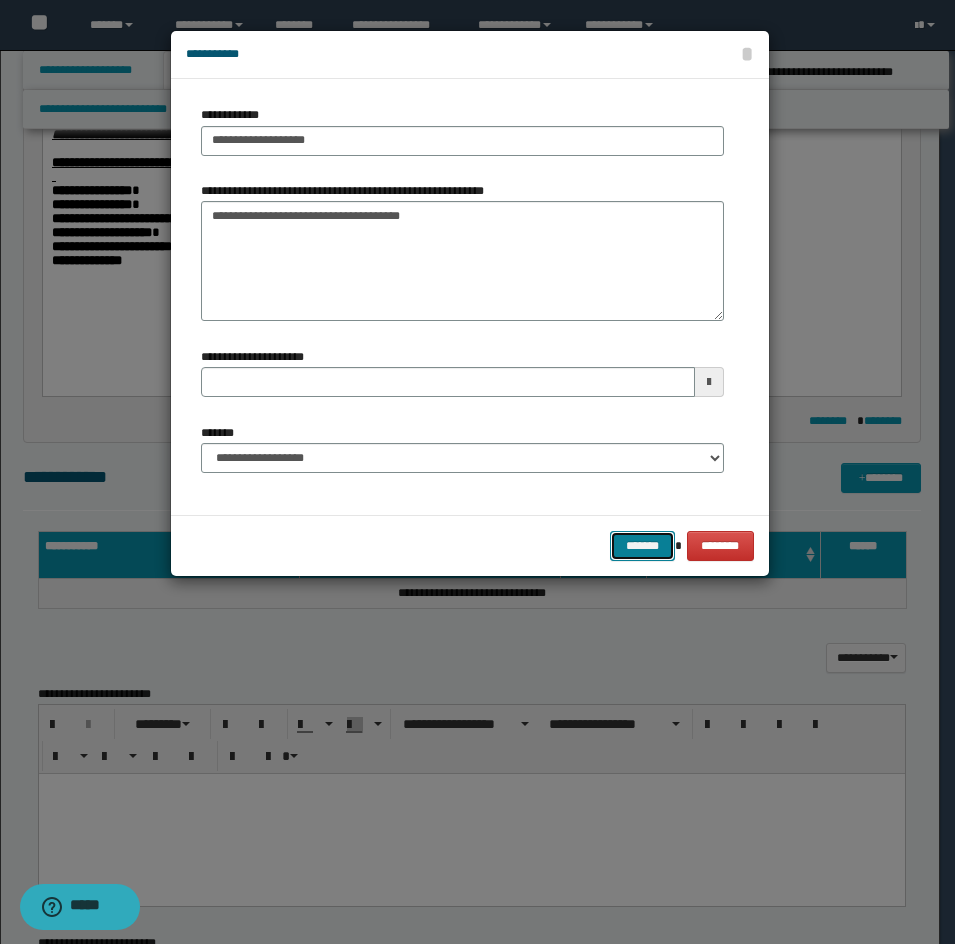 click on "*******" at bounding box center (642, 546) 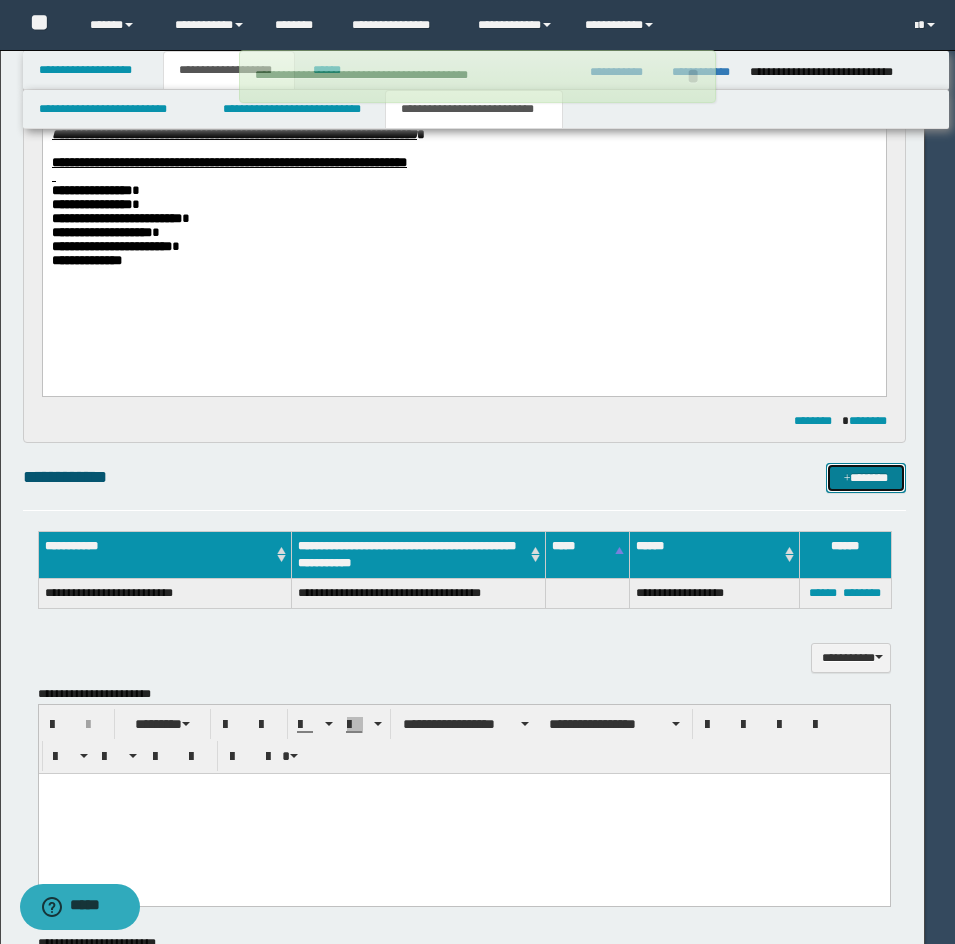 type 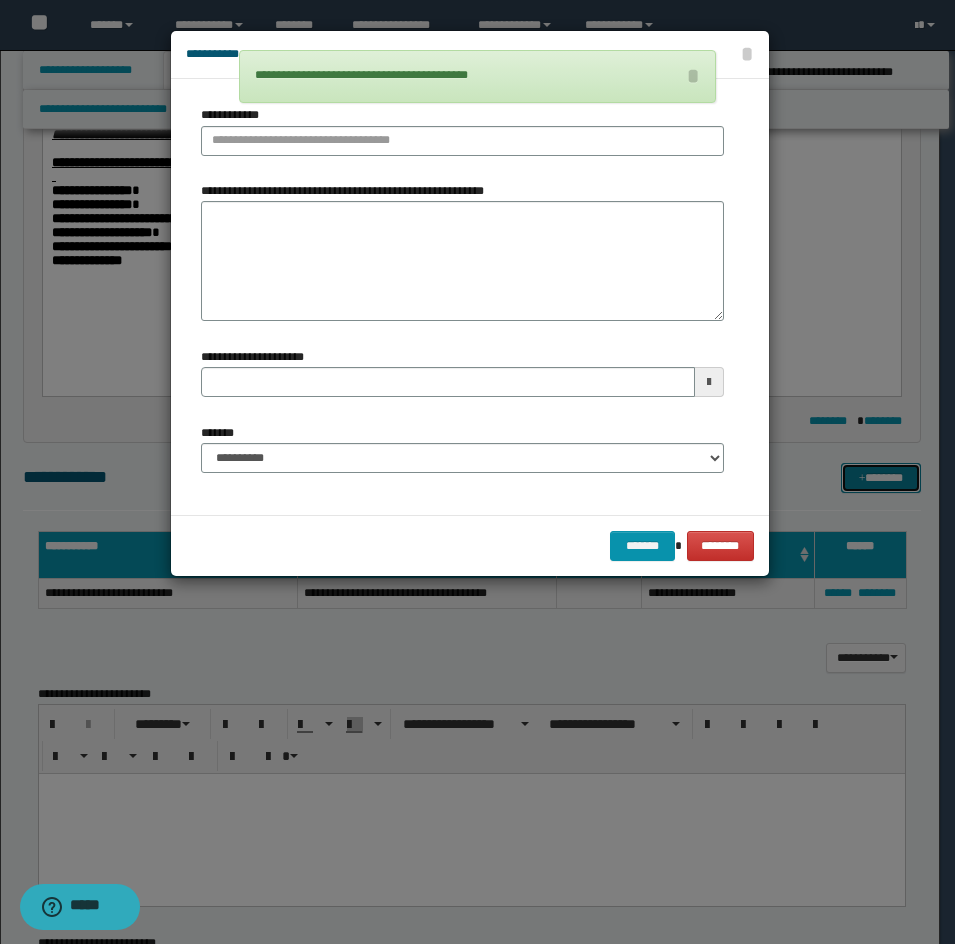 type 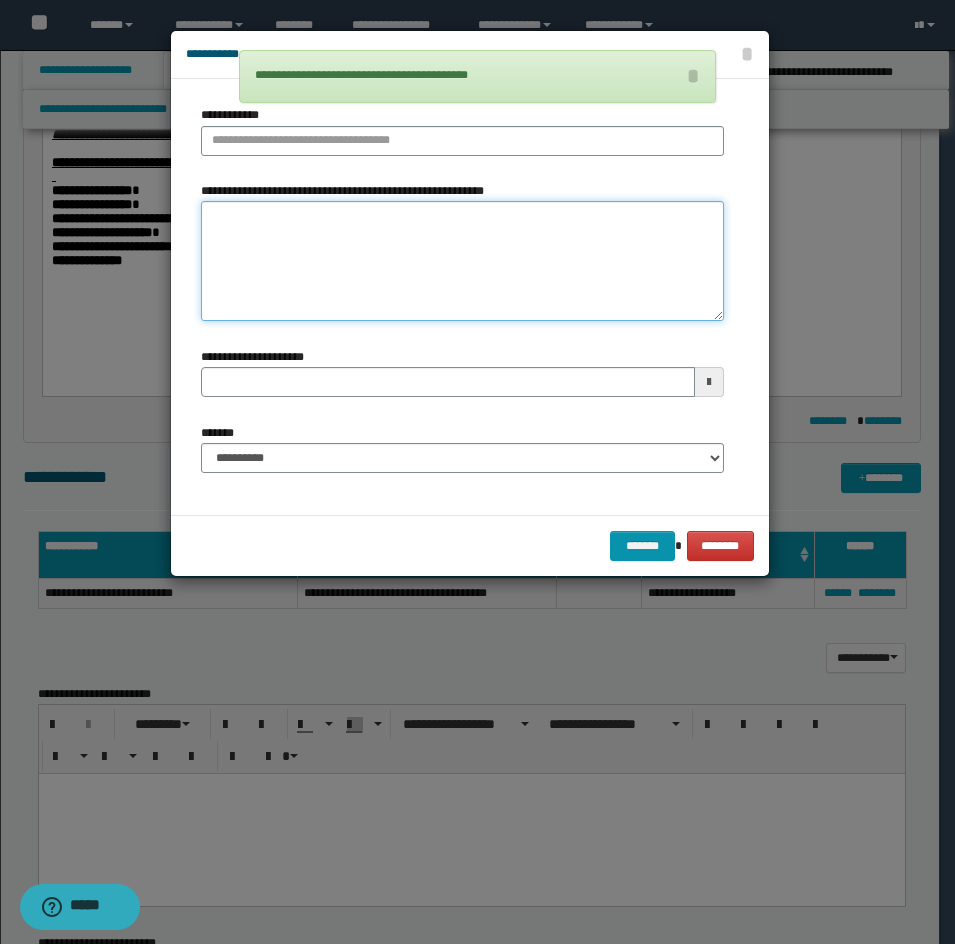drag, startPoint x: 387, startPoint y: 267, endPoint x: 295, endPoint y: 238, distance: 96.462425 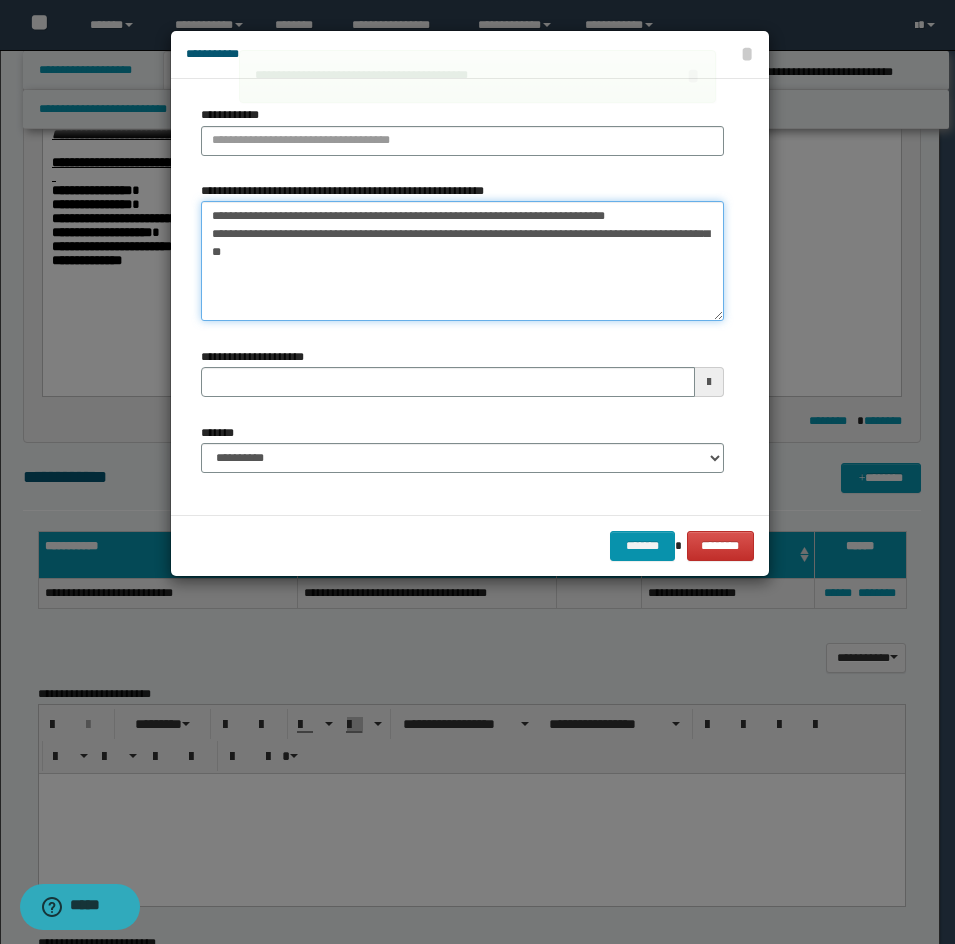 drag, startPoint x: 232, startPoint y: 209, endPoint x: 395, endPoint y: 201, distance: 163.1962 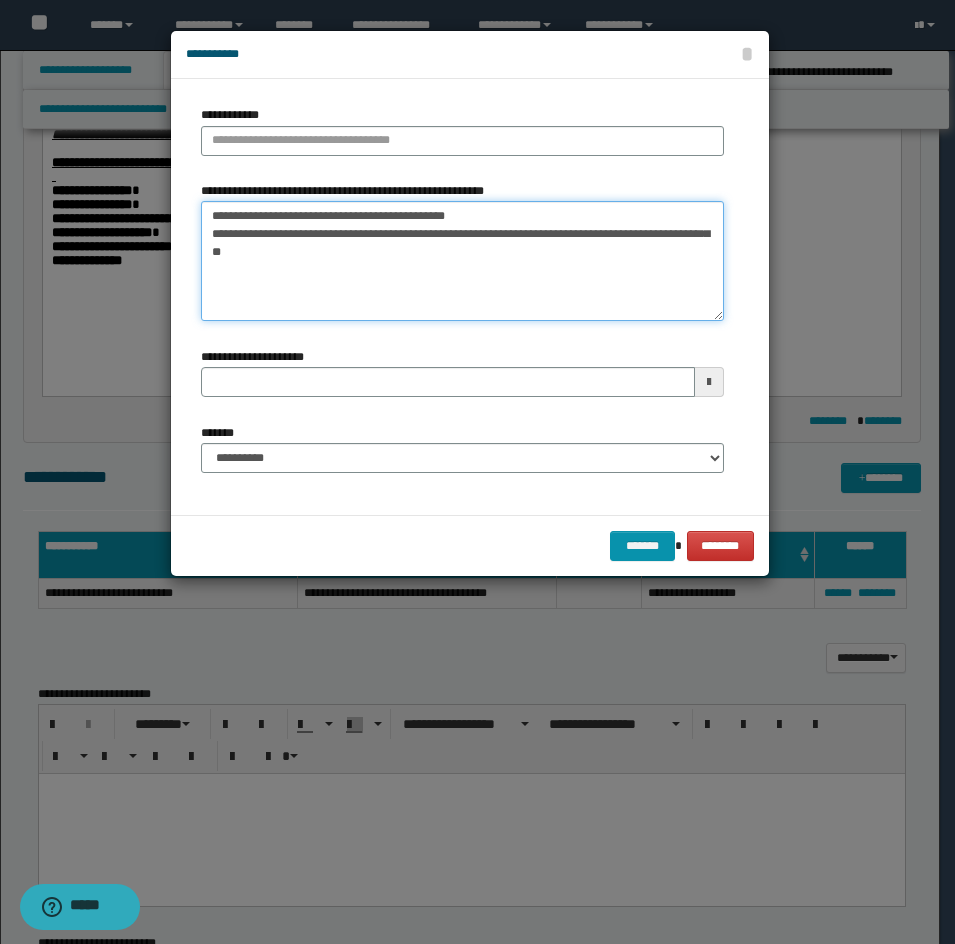 type on "**********" 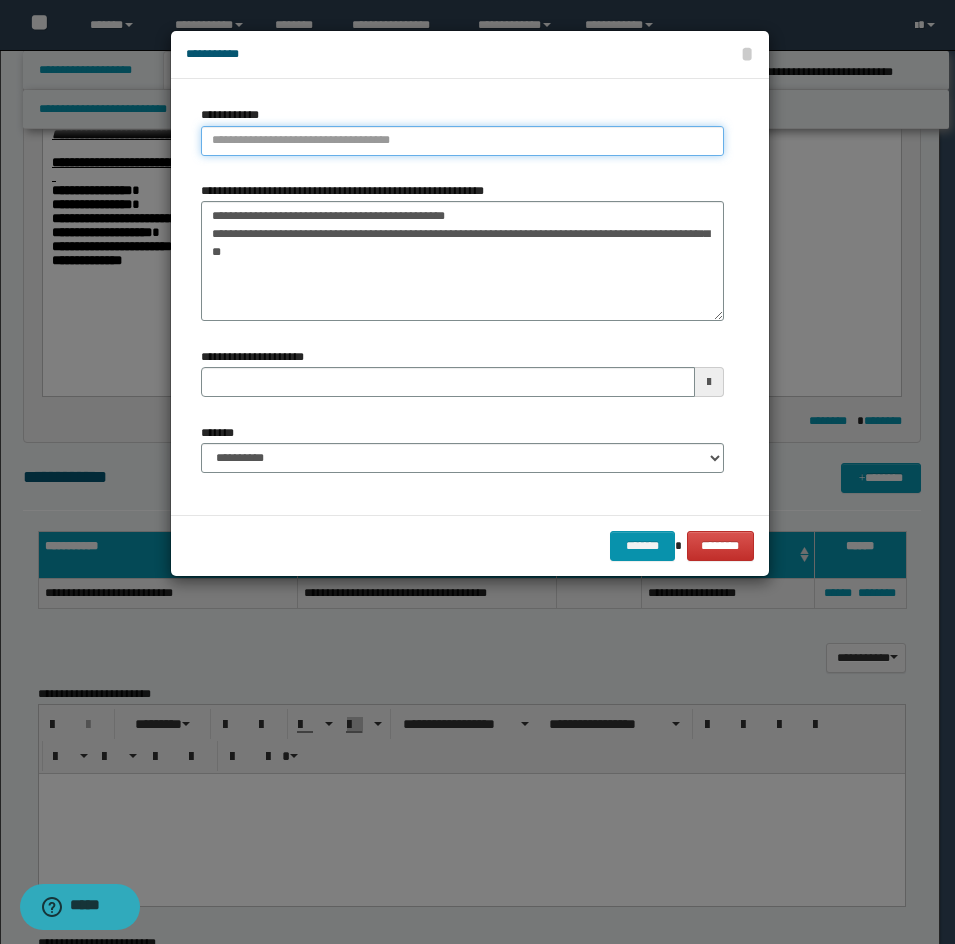 type on "**********" 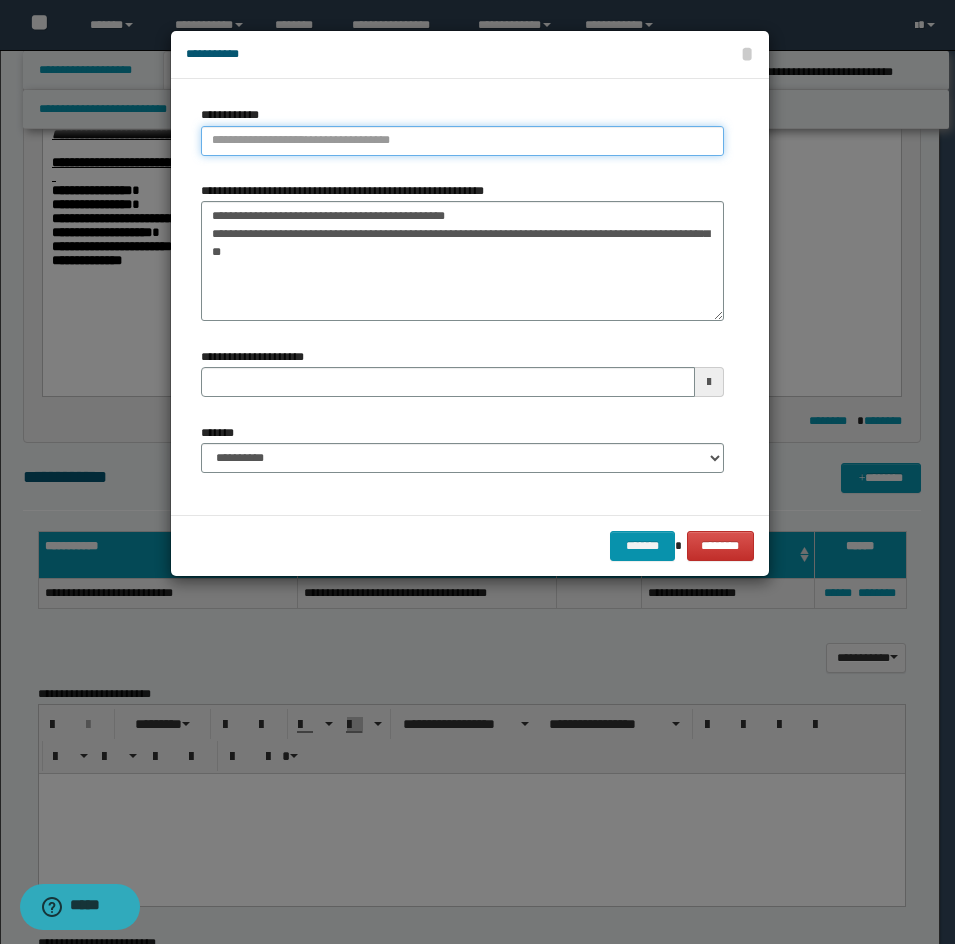 click on "**********" at bounding box center [462, 141] 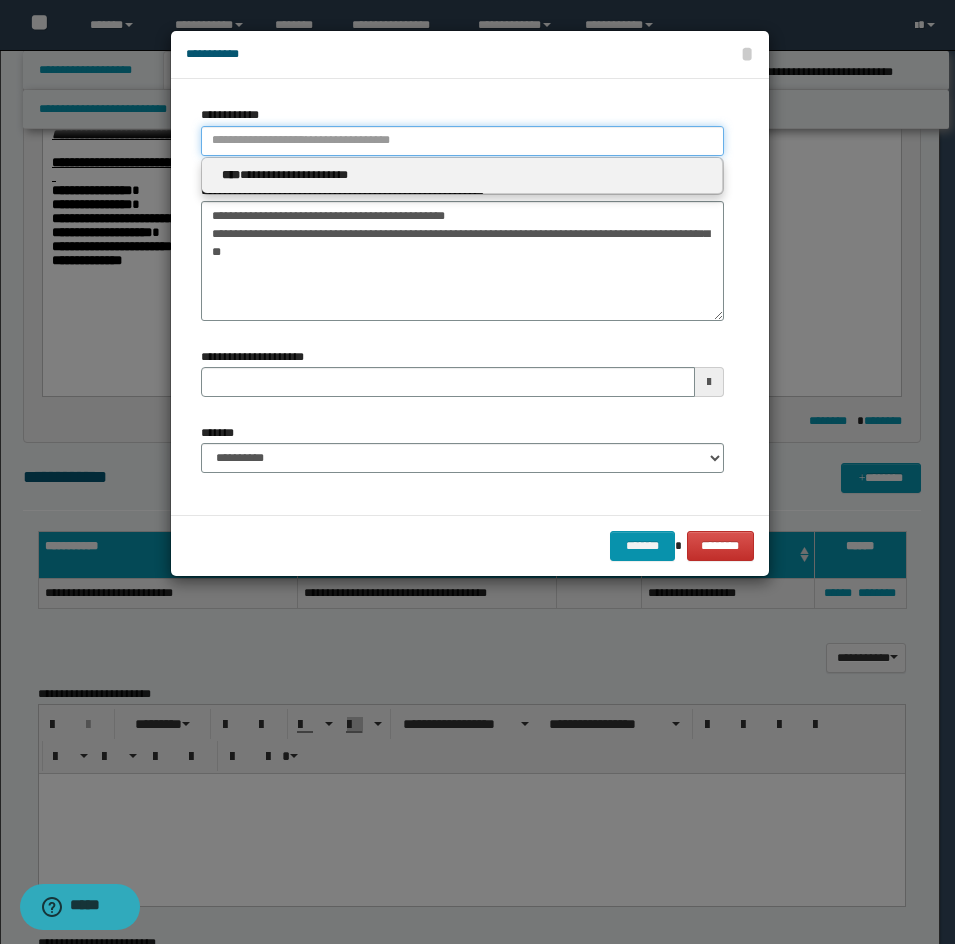 paste on "**********" 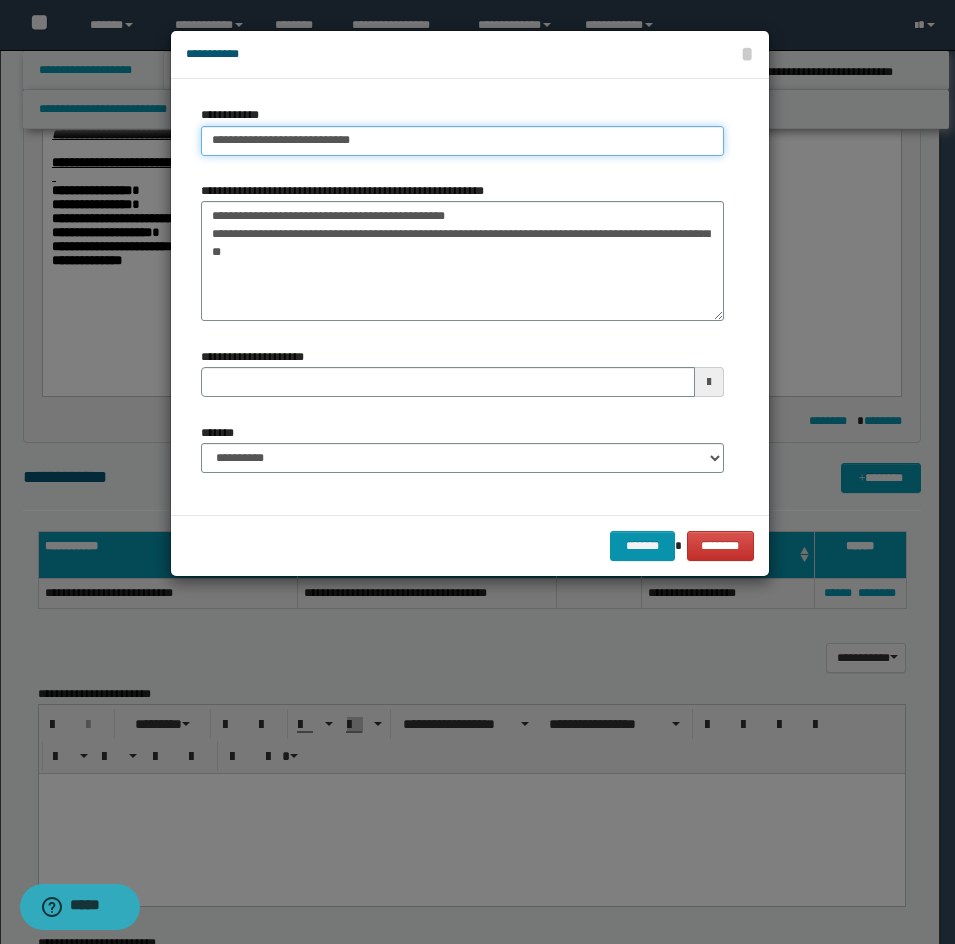 type on "**********" 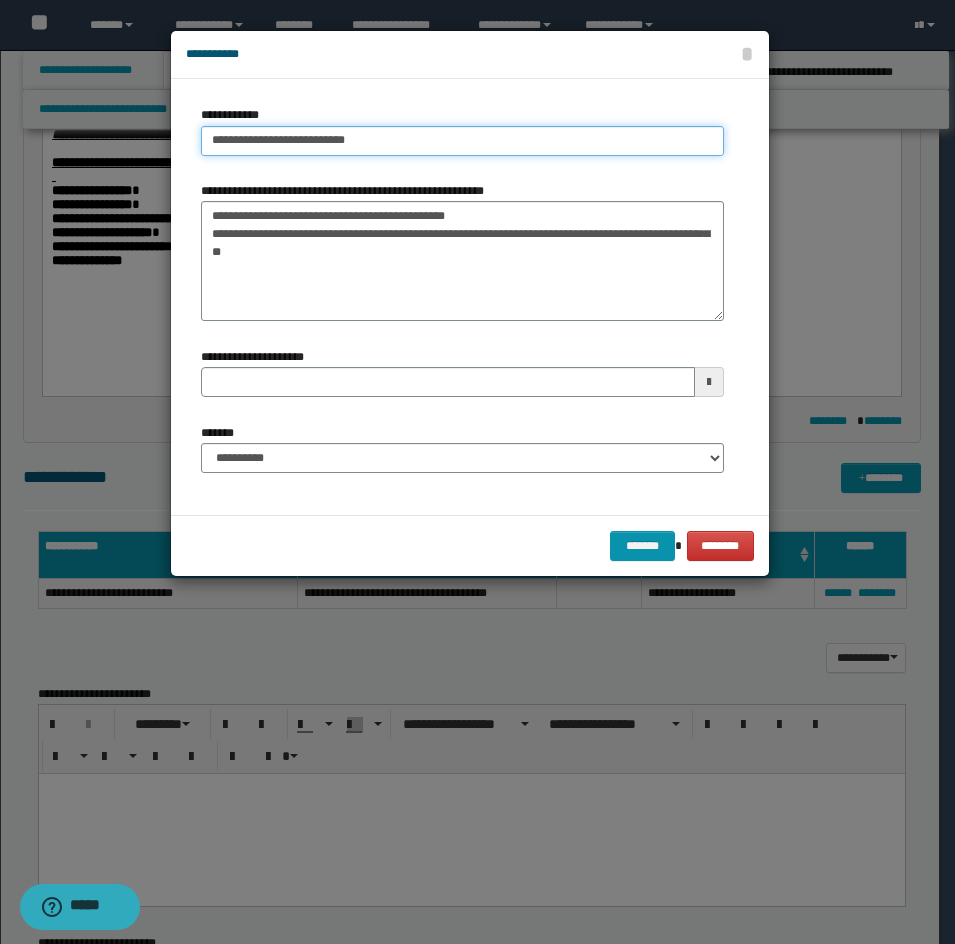 type on "**********" 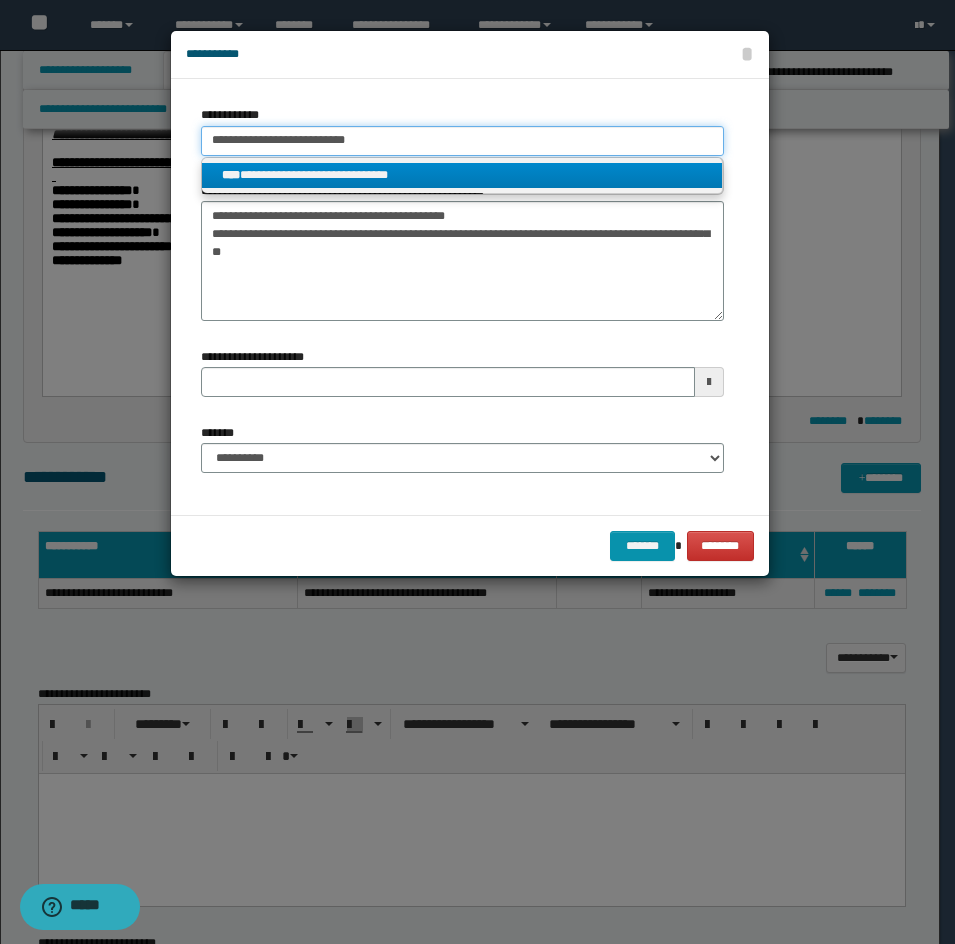 type on "**********" 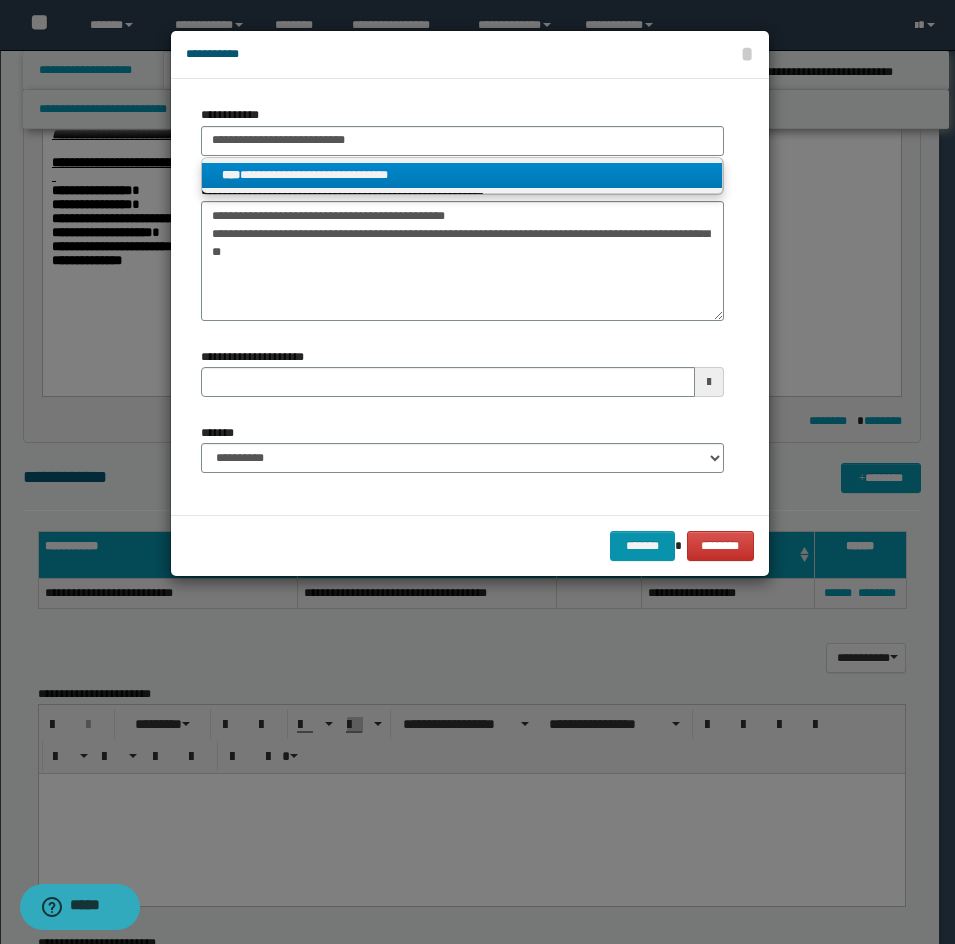 click on "**********" at bounding box center (462, 175) 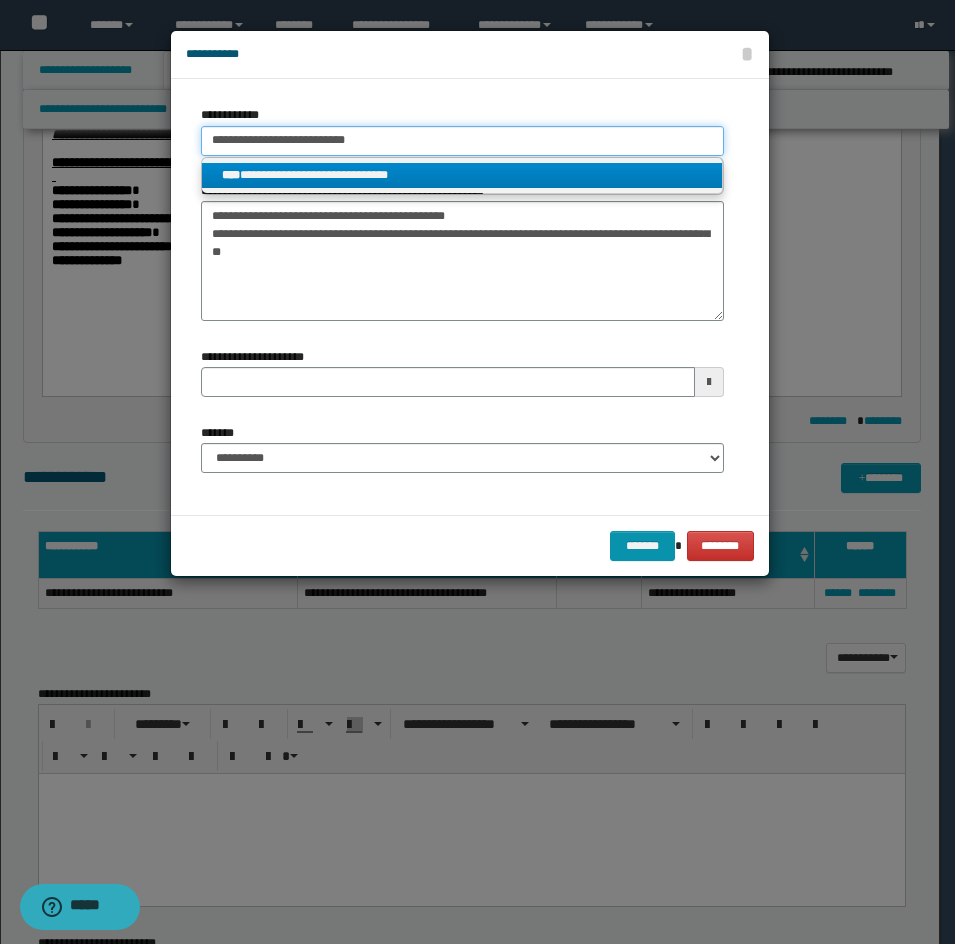 type 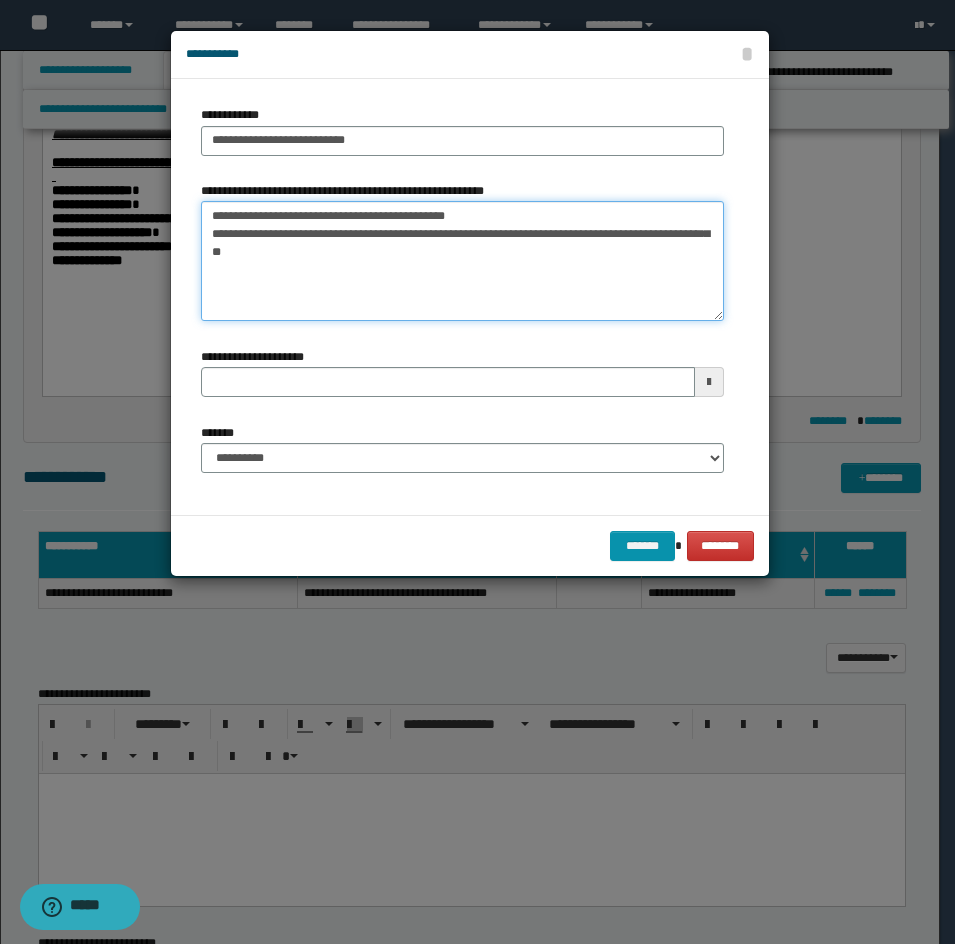 drag, startPoint x: 206, startPoint y: 233, endPoint x: 324, endPoint y: 280, distance: 127.01575 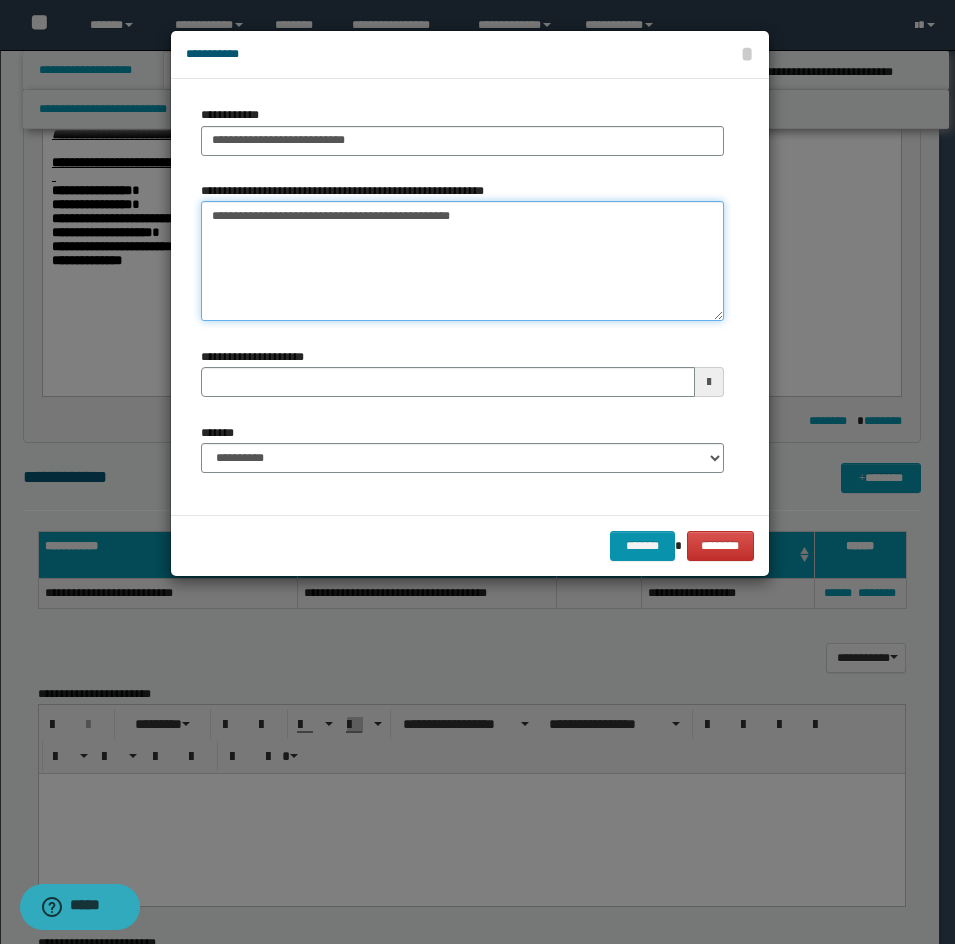 type 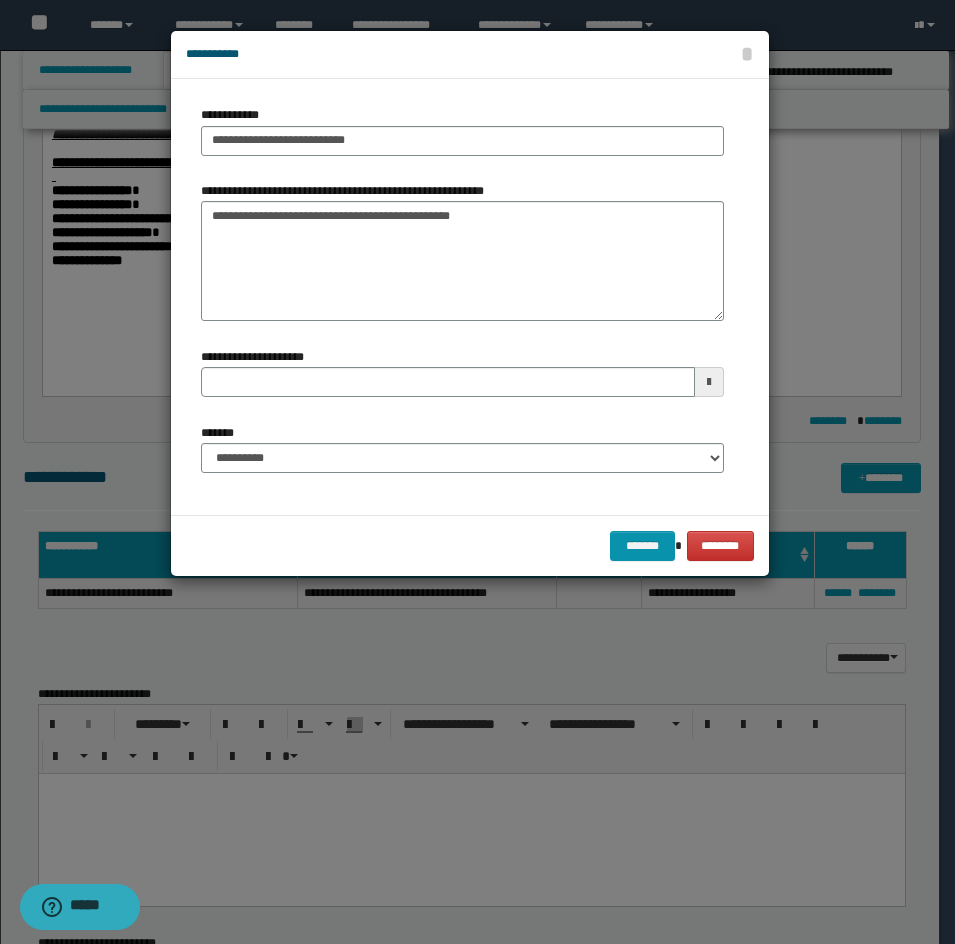 drag, startPoint x: 270, startPoint y: 413, endPoint x: 278, endPoint y: 433, distance: 21.540659 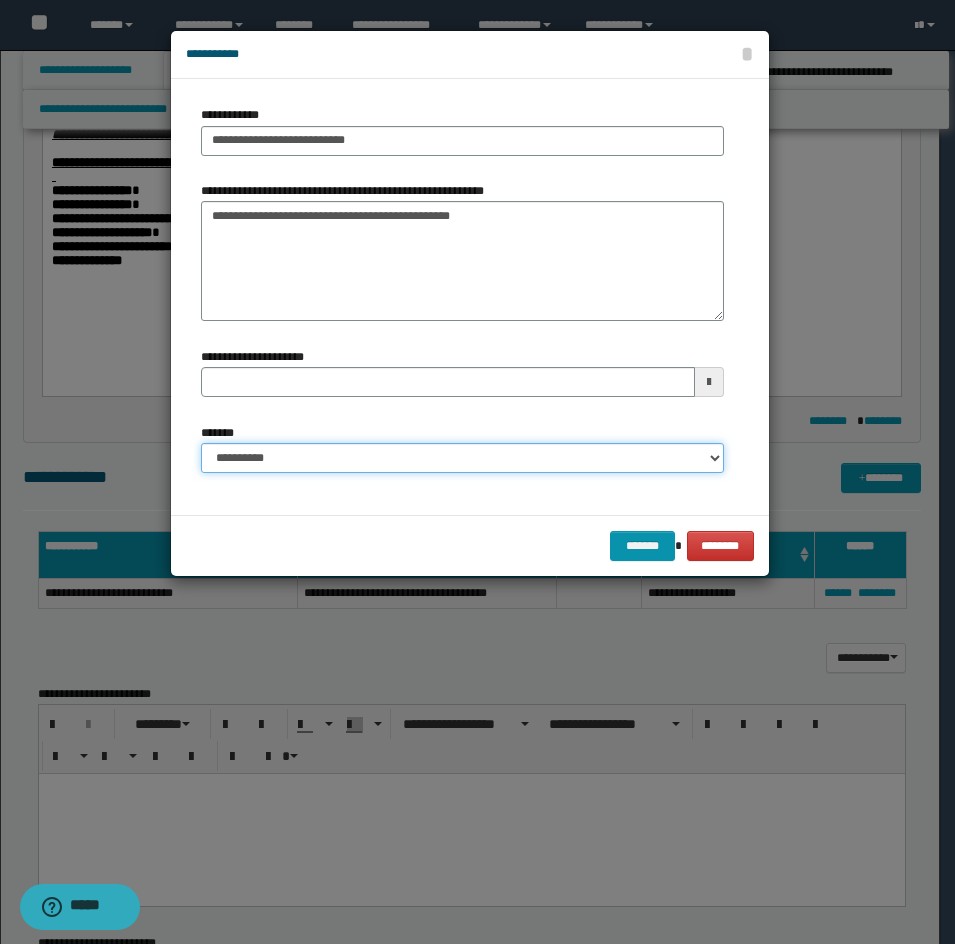 click on "**********" at bounding box center [462, 458] 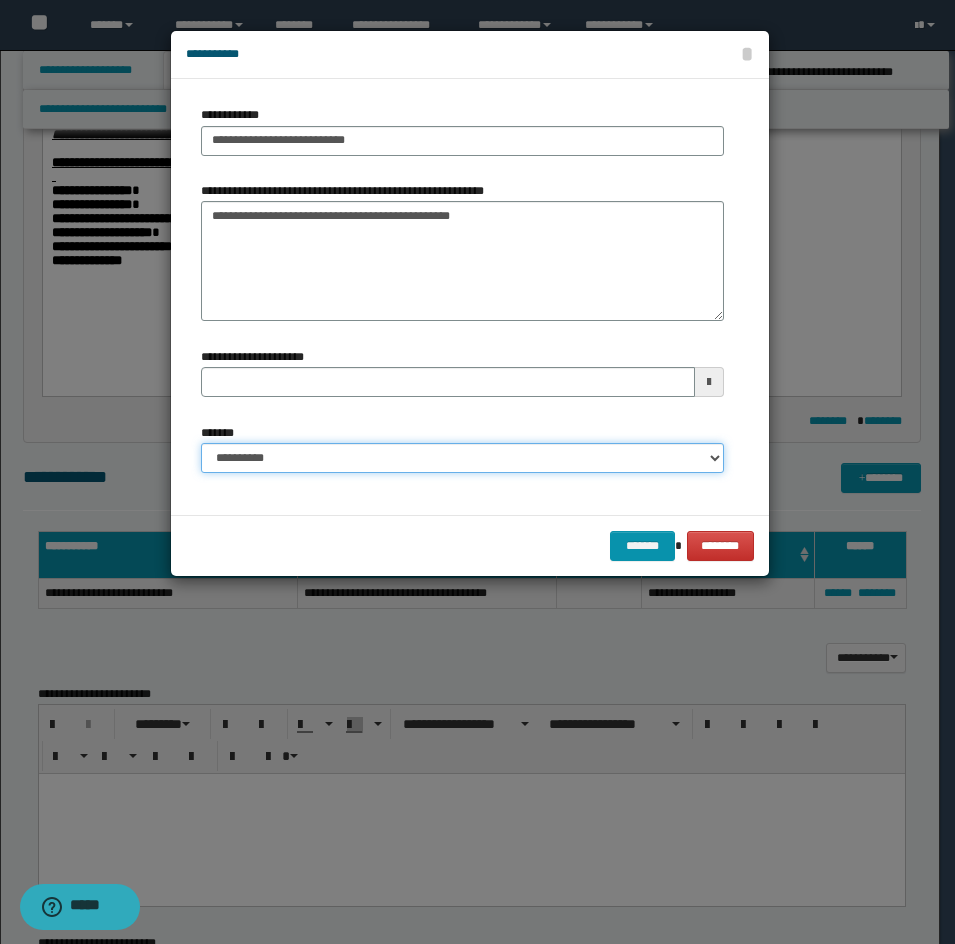 select on "*" 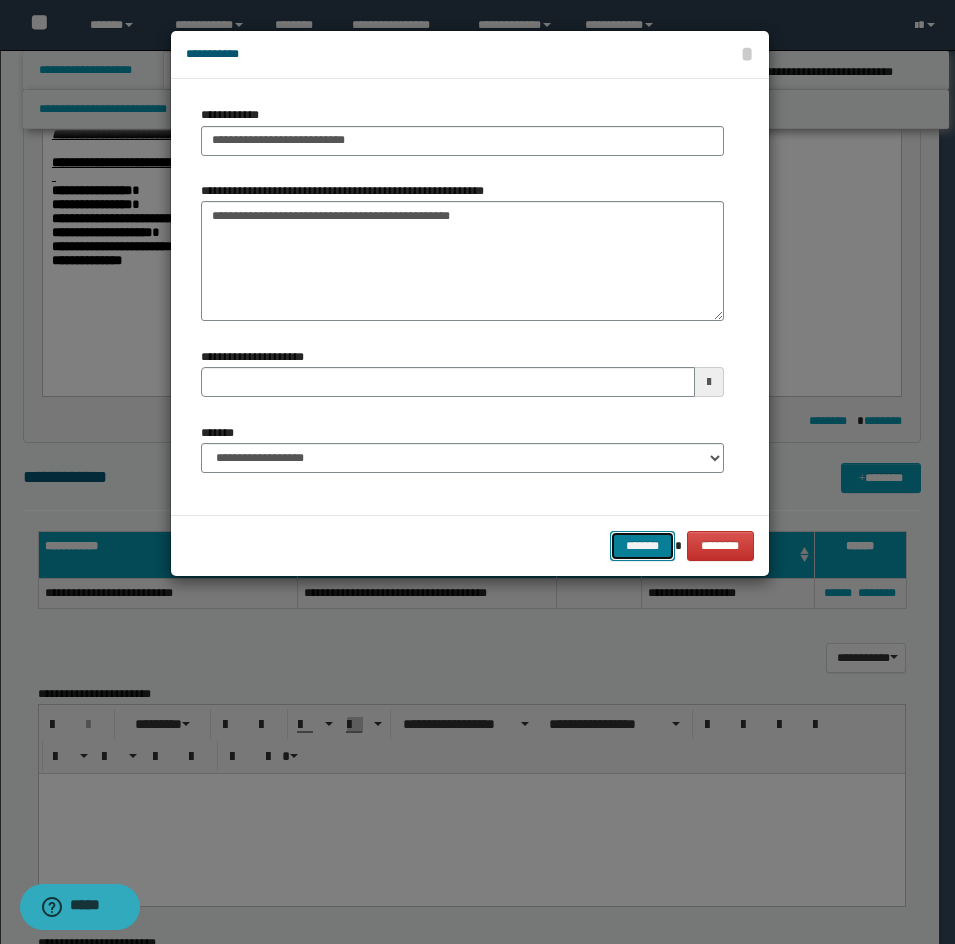 click on "*******" at bounding box center [642, 546] 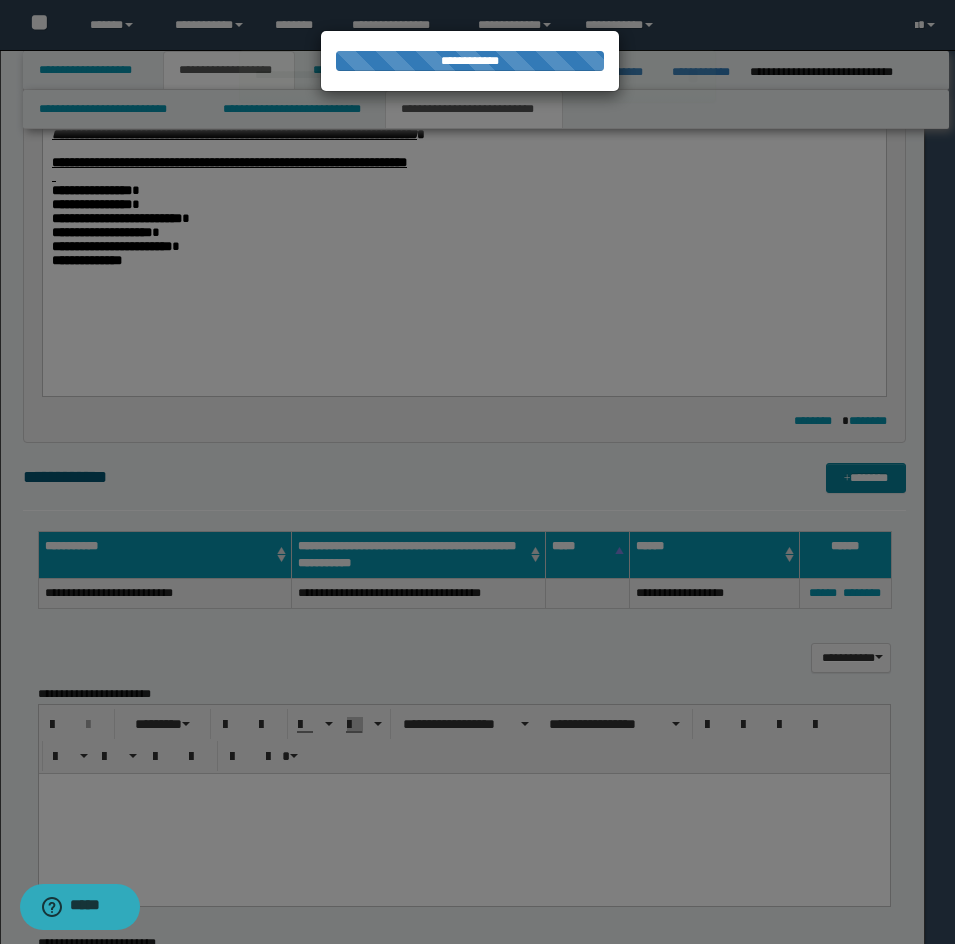 type 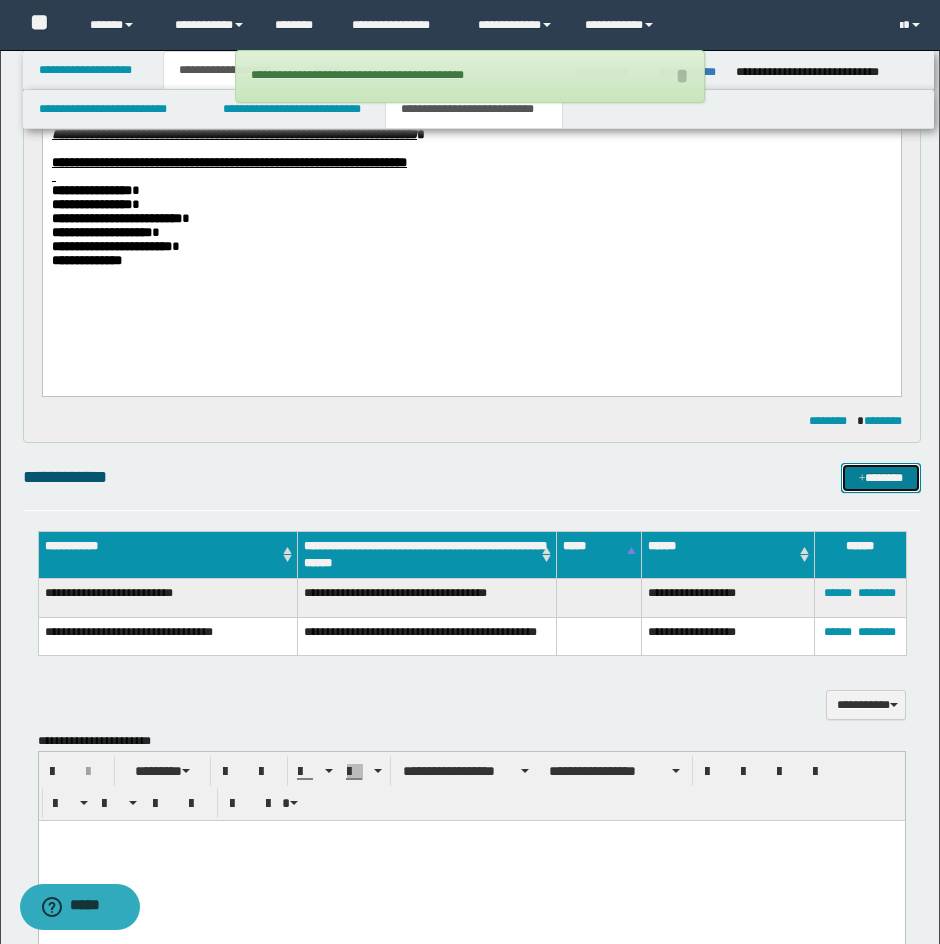 click on "*******" at bounding box center (881, 478) 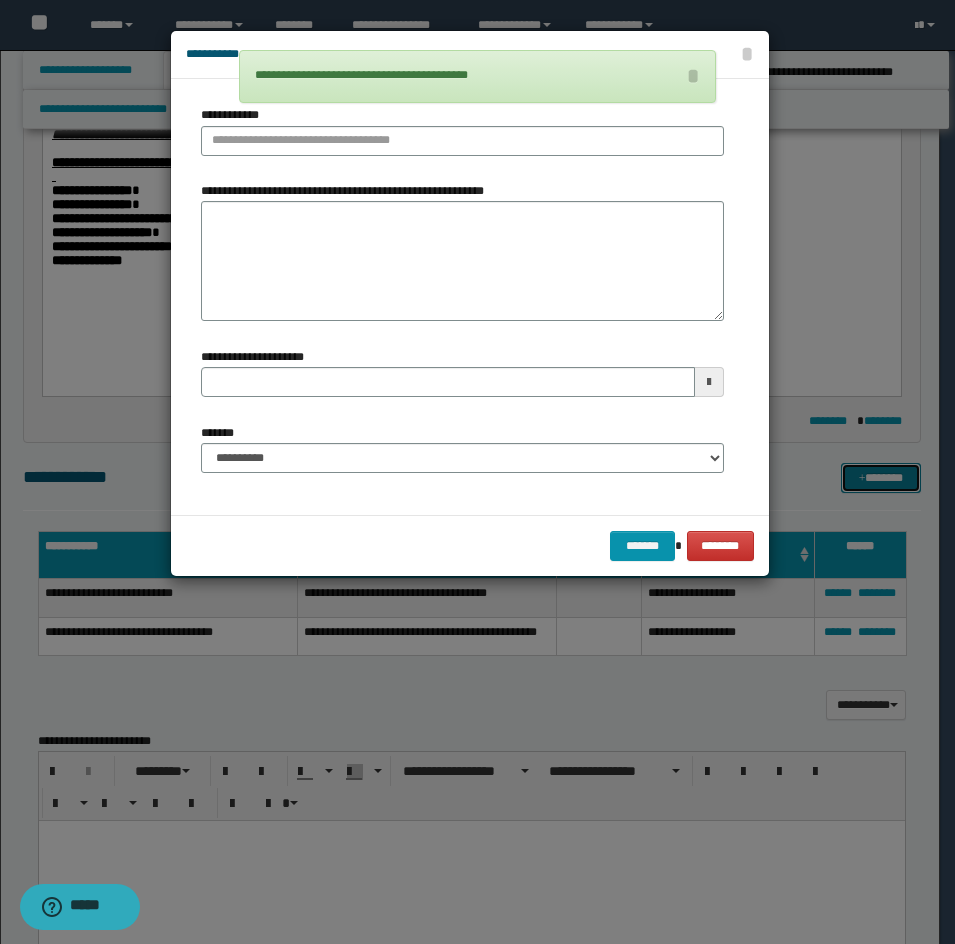 type 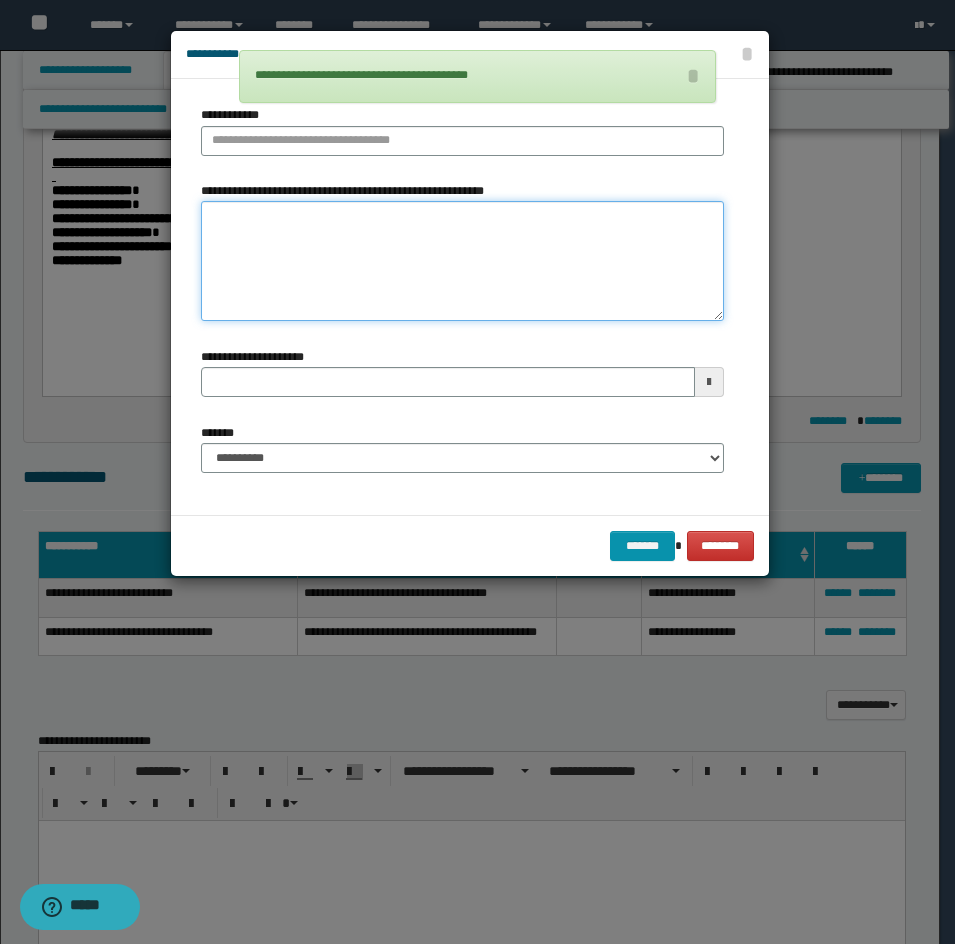 click on "**********" at bounding box center [462, 261] 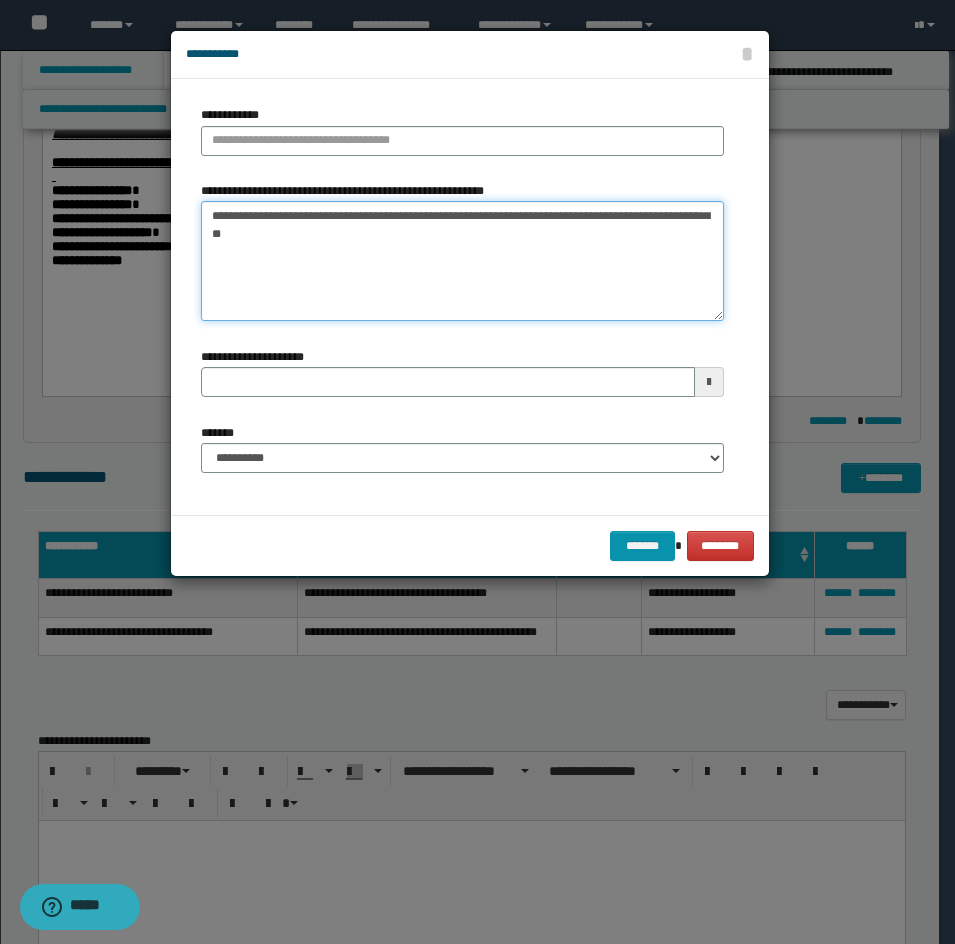 drag, startPoint x: 240, startPoint y: 219, endPoint x: 445, endPoint y: 219, distance: 205 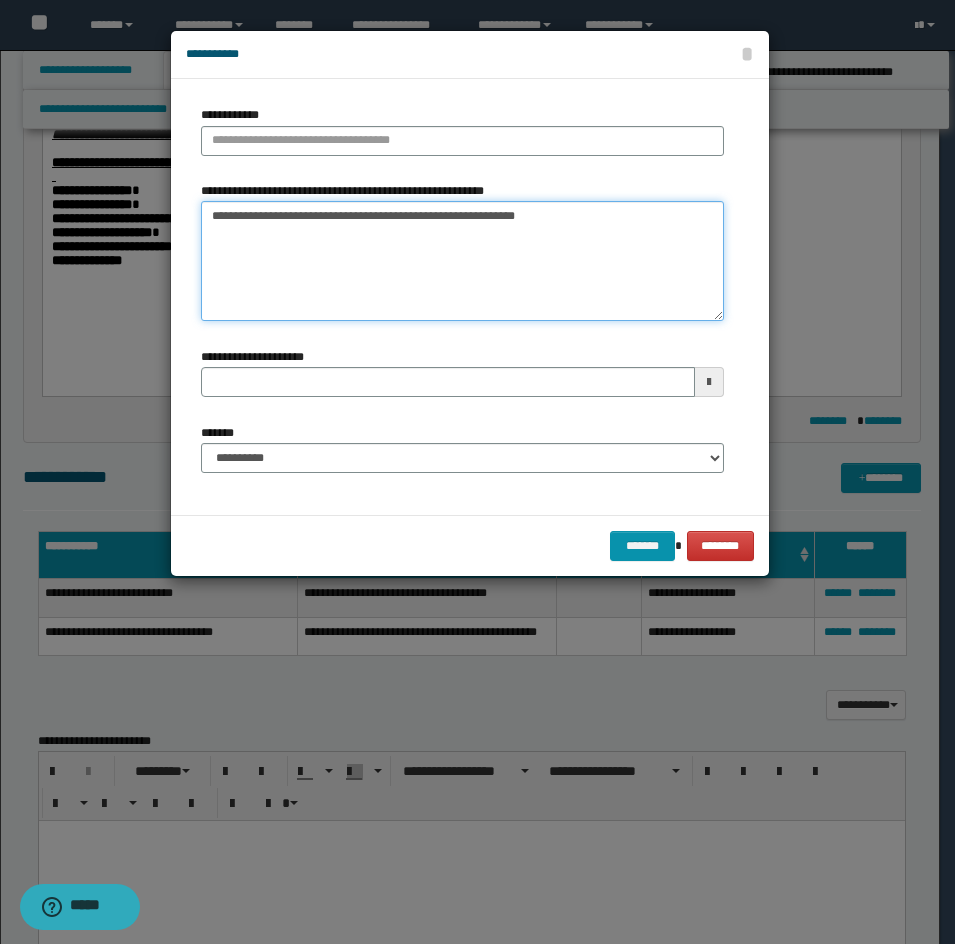 type on "**********" 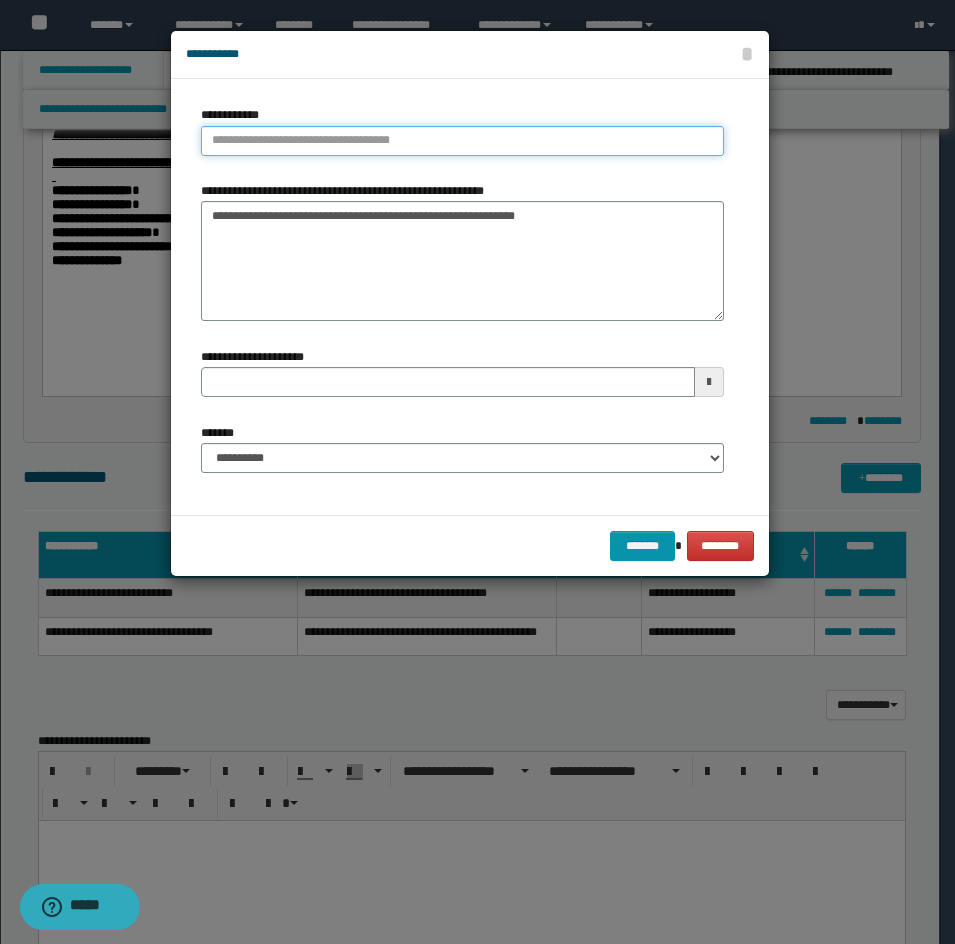 type on "**********" 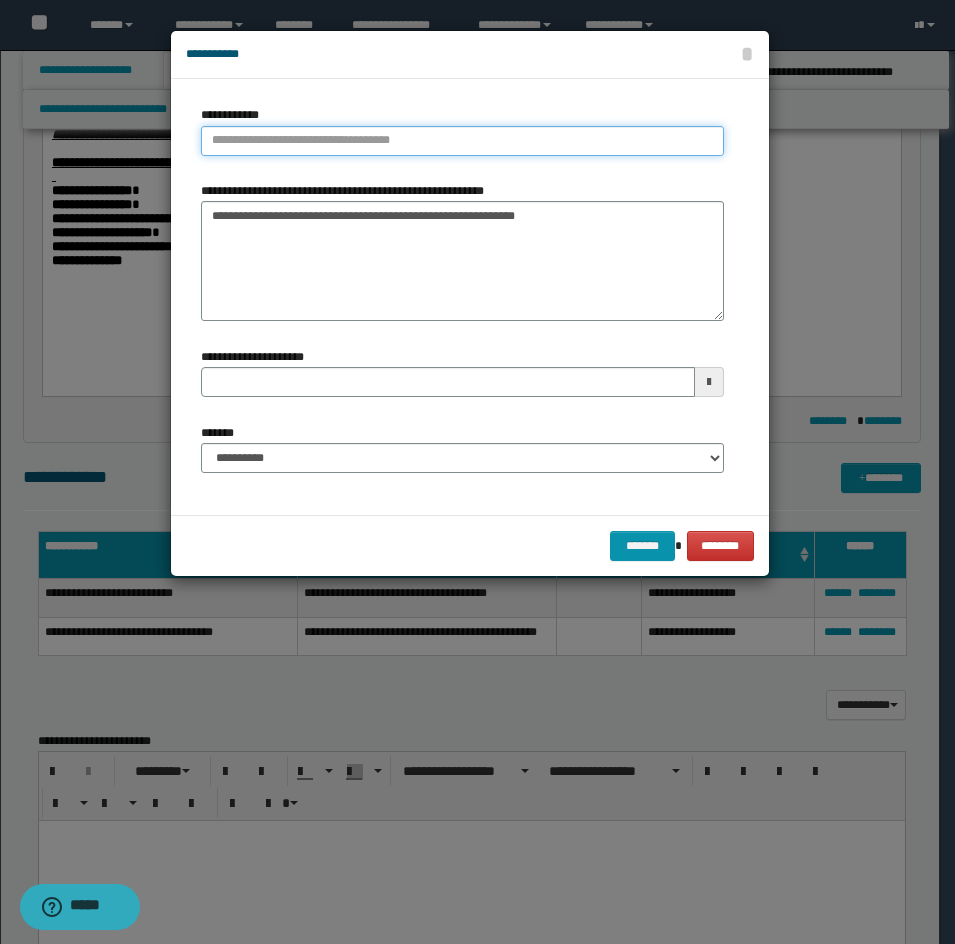 click on "**********" at bounding box center (462, 141) 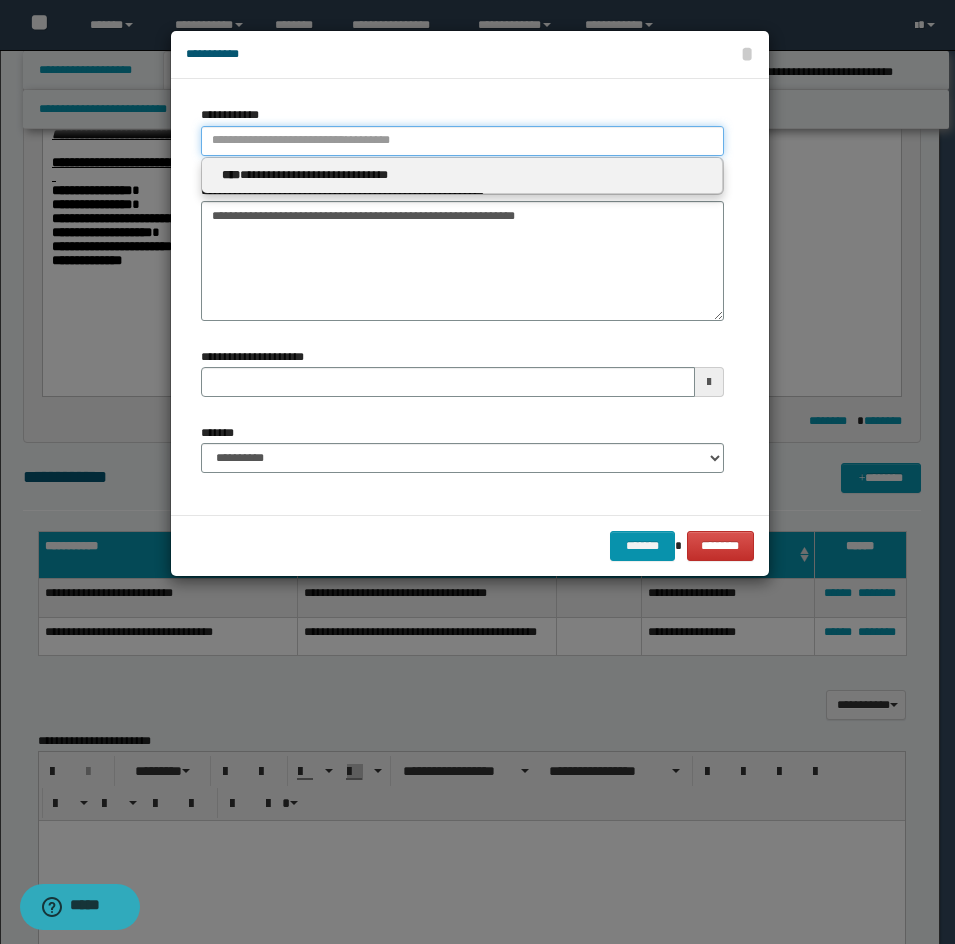 paste on "**********" 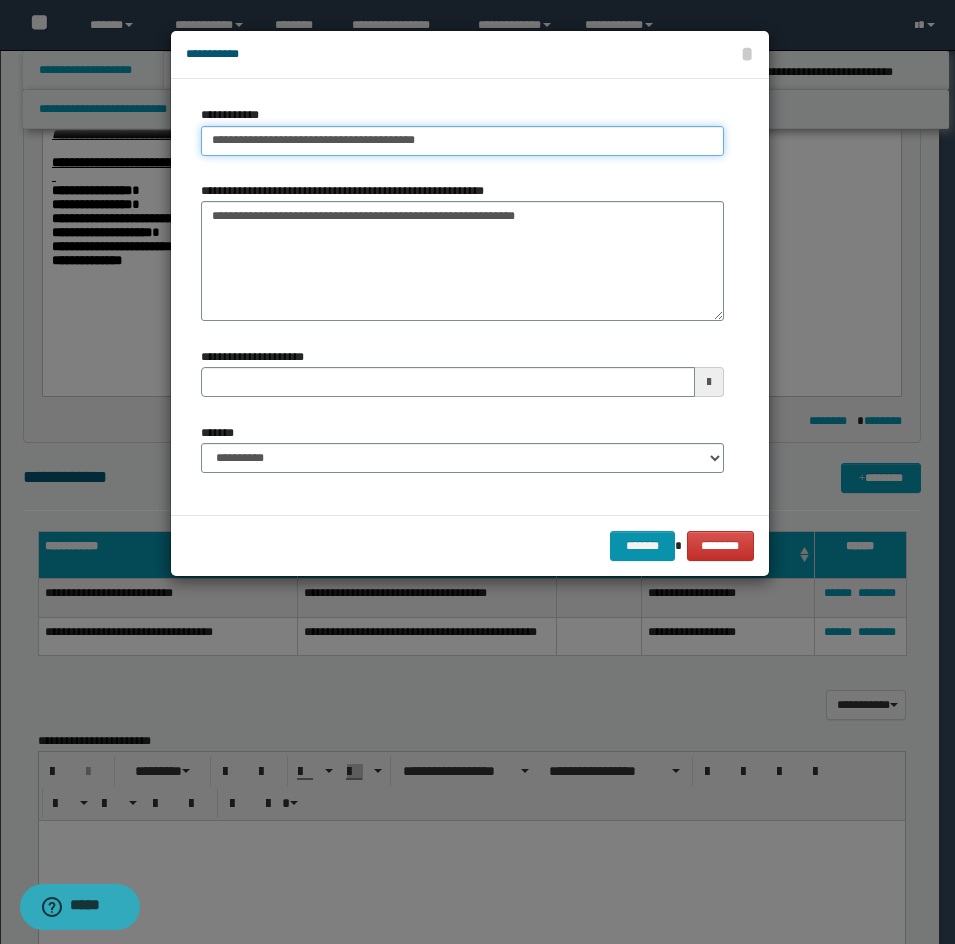 type on "**********" 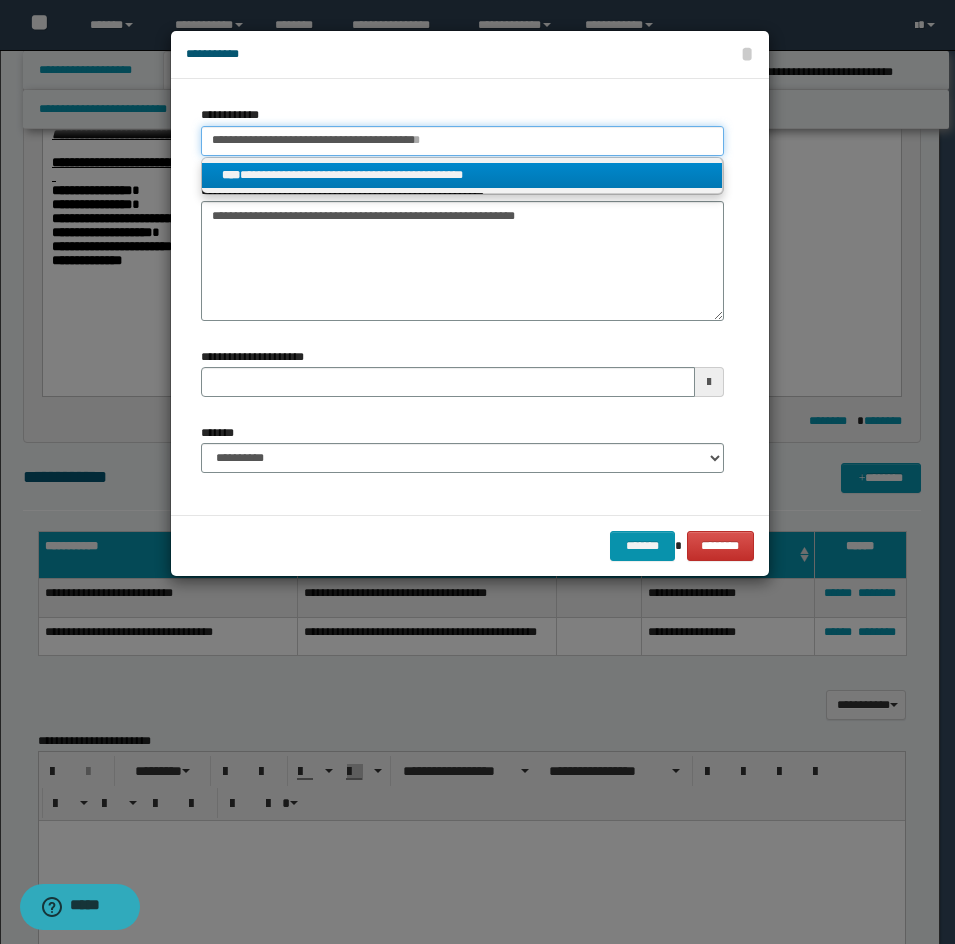 type on "**********" 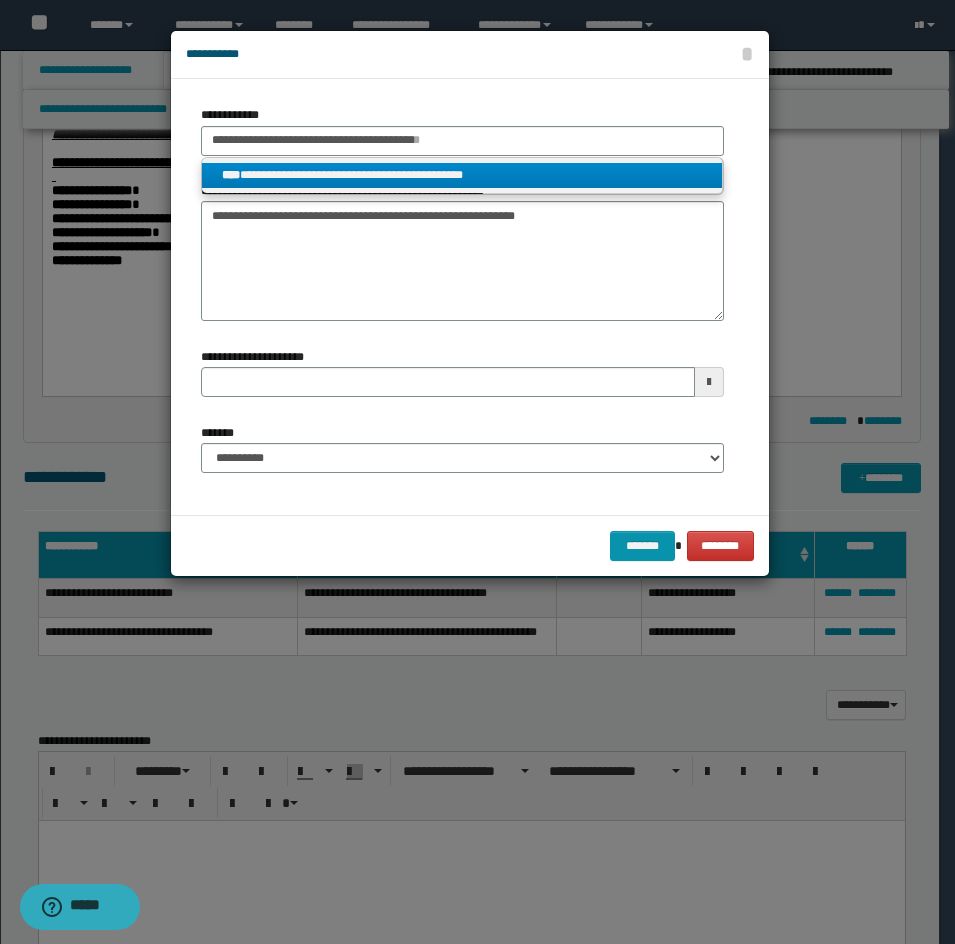click on "**********" at bounding box center [462, 175] 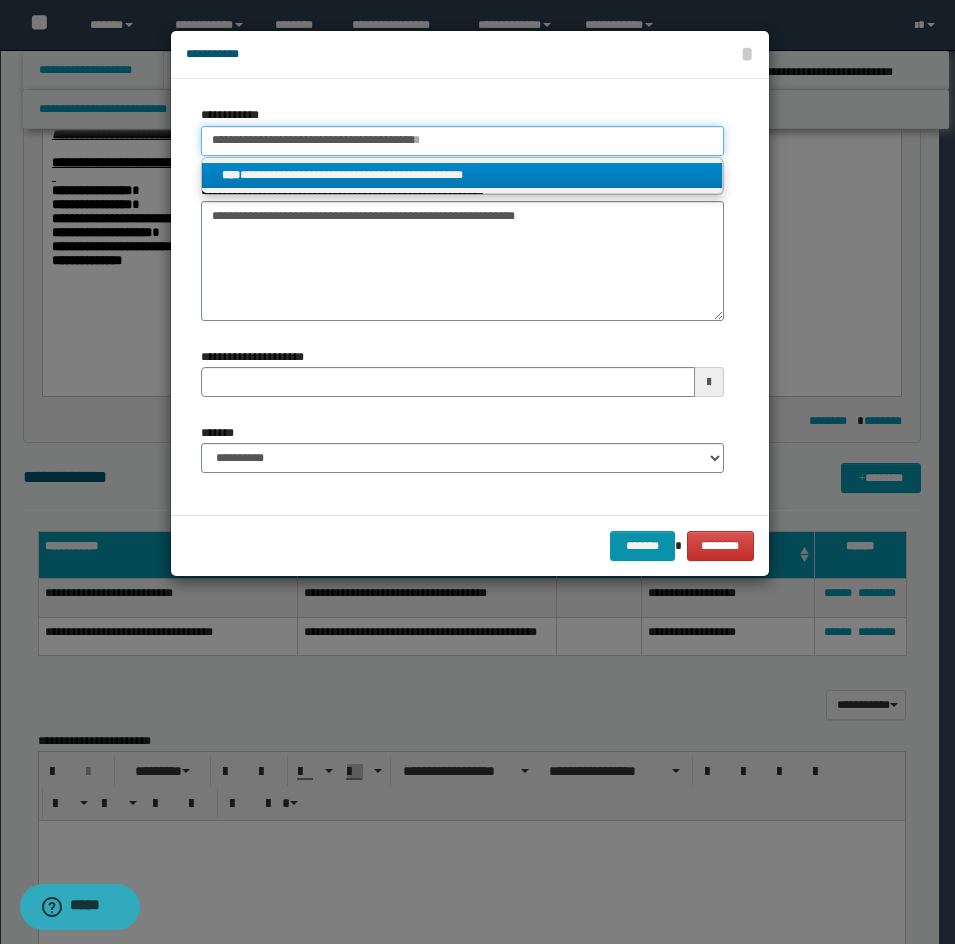 type 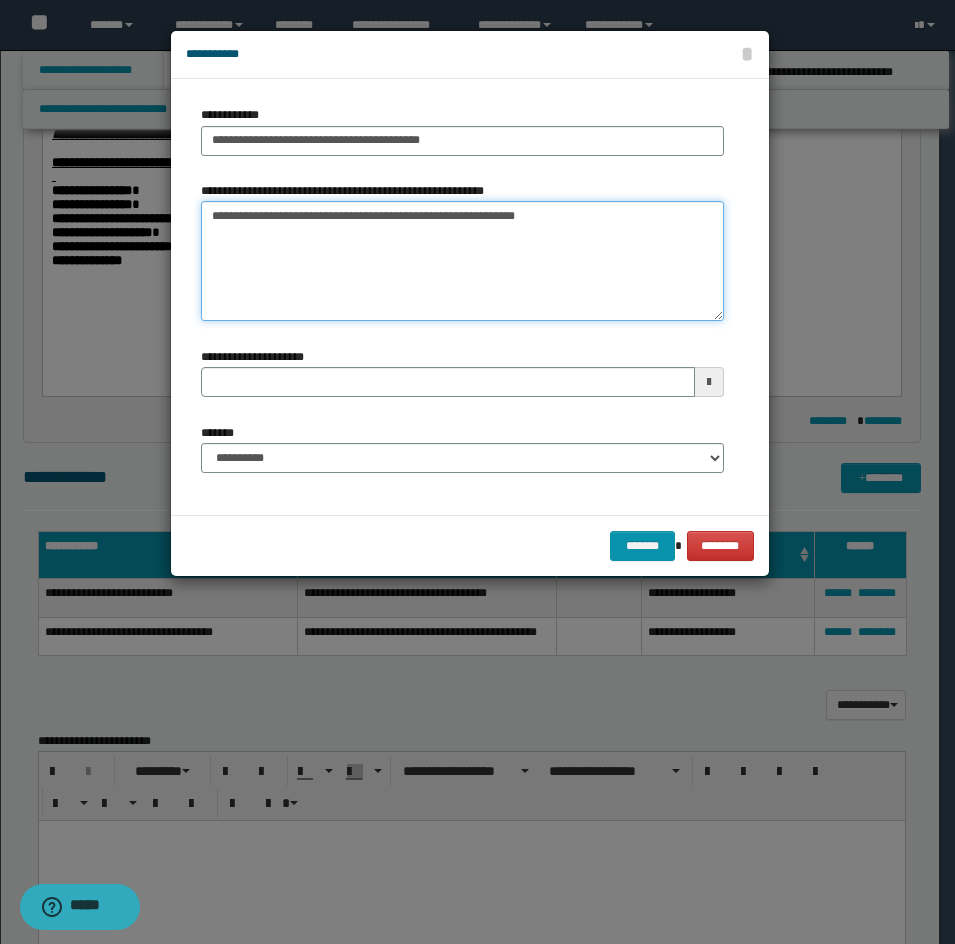 drag, startPoint x: 252, startPoint y: 213, endPoint x: 169, endPoint y: 216, distance: 83.0542 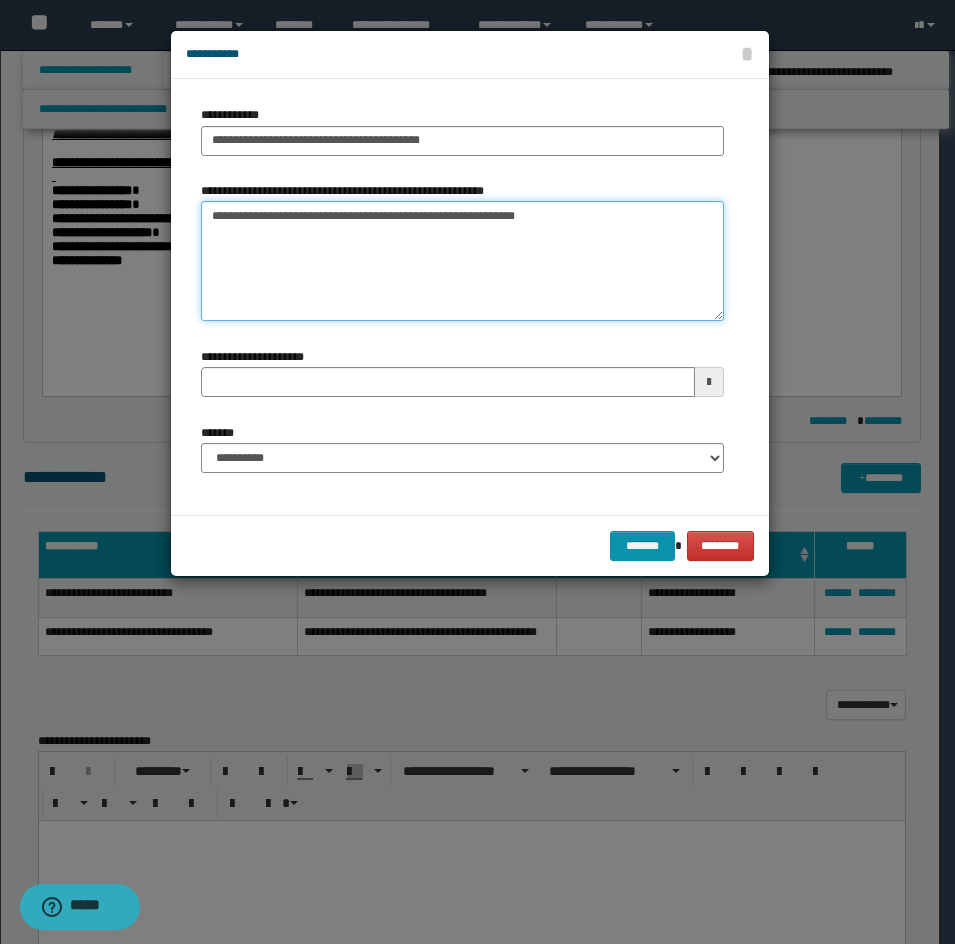 type on "**********" 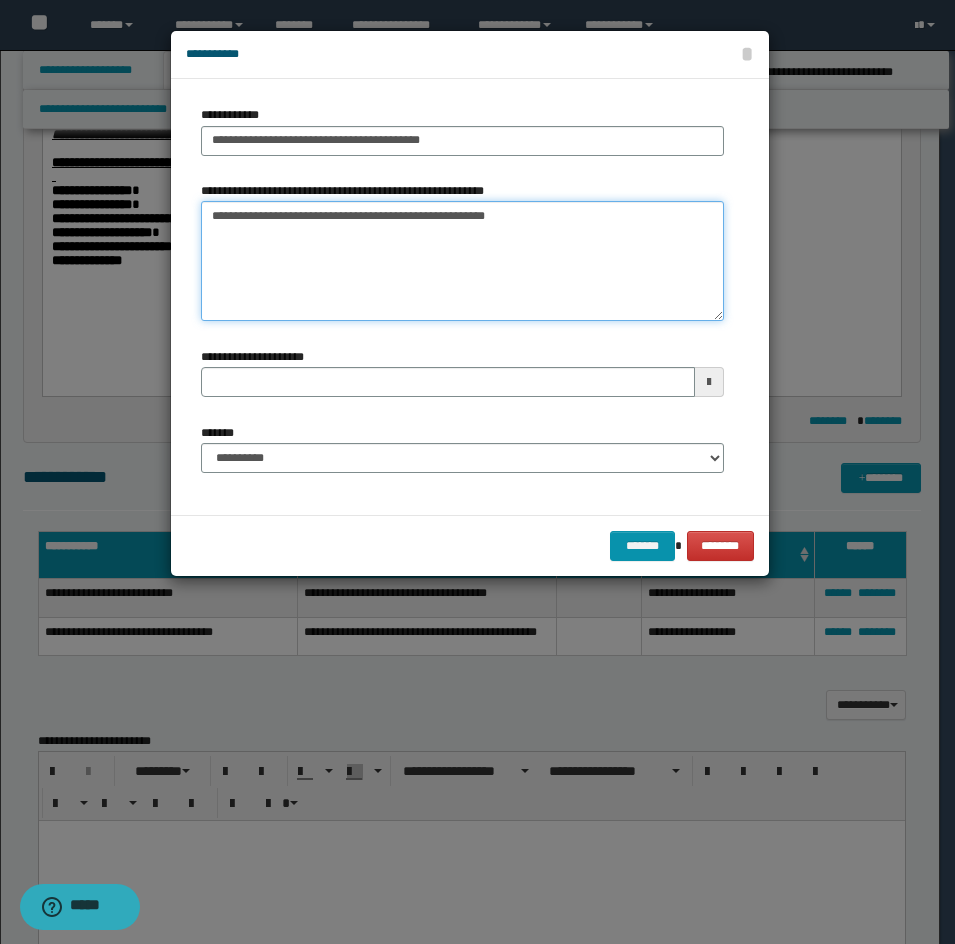 type 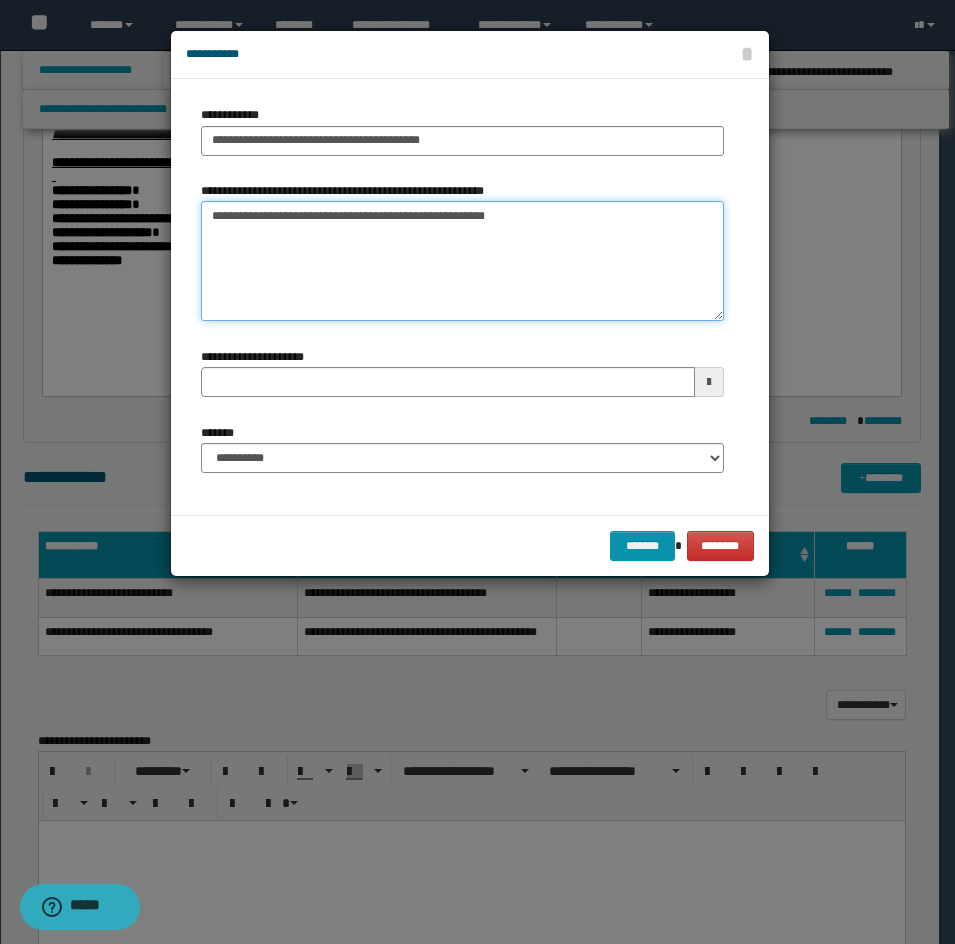 type on "**********" 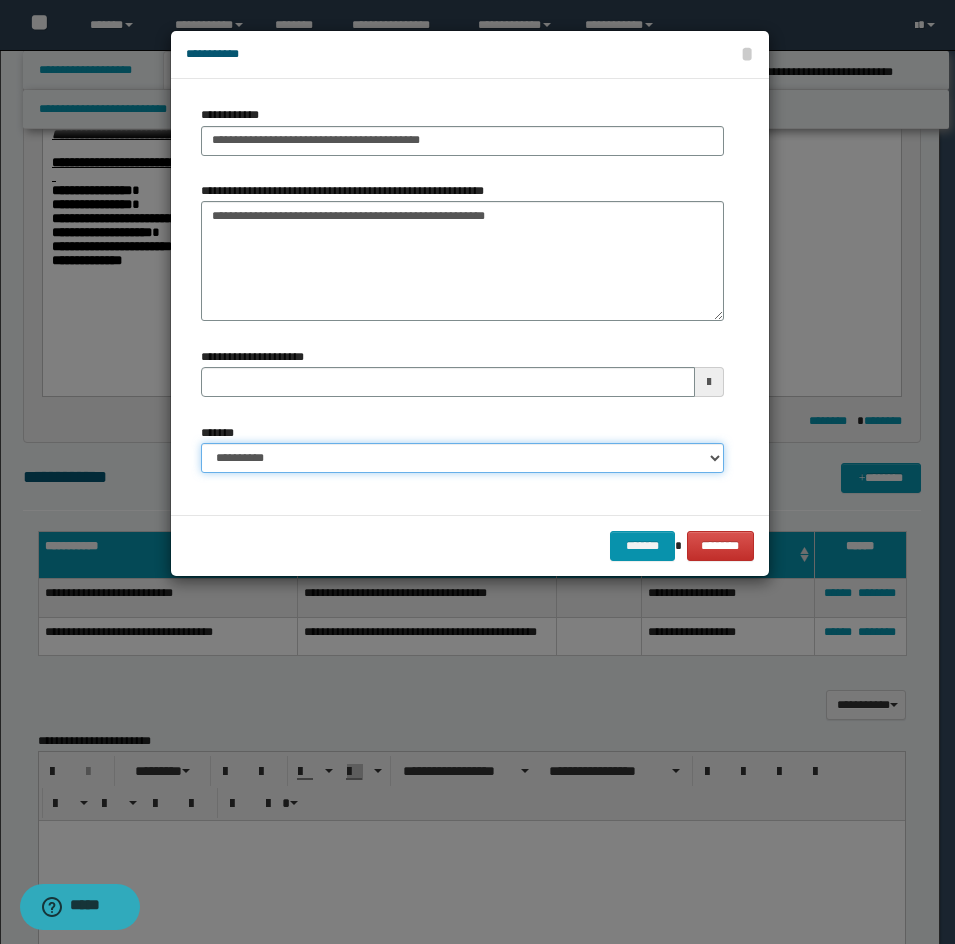 click on "**********" at bounding box center (462, 458) 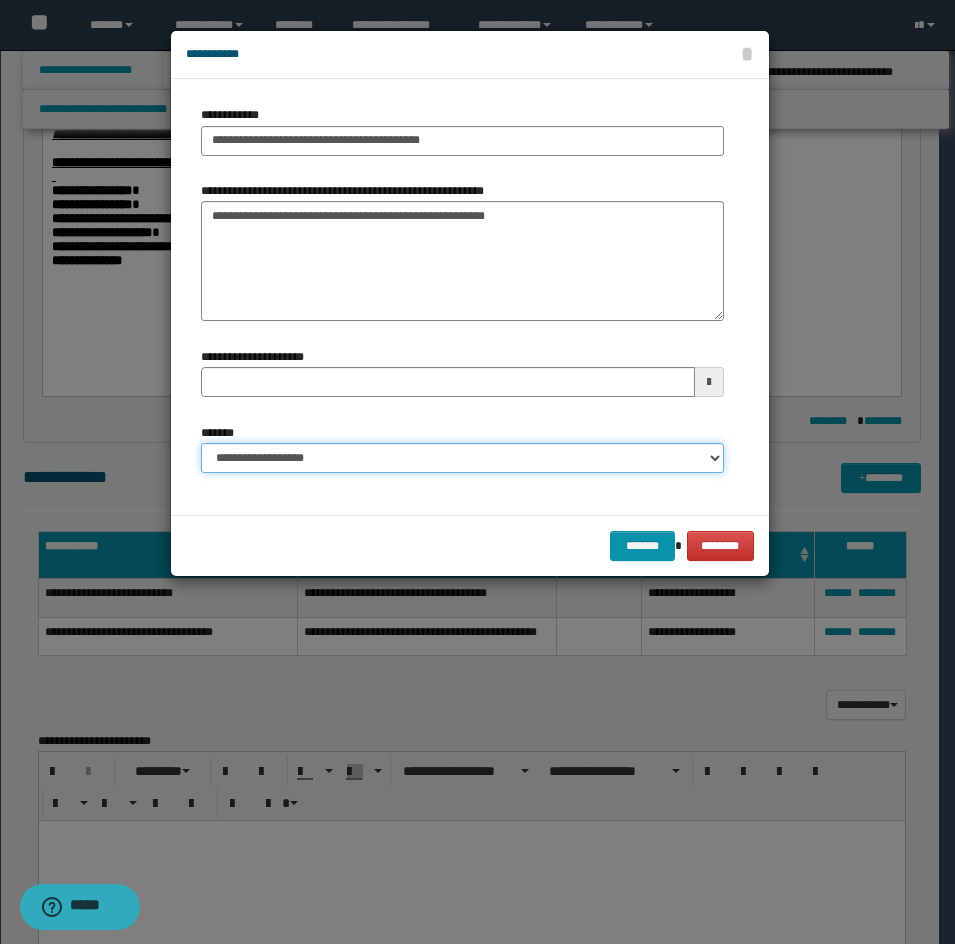 click on "**********" at bounding box center (462, 458) 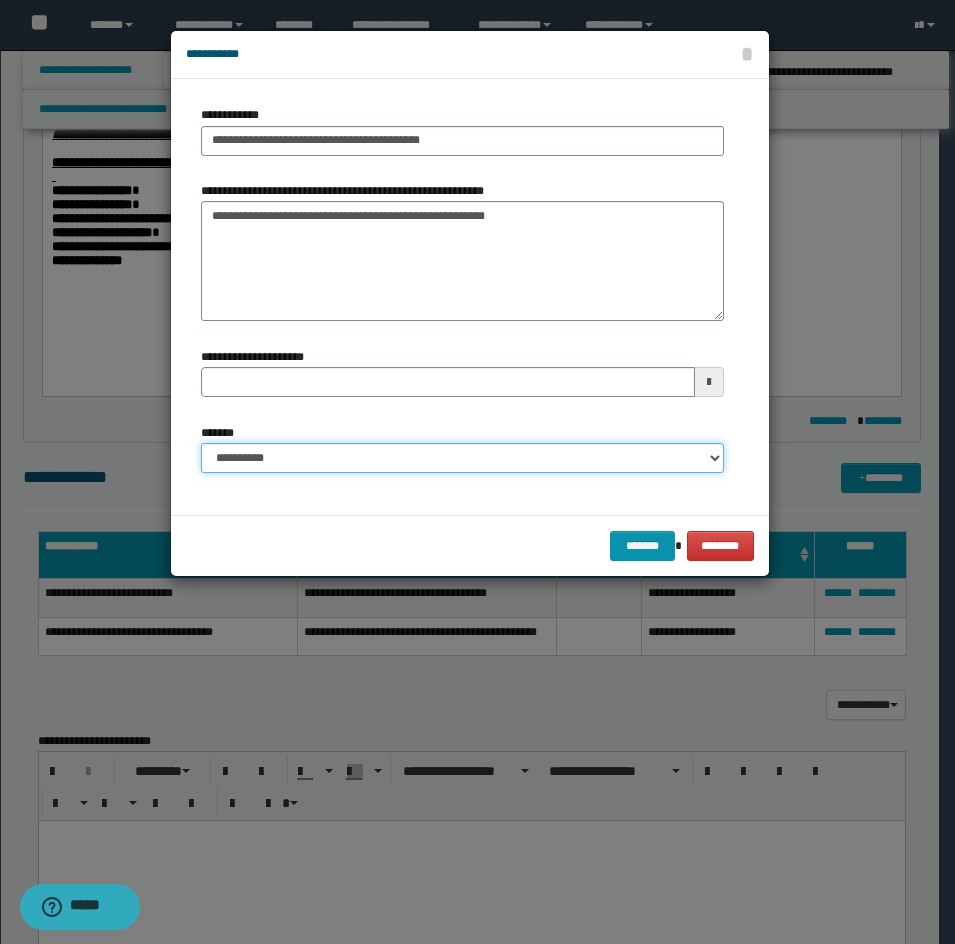 drag, startPoint x: 333, startPoint y: 458, endPoint x: 337, endPoint y: 469, distance: 11.7046995 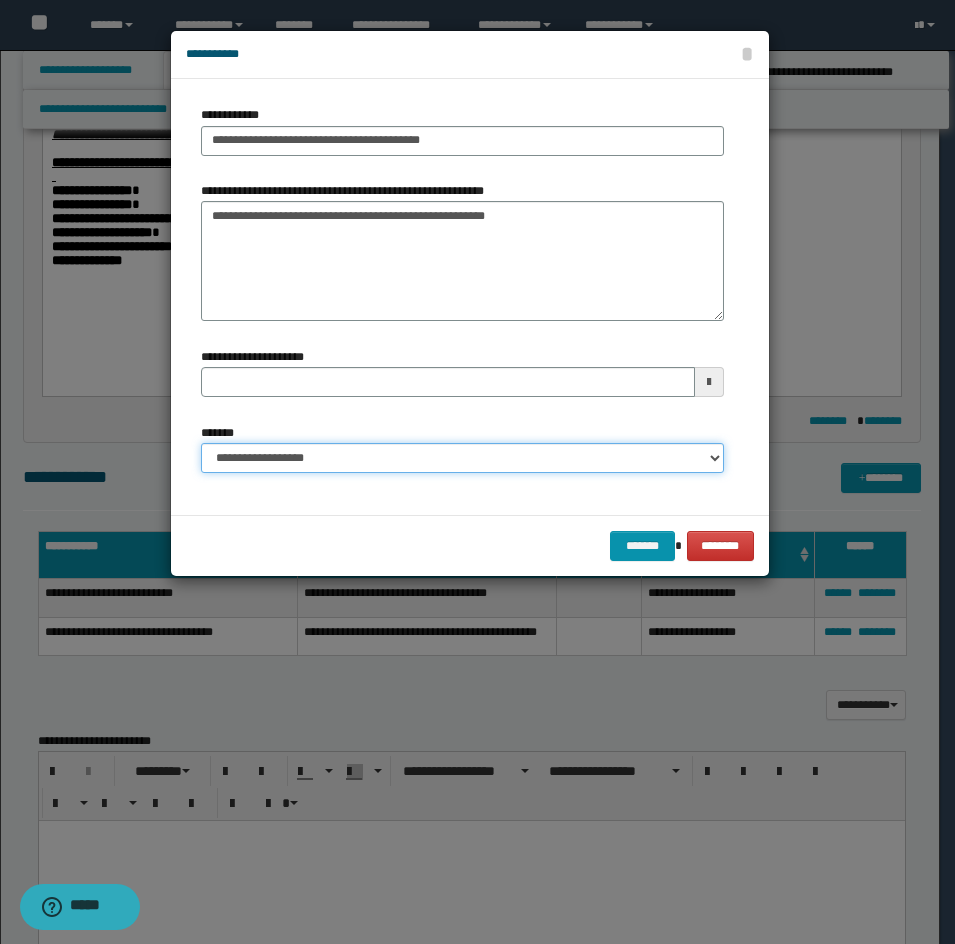 click on "**********" at bounding box center [462, 458] 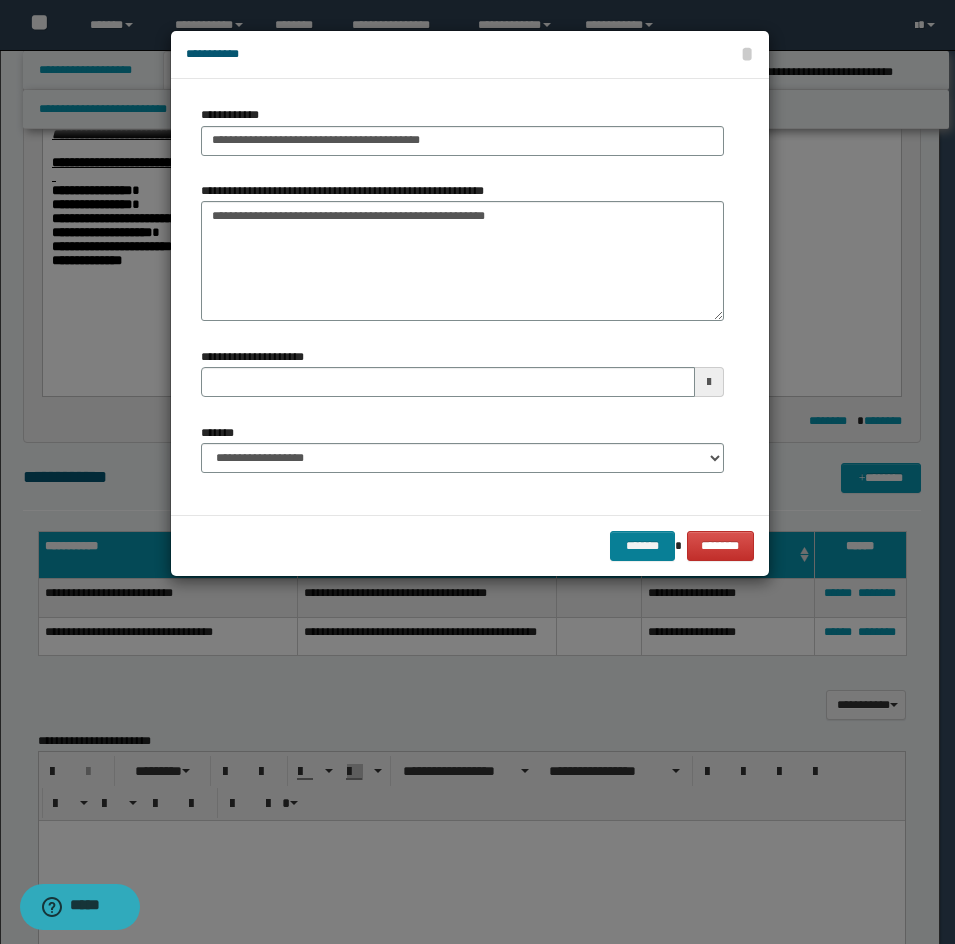 drag, startPoint x: 608, startPoint y: 536, endPoint x: 624, endPoint y: 535, distance: 16.03122 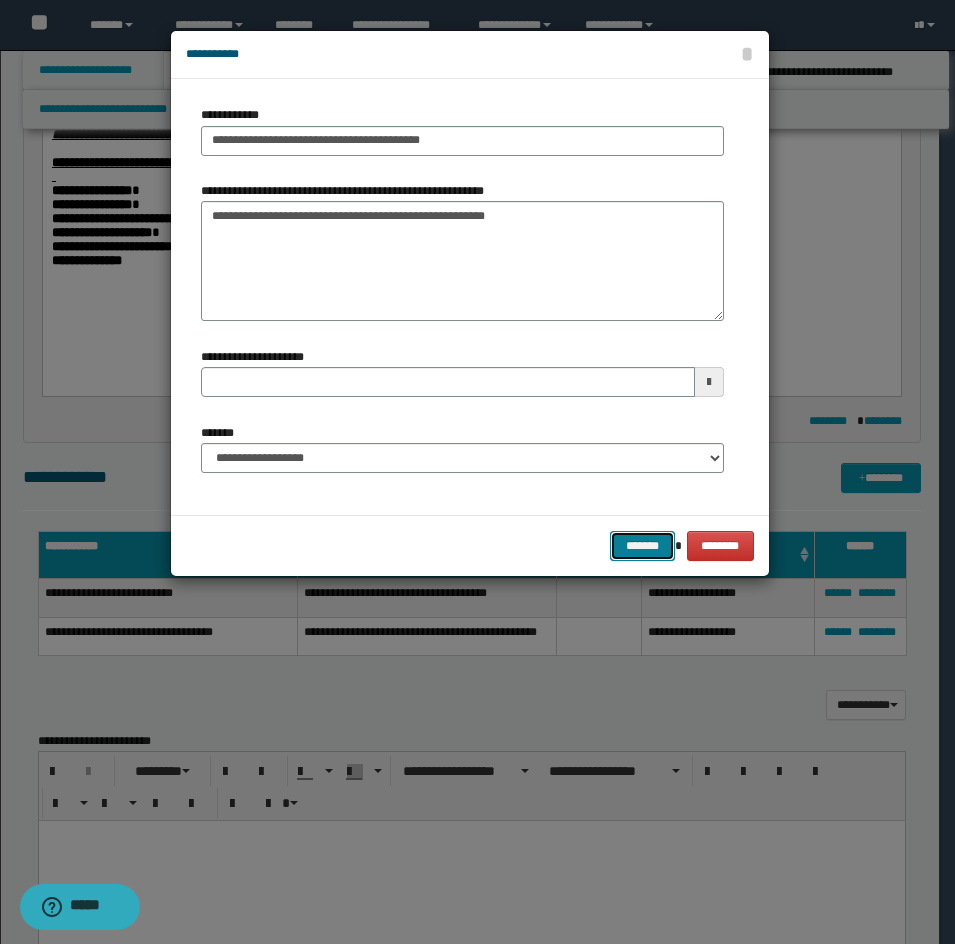 click on "*******" at bounding box center (642, 546) 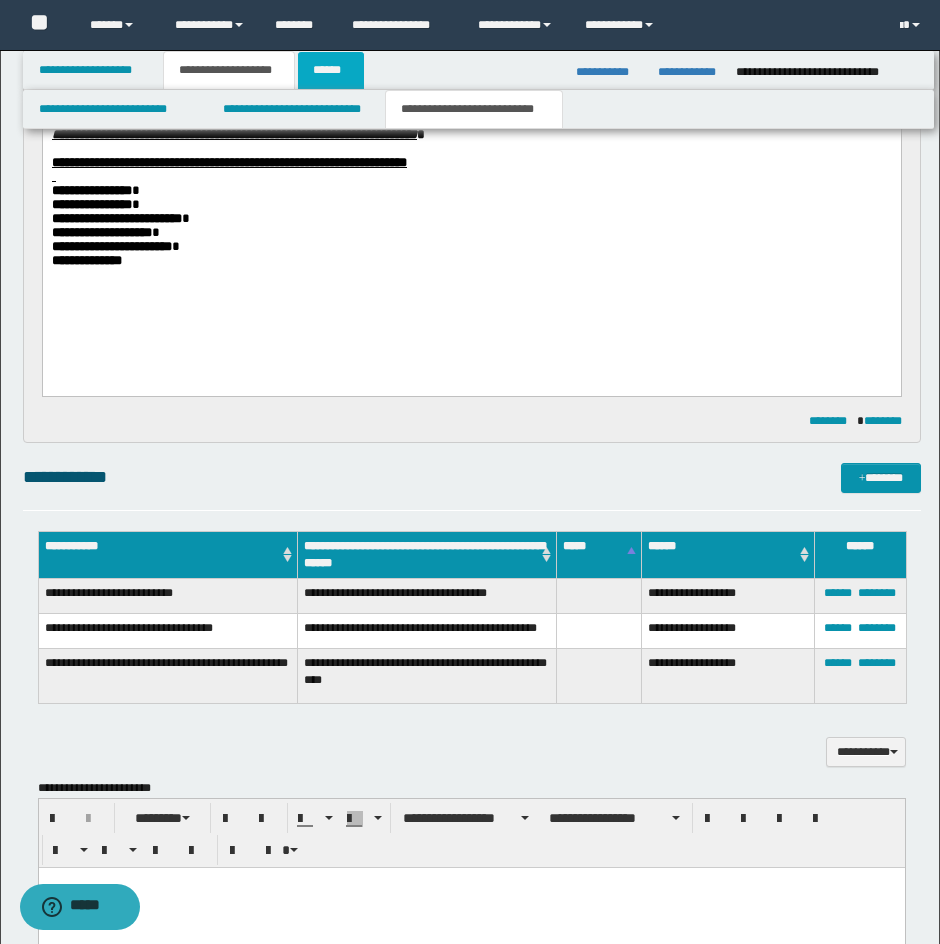 click on "******" at bounding box center (331, 70) 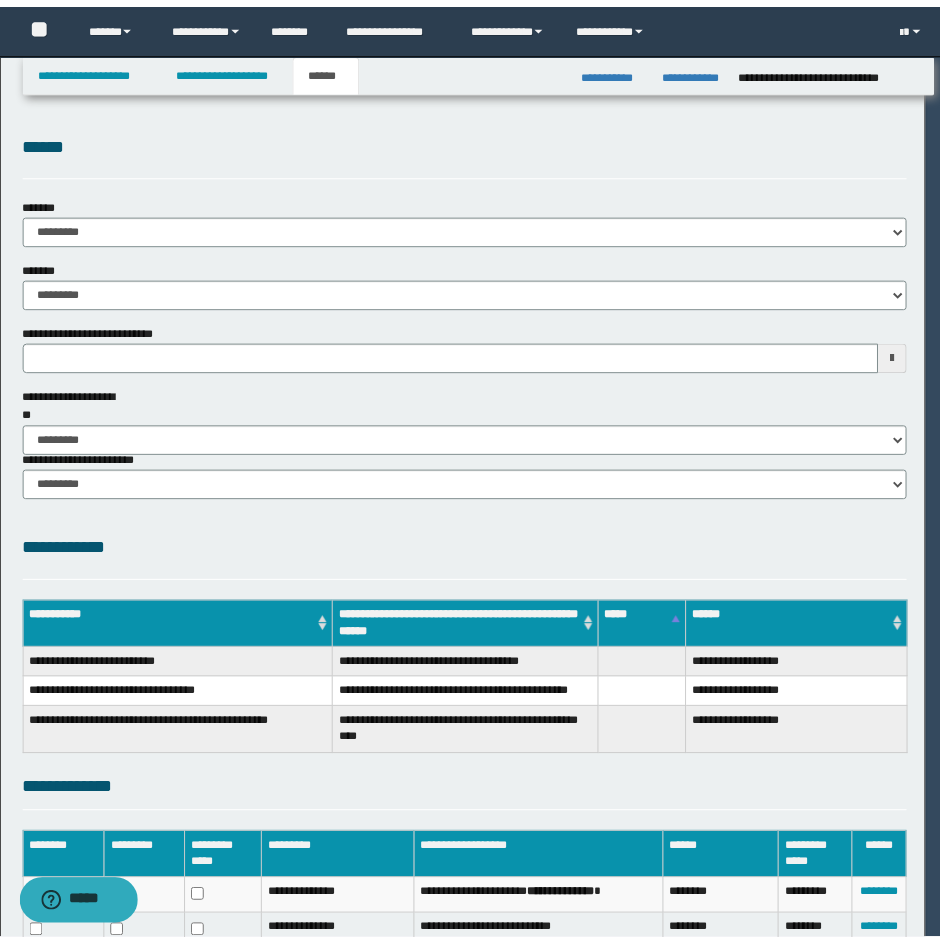 scroll, scrollTop: 0, scrollLeft: 0, axis: both 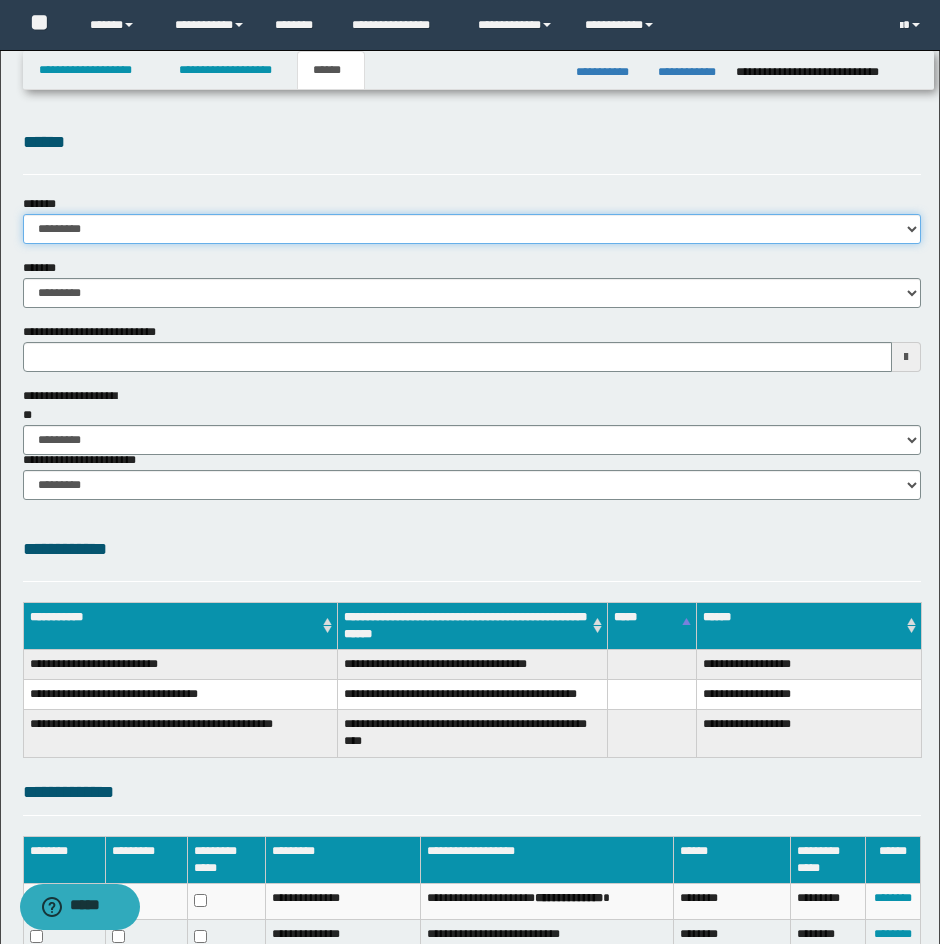 click on "**********" at bounding box center (472, 229) 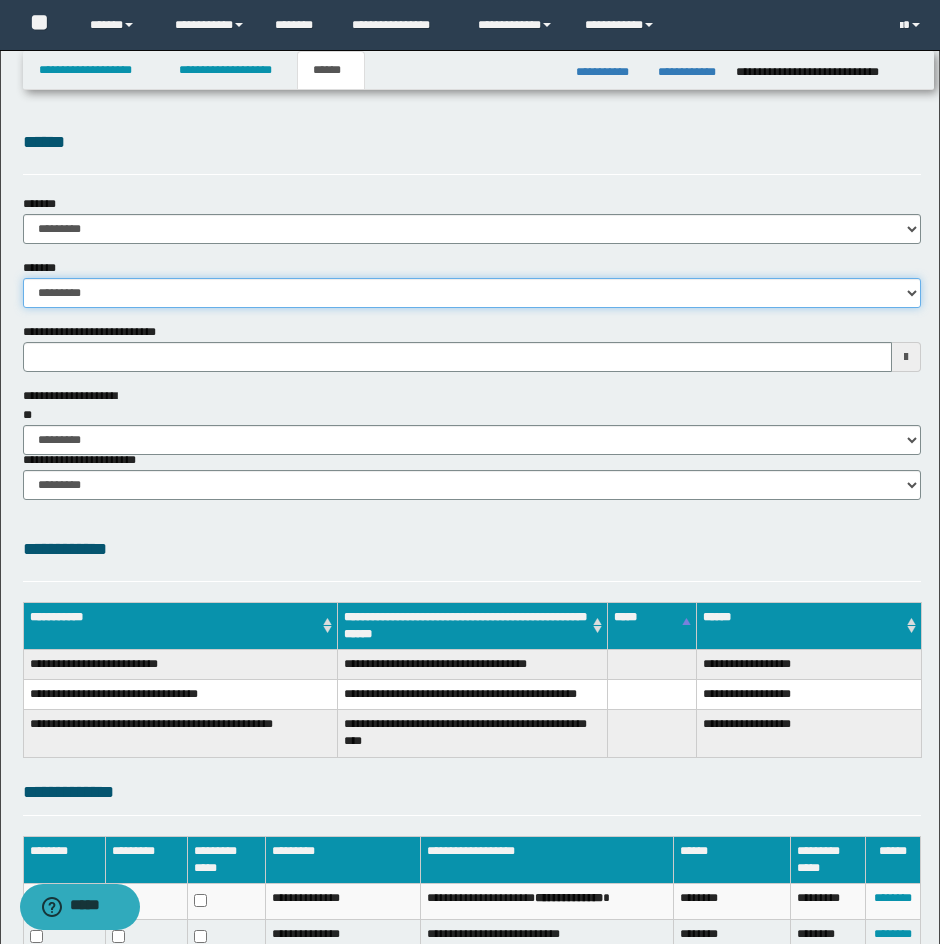 click on "**********" at bounding box center [472, 293] 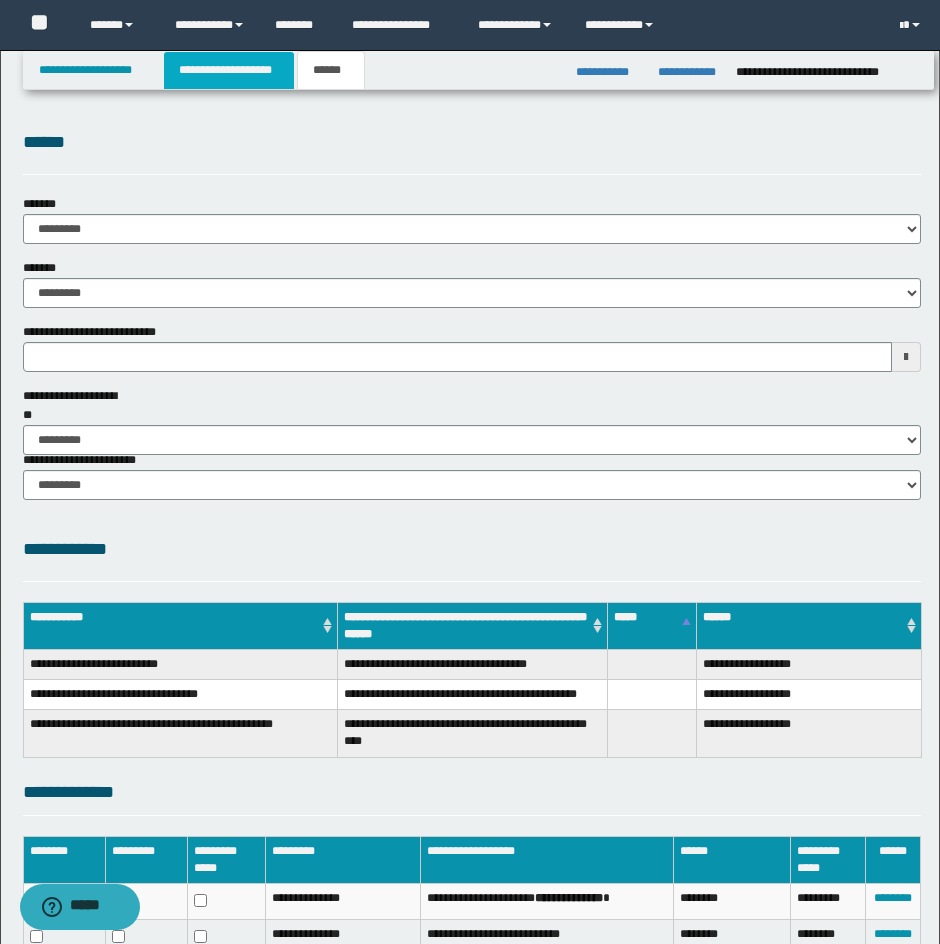 click on "**********" at bounding box center [229, 70] 